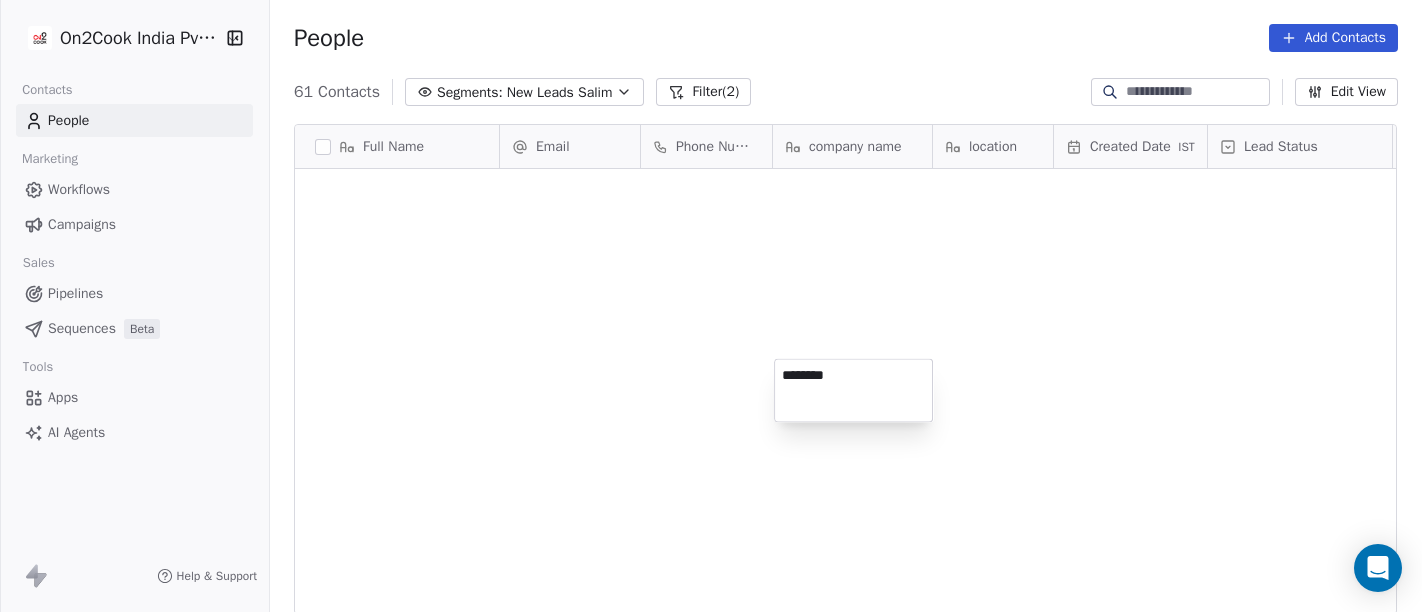 scroll, scrollTop: 0, scrollLeft: 0, axis: both 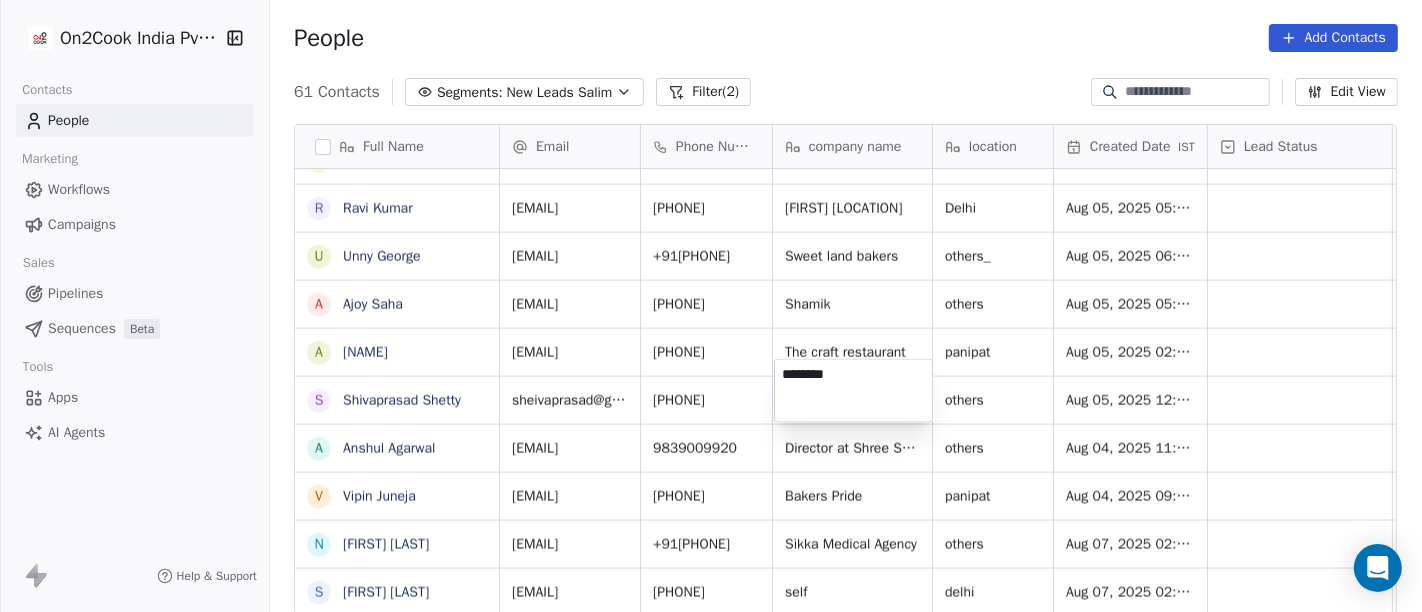 click on "On2Cook India Pvt. Ltd. Contacts People Marketing Workflows Campaigns Sales Pipelines Sequences Beta Tools Apps AI Agents Help & Support People Add Contacts 61 Contacts Segments: New Leads Salim Filter (2) Edit View Tag Add to Sequence Full Name s [LAST] D [LAST] S [LAST] R S [LAST] K [LAST] R [LAST] P [LAST] K [LAST] U [LAST] G [LAST] R [LAST] S [LAST] C V [LAST] S [LAST] S [LAST] n [LAST] S [LAST] A [LAST] a [LAST] s [LAST] B L [LAST] R [LAST] U [LAST] A [LAST] A [LAST] S [LAST] S [LAST] Email Phone Number company name location Created Date IST Lead Status Tags Assignee Sales Rep Last Activity Date IST [EMAIL] [PHONE] none [LOCATION] [DATE] [TIME] Salim [EMAIL] [PHONE] [COMPANY_NAME] [LOCATION] [DATE] [TIME] Salim [EMAIL] self" at bounding box center (711, 306) 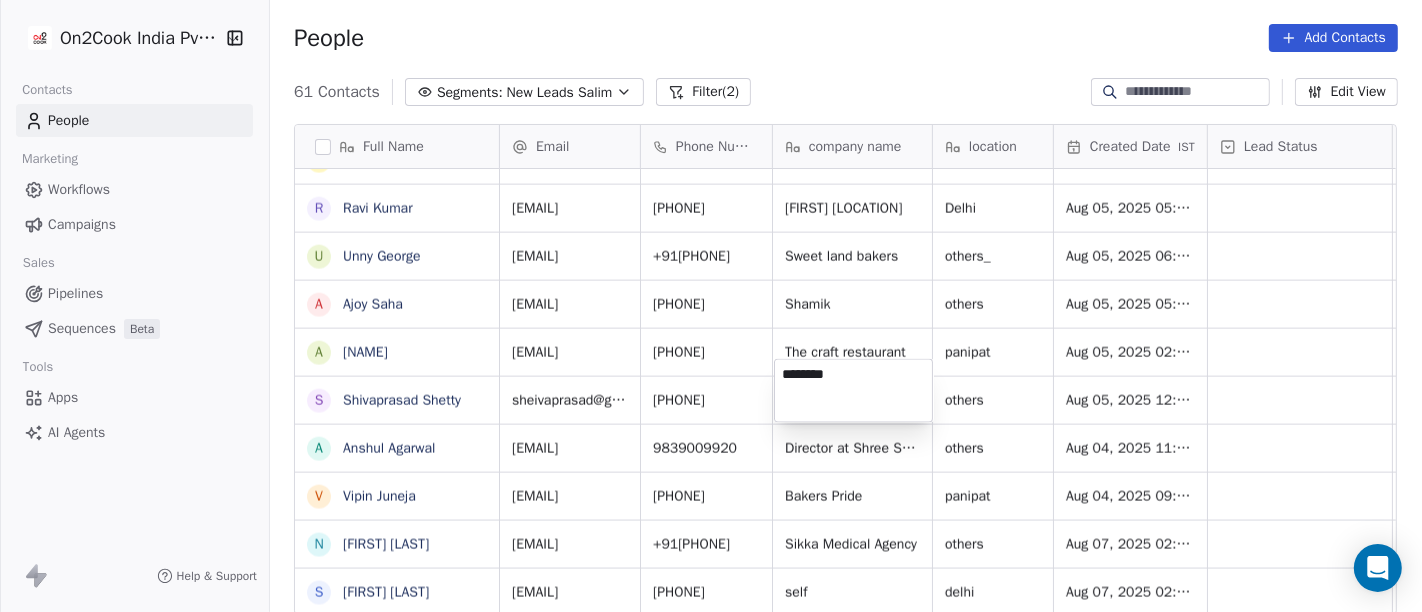 click on "On2Cook India Pvt. Ltd. Contacts People Marketing Workflows Campaigns Sales Pipelines Sequences Beta Tools Apps AI Agents Help & Support People Add Contacts 61 Contacts Segments: New Leads Salim Filter (2) Edit View Tag Add to Sequence Full Name s [LAST] D [LAST] S [LAST] R S [LAST] K [LAST] R [LAST] P [LAST] K [LAST] U [LAST] G [LAST] R [LAST] S [LAST] C V [LAST] S [LAST] S [LAST] n [LAST] S [LAST] A [LAST] a [LAST] s [LAST] B L [LAST] R [LAST] U [LAST] A [LAST] A [LAST] S [LAST] S [LAST] Email Phone Number company name location Created Date IST Lead Status Tags Assignee Sales Rep Last Activity Date IST [EMAIL] [PHONE] none [LOCATION] [DATE] [TIME] Salim [EMAIL] [PHONE] [COMPANY_NAME] [LOCATION] [DATE] [TIME] Salim [EMAIL] self" at bounding box center [711, 306] 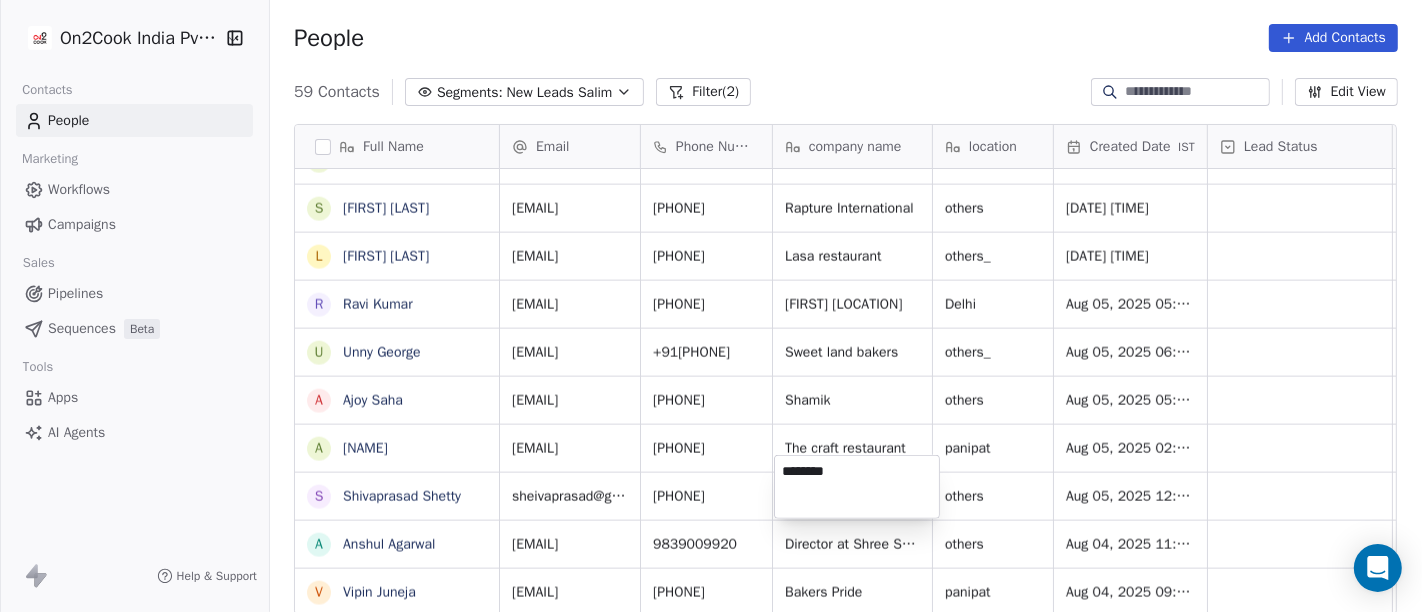 scroll, scrollTop: 2385, scrollLeft: 0, axis: vertical 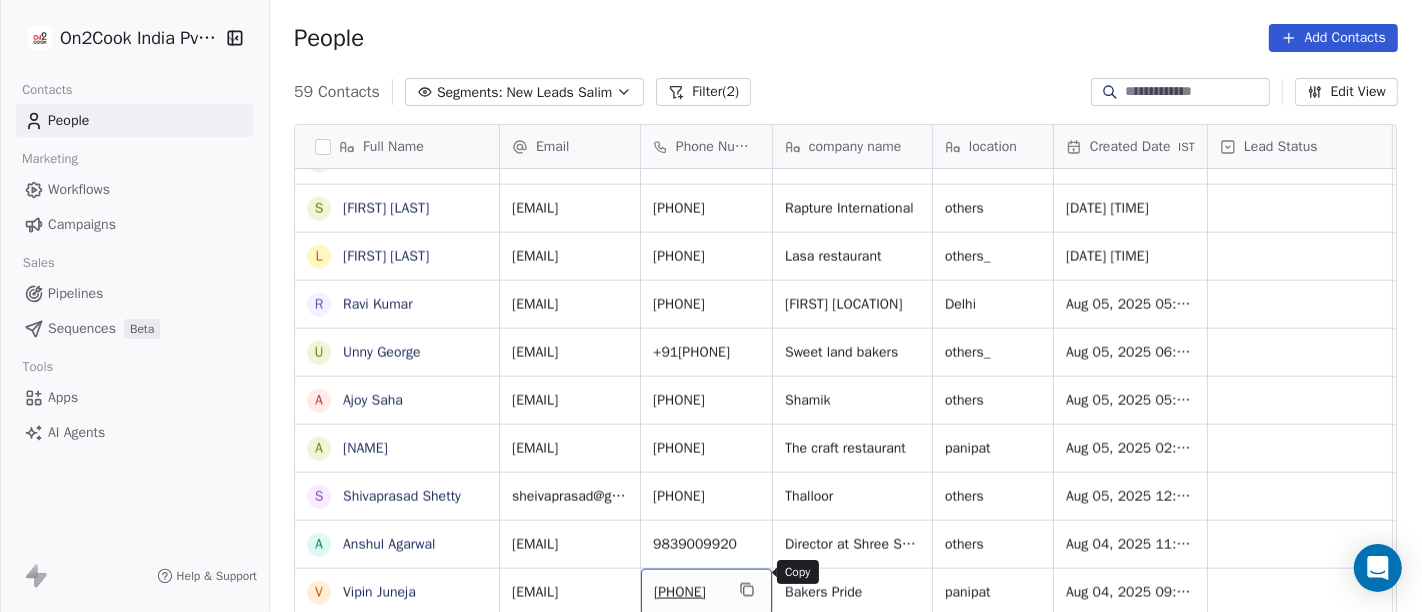 click 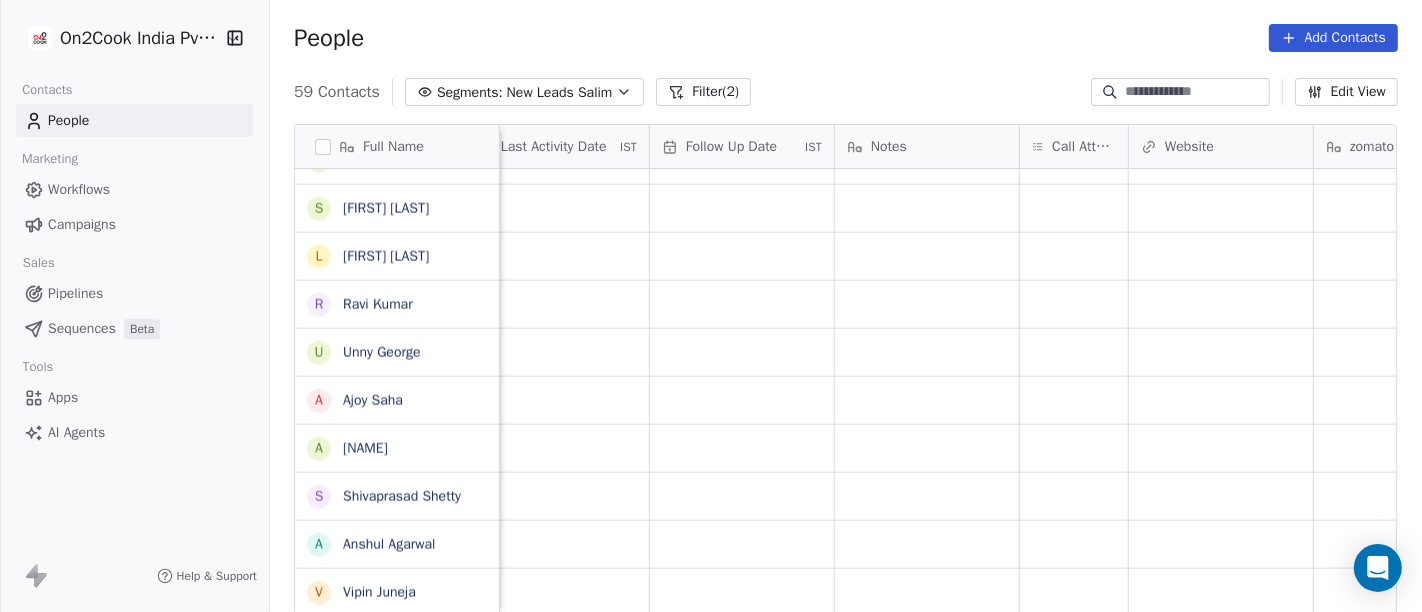 scroll, scrollTop: 17, scrollLeft: 1303, axis: both 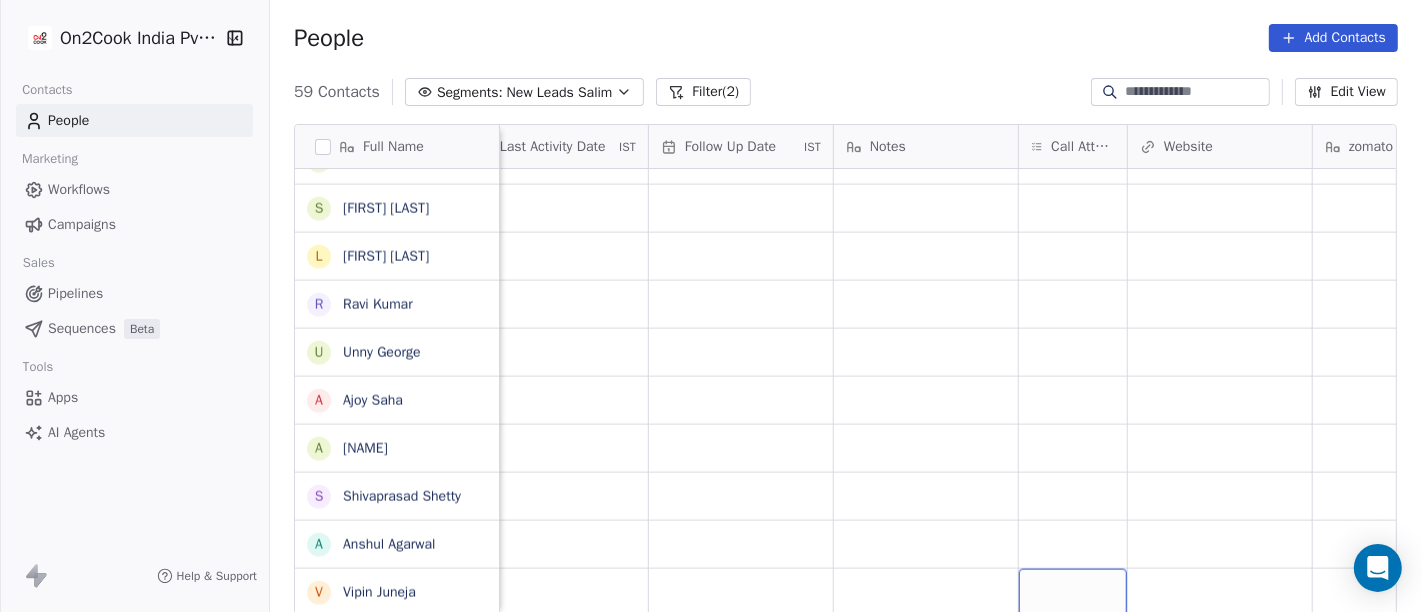 click at bounding box center (1073, 592) 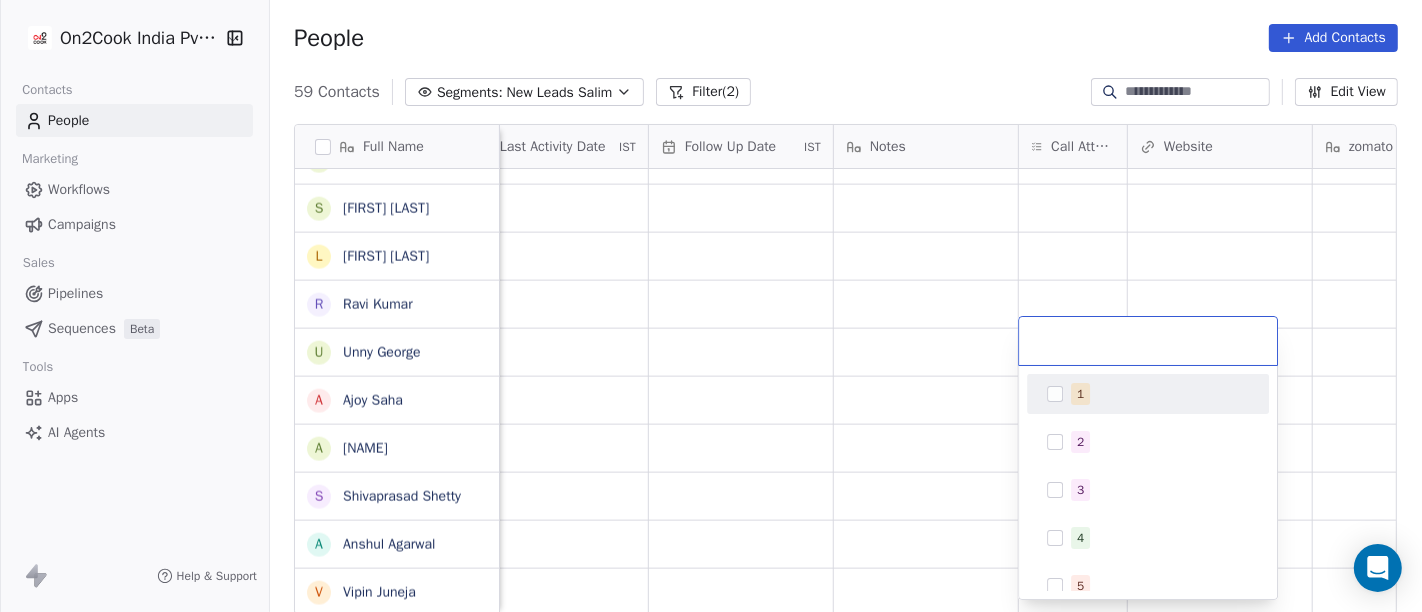 click on "1" at bounding box center (1148, 394) 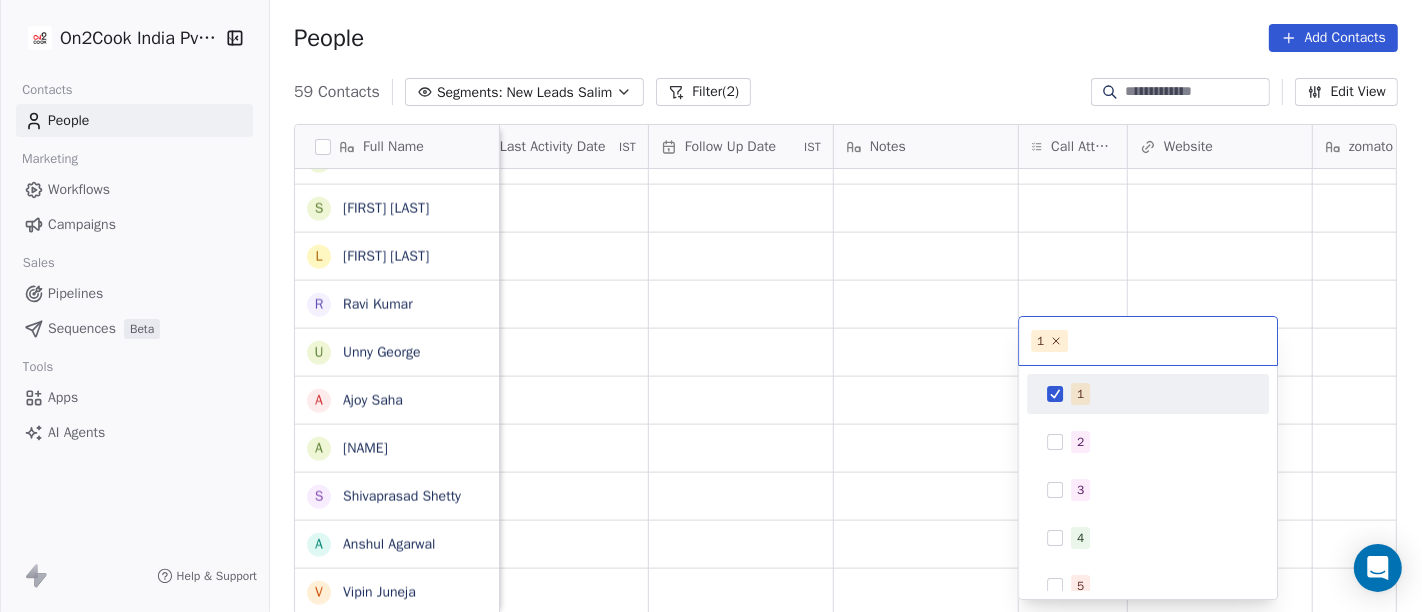 click on "On2Cook India Pvt. Ltd. Contacts People Marketing Workflows Campaigns Sales Pipelines Sequences Beta Tools Apps AI Agents Help & Support People Add Contacts 59 Contacts Segments: New Leads Salim Filter (2) Edit View Tag Add to Sequence Full Name C C L [LAST] S [LAST] s [LAST] D [LAST] kaur S [LAST] R S [LAST] K [LAST] R [LAST] P [LAST] K [LAST] U [LAST] G [LAST] R [LAST] S [LAST] C V [LAST] S [LAST] S [LAST] n [LAST] S [LAST] A [LAST] a [LAST] s [LAST] B L [LAST] R [LAST] U [LAST] A [LAST] A [LAST] S [LAST] A [LAST] V [LAST] Tags Assignee Sales Rep Last Activity Date IST Follow Up Date IST Notes Call Attempts Website zomato link outlet type Location Job Title Salim cafeteria Salim restaurants Salim cloud_kitchen Salim cloud_kitchen Salim cloud_kitchen Salim restaurants Salim executive_kitchens Salim cloud_kitchen" at bounding box center (711, 306) 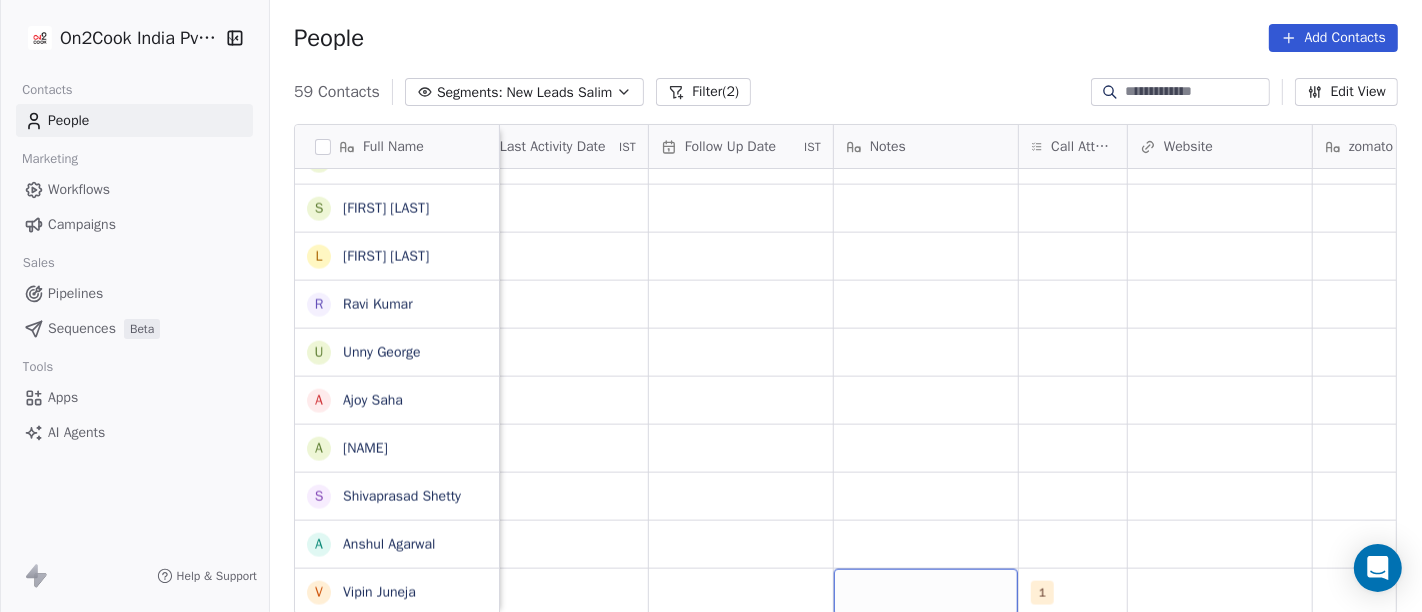 click at bounding box center (926, 592) 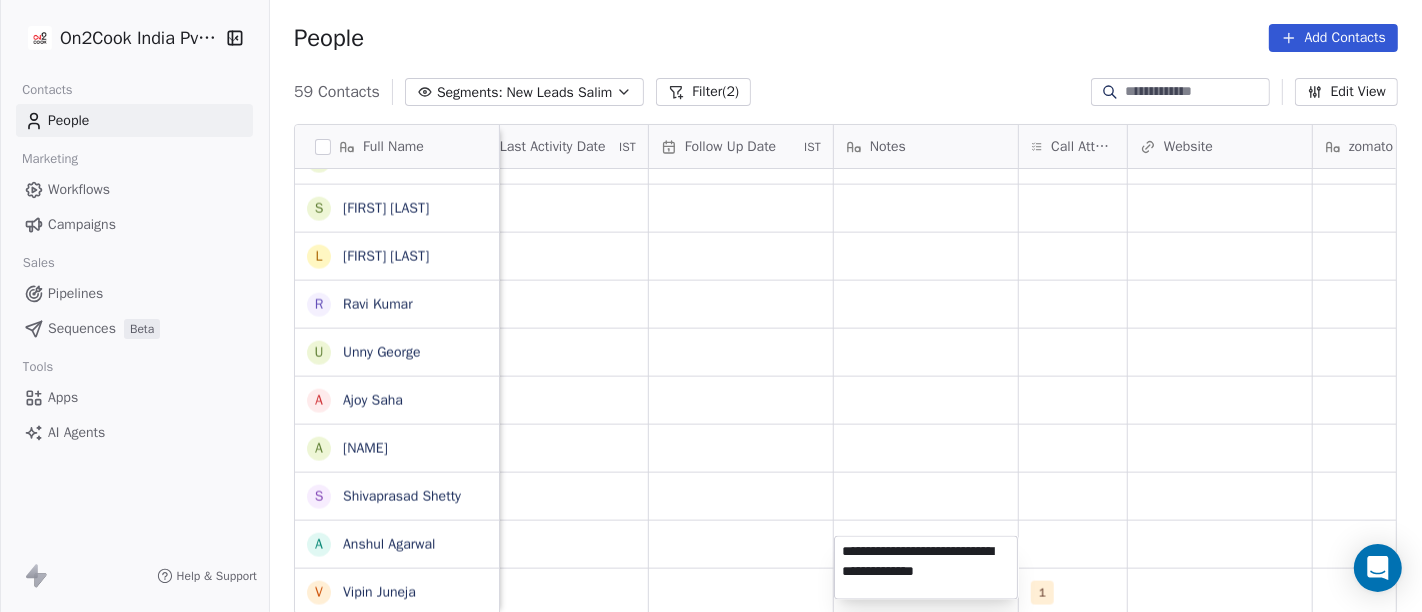 type on "**********" 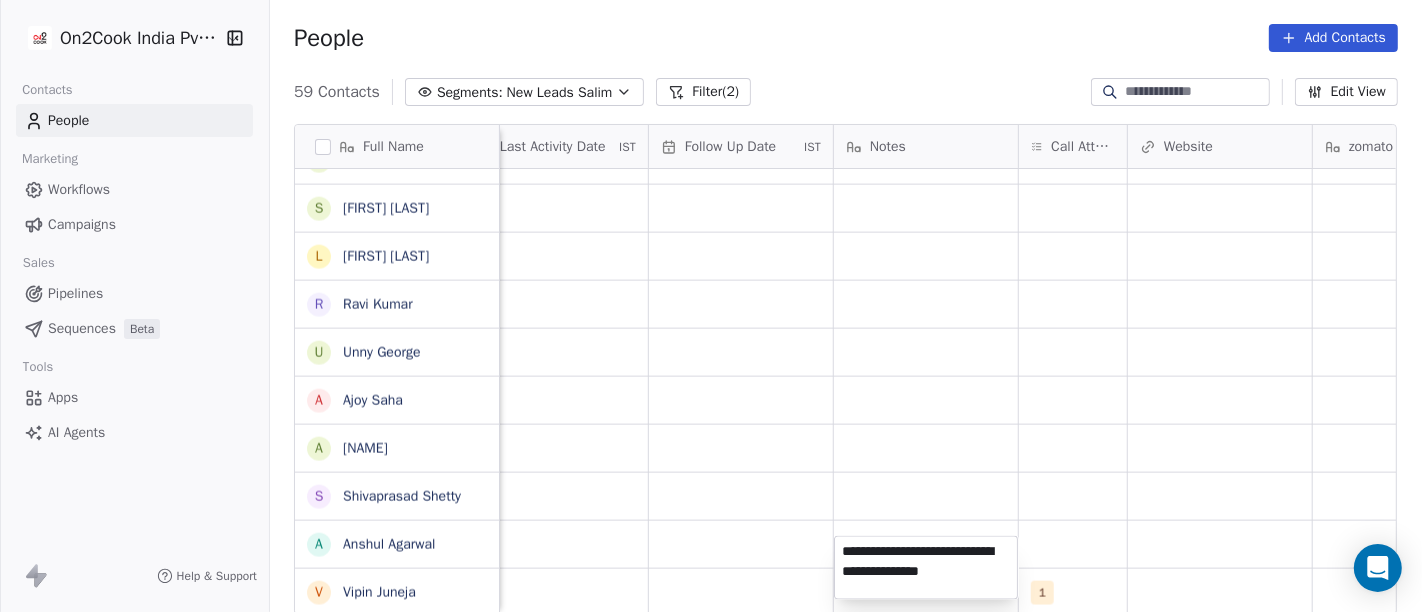 click on "On2Cook India Pvt. Ltd. Contacts People Marketing Workflows Campaigns Sales Pipelines Sequences Beta Tools Apps AI Agents Help & Support People Add Contacts 59 Contacts Segments: New Leads Salim Filter (2) Edit View Tag Add to Sequence Full Name C C L [LAST] S [LAST] s [LAST] D [LAST] kaur S [LAST] R S [LAST] K [LAST] R [LAST] P [LAST] K [LAST] U [LAST] G [LAST] R [LAST] S [LAST] C V [LAST] S [LAST] S [LAST] n [LAST] S [LAST] A [LAST] a [LAST] s [LAST] B L [LAST] R [LAST] U [LAST] A [LAST] A [LAST] S [LAST] A [LAST] V [LAST] Tags Assignee Sales Rep Last Activity Date IST Follow Up Date IST Notes Call Attempts Website zomato link outlet type Location Job Title Salim cafeteria Salim restaurants Salim cloud_kitchen Salim cloud_kitchen Salim cloud_kitchen Salim restaurants Salim executive_kitchens Salim cloud_kitchen" at bounding box center (711, 306) 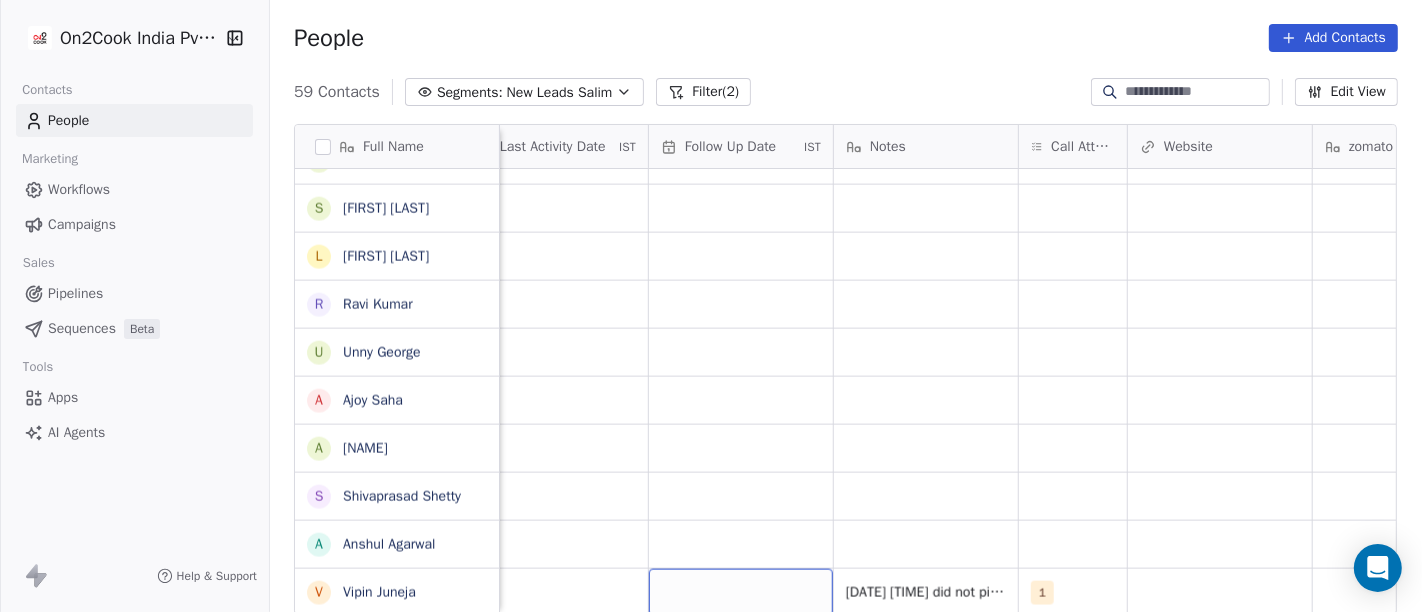 click at bounding box center [741, 592] 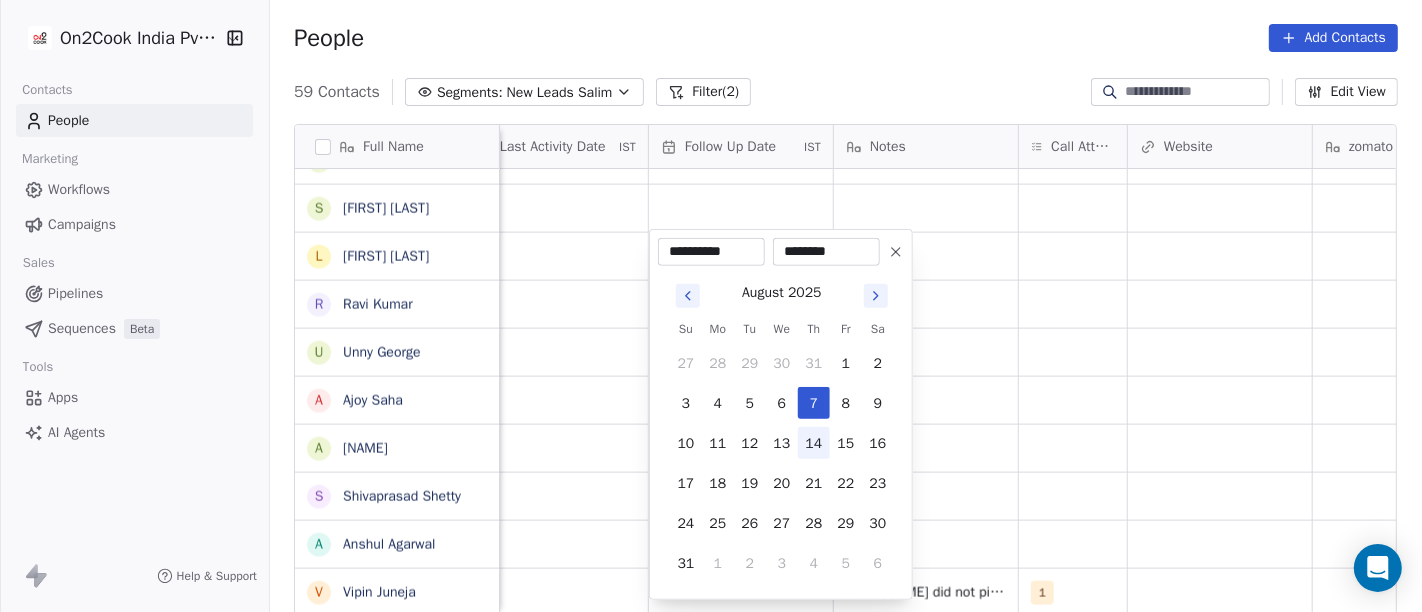 click on "14" at bounding box center [814, 443] 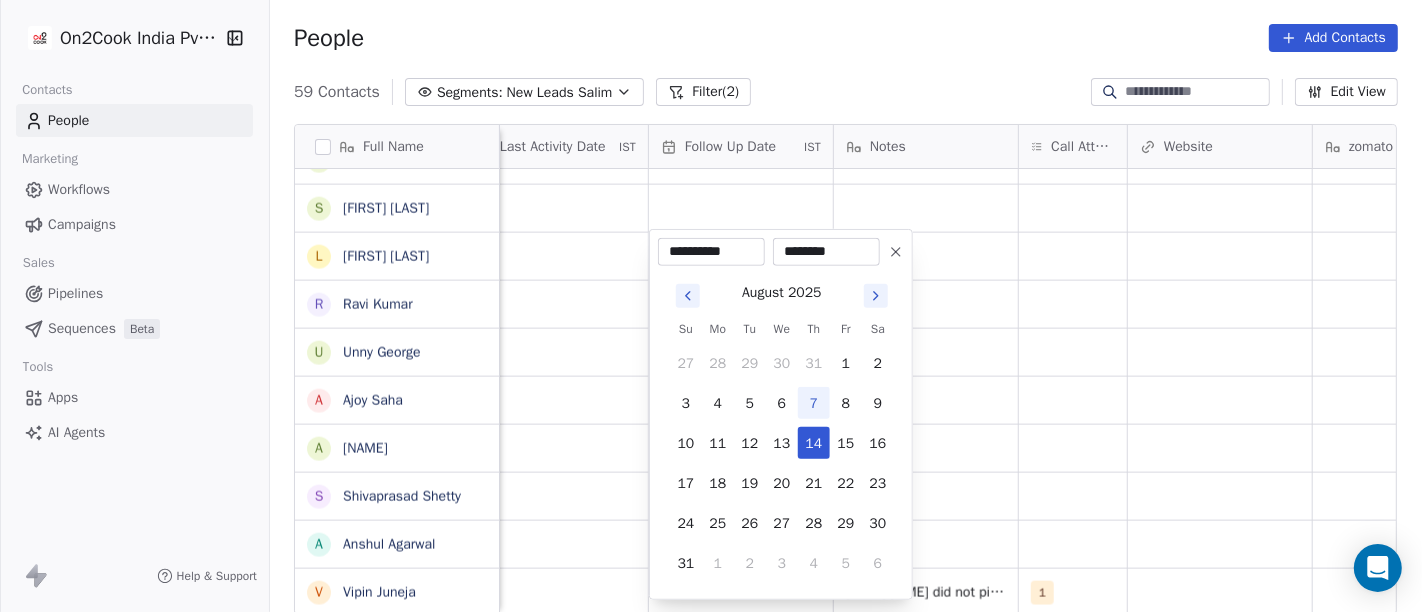 click on "On2Cook India Pvt. Ltd. Contacts People Marketing Workflows Campaigns Sales Pipelines Sequences Beta Tools Apps AI Agents Help & Support People Add Contacts 59 Contacts Segments: New Leads Salim Filter (2) Edit View Tag Add to Sequence Full Name C C L [LAST] S [LAST] s [LAST] D [LAST] kaur S [LAST] R S [LAST] K [LAST] R [LAST] P [LAST] K [LAST] U [LAST] G [LAST] R [LAST] S [LAST] C V [LAST] S [LAST] S [LAST] n [LAST] S [LAST] A [LAST] a [LAST] s [LAST] B L [LAST] R [LAST] U [LAST] A [LAST] A [LAST] S [LAST] A [LAST] V [LAST] Tags Assignee Sales Rep Last Activity Date IST Follow Up Date IST Notes Call Attempts Website zomato link outlet type Location Job Title Salim cafeteria Salim restaurants Salim cloud_kitchen Salim cloud_kitchen Salim cloud_kitchen Salim restaurants Salim executive_kitchens Salim cloud_kitchen" at bounding box center (711, 306) 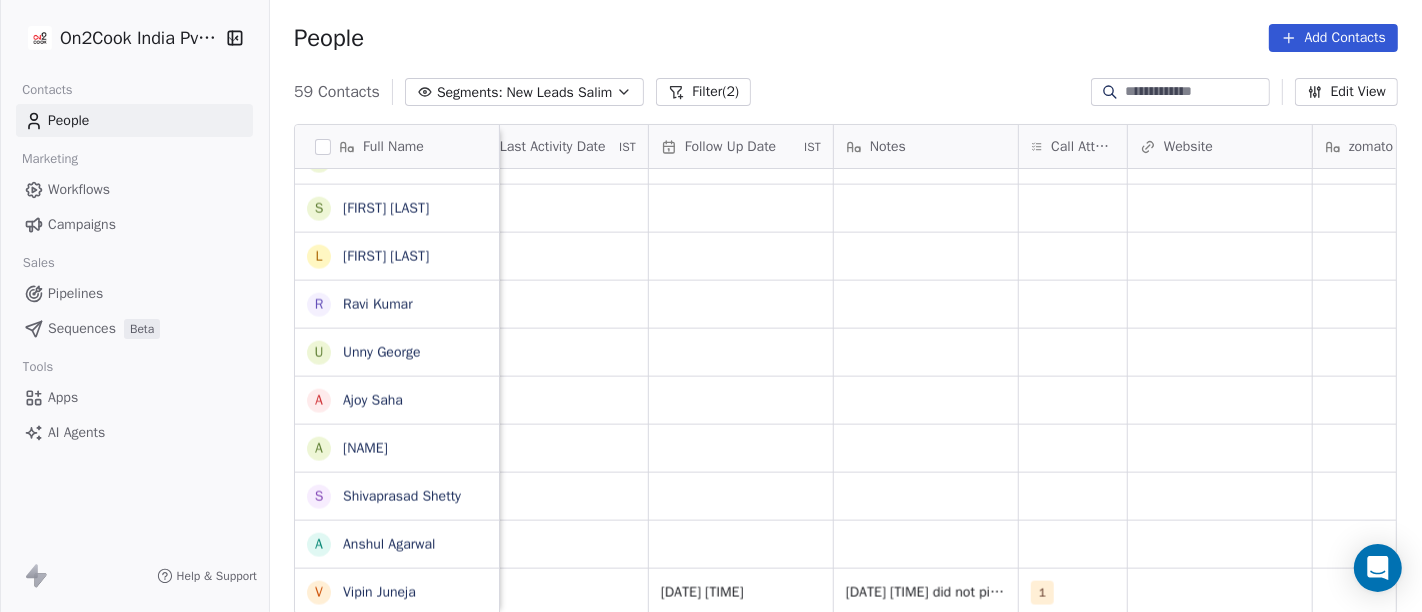 scroll, scrollTop: 17, scrollLeft: 1266, axis: both 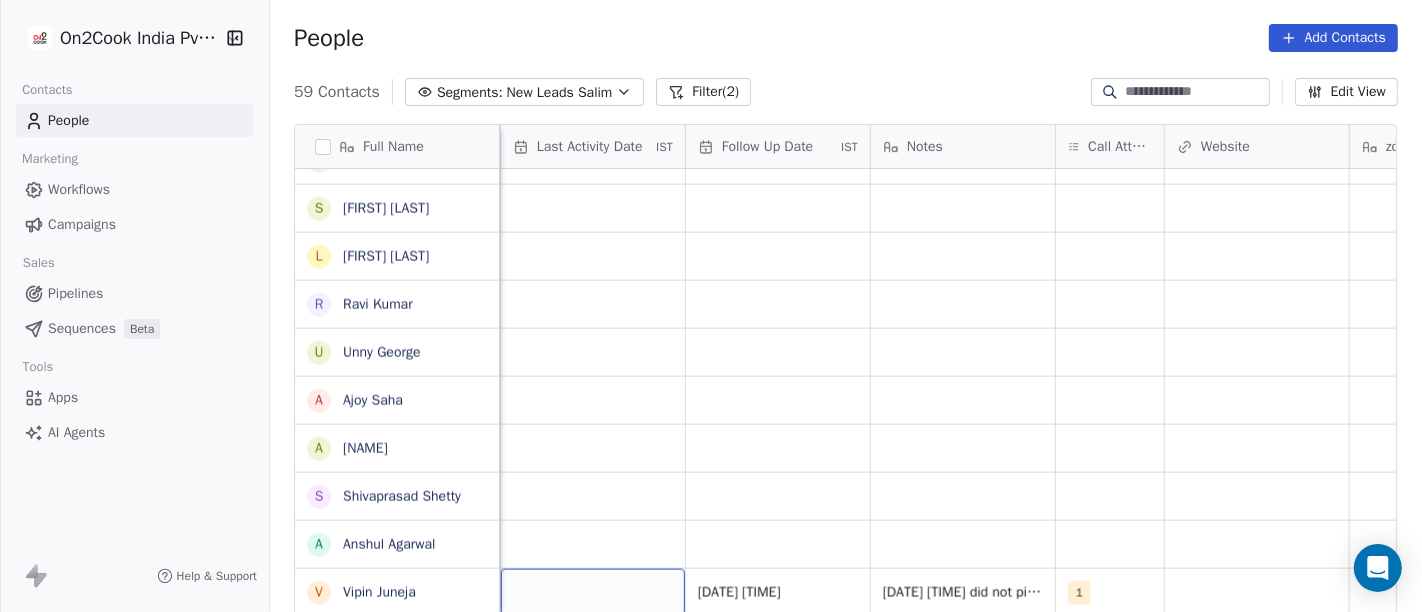 click at bounding box center (593, 592) 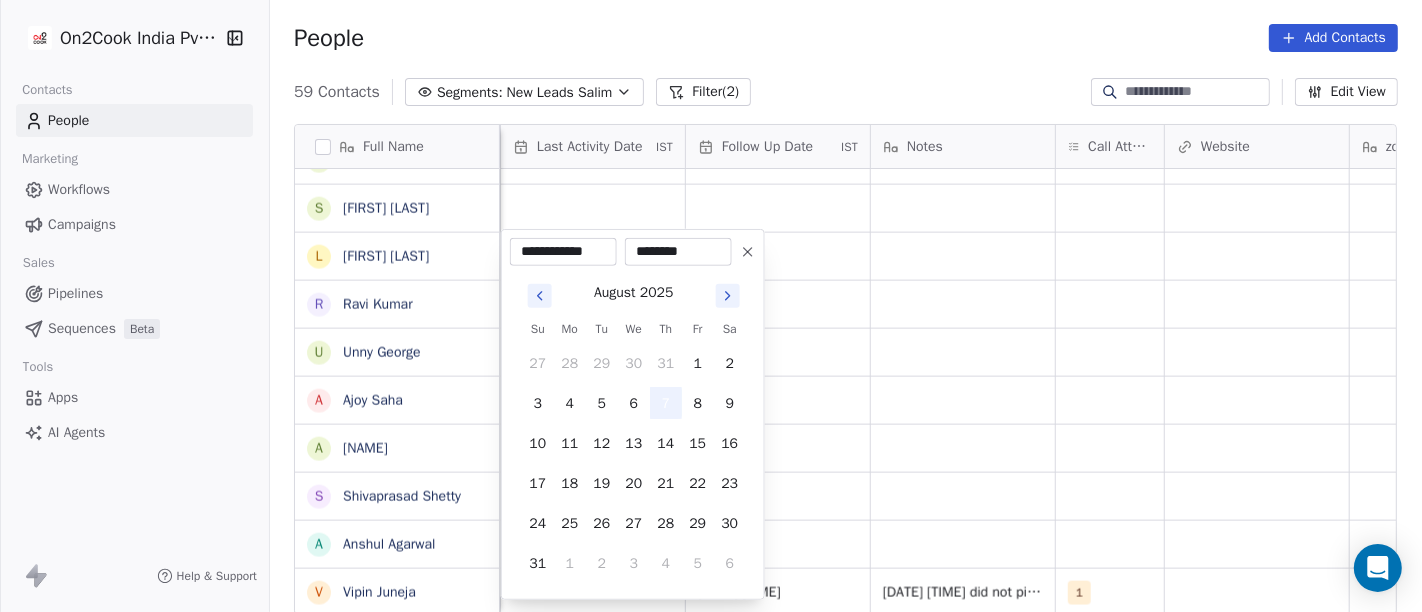 click on "7" at bounding box center [666, 403] 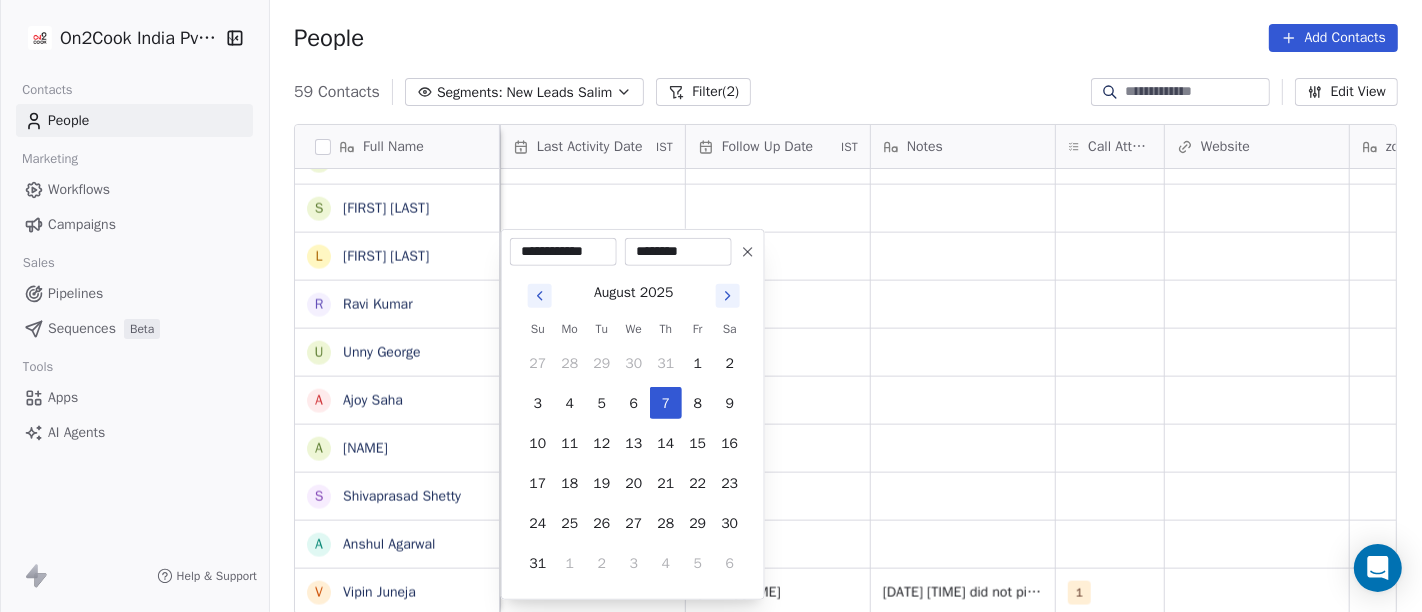 click on "On2Cook India Pvt. Ltd. Contacts People Marketing Workflows Campaigns Sales Pipelines Sequences Beta Tools Apps AI Agents Help & Support People Add Contacts 59 Contacts Segments: New Leads Salim Filter (2) Edit View Tag Add to Sequence Full Name C C L Badgoti S Sukamal Laskar s sandeep D Daljit kaur Pannu S Suresh Ankhiya Raj S Sushil Keshari K KANAIYALAL R Rajesh Mohunta P Pradeep Sharma K Kokila Pathraiyan U US Panda G Girija R Rajesh Verma S Sita Ram Choudhary V Vijay Kumar S Sagar Narula S Sudhakar narayan jadhav S Sanjay Saini A Avnesh Patel a ayaan shaikh s shoeb Bandi L Lokesh Lasa R Ravi Kumar U Unny George A Ajoy Saha A Ankit nandal S Shivaprasad Shetty A Anshul Agarwal V Vipin Juneja Lead Status Tags Assignee Sales Rep Last Activity Date IST Follow Up Date IST Notes Call Attempts Website zomato link outlet type Location Job Title   Salim cafeteria   Salim restaurants   Salim cloud_kitchen   Salim cloud_kitchen   Salim cloud_kitchen   Salim restaurants   Salim executive_kitchens   Salim   Salim" at bounding box center [711, 306] 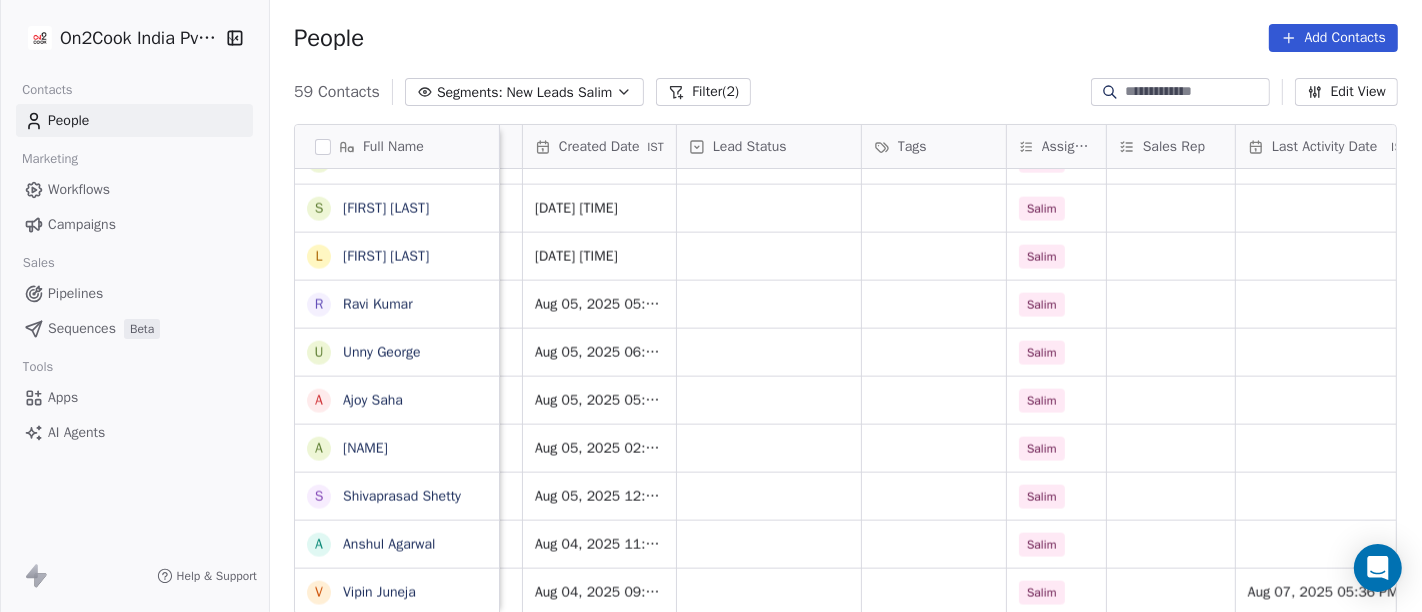 scroll, scrollTop: 17, scrollLeft: 526, axis: both 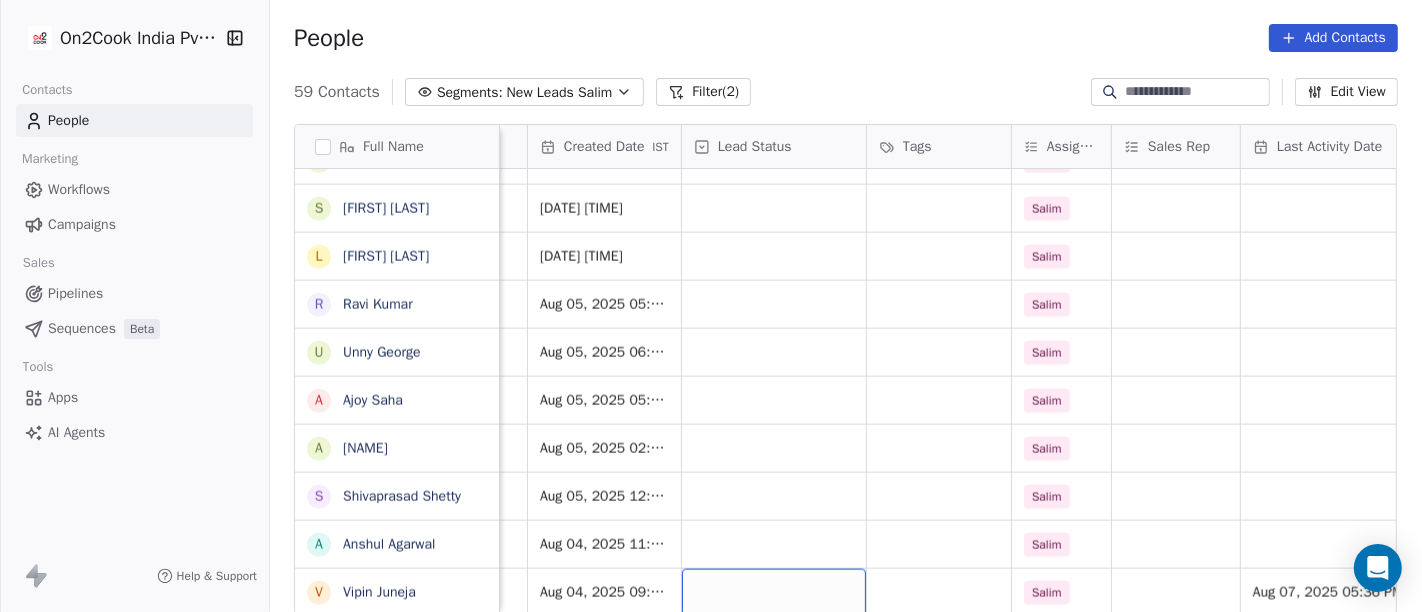 click at bounding box center (774, 592) 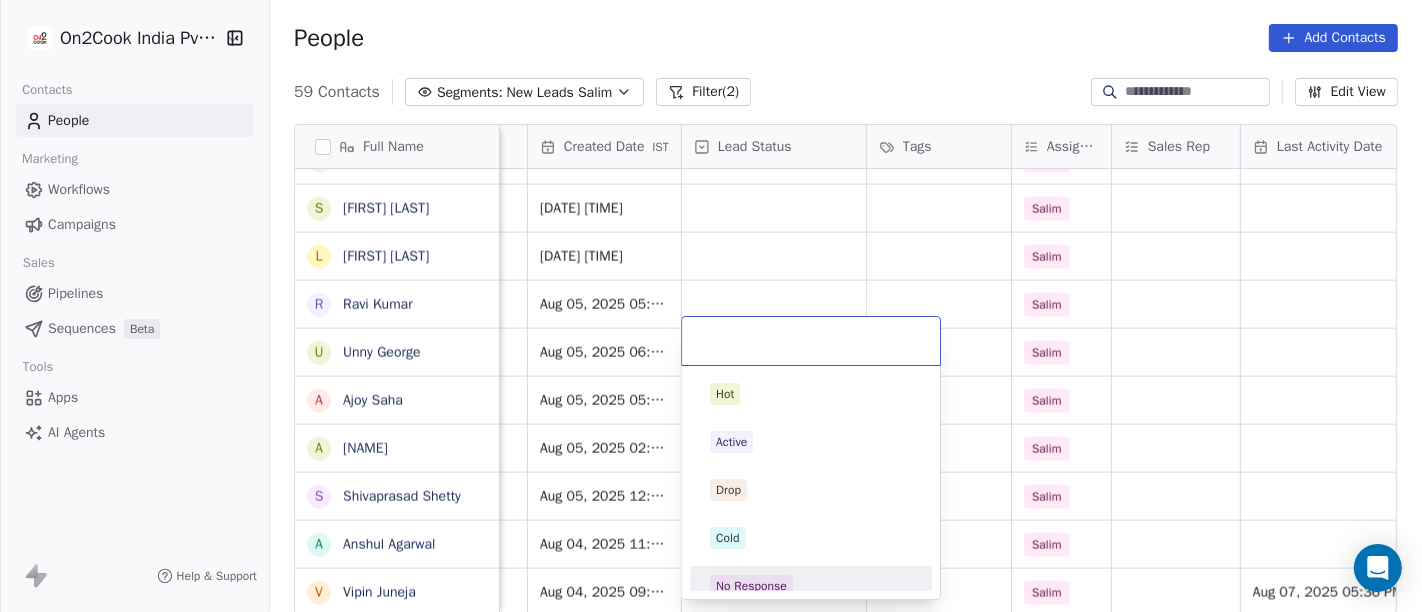 click on "No Response" at bounding box center (751, 586) 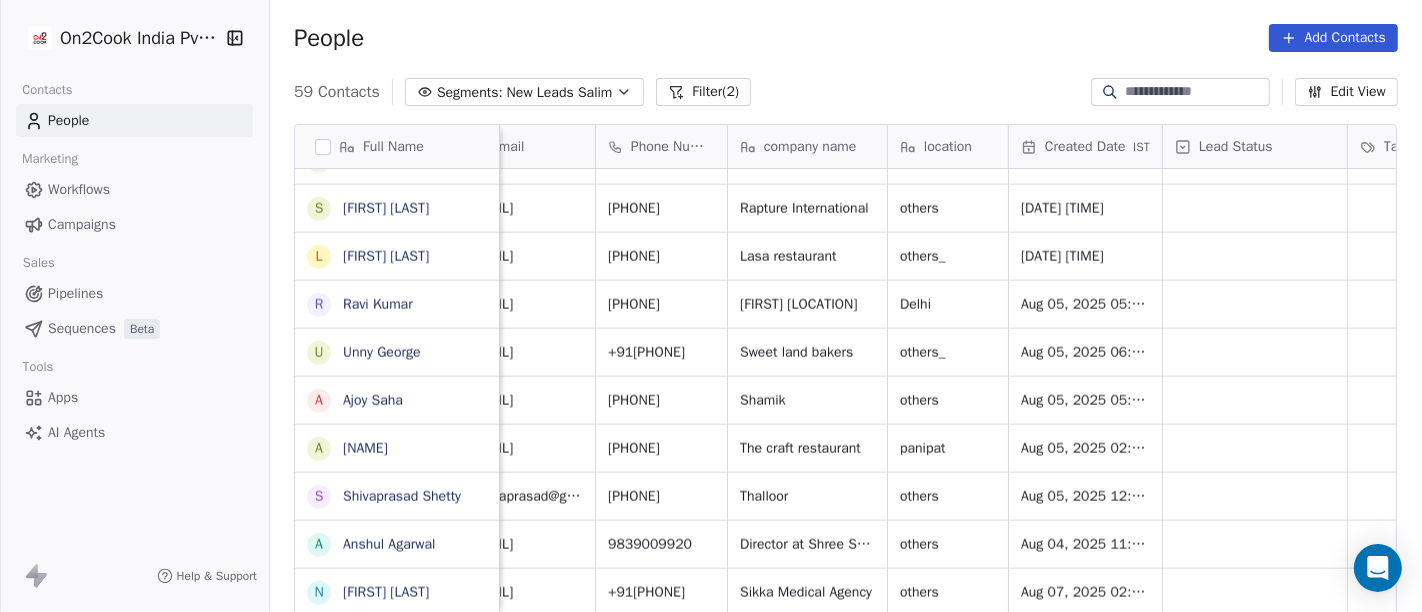 scroll, scrollTop: 17, scrollLeft: 44, axis: both 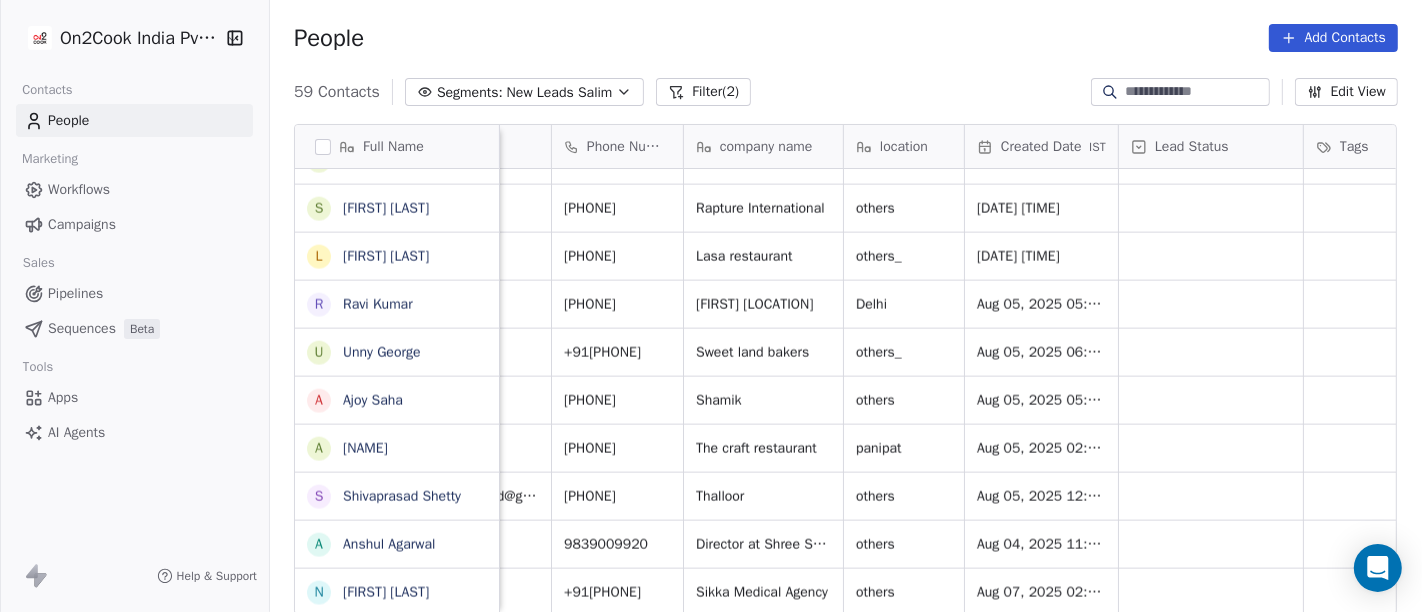 click on "59 Contacts Segments: New Leads Salim Filter  (2) Edit View" at bounding box center (846, 92) 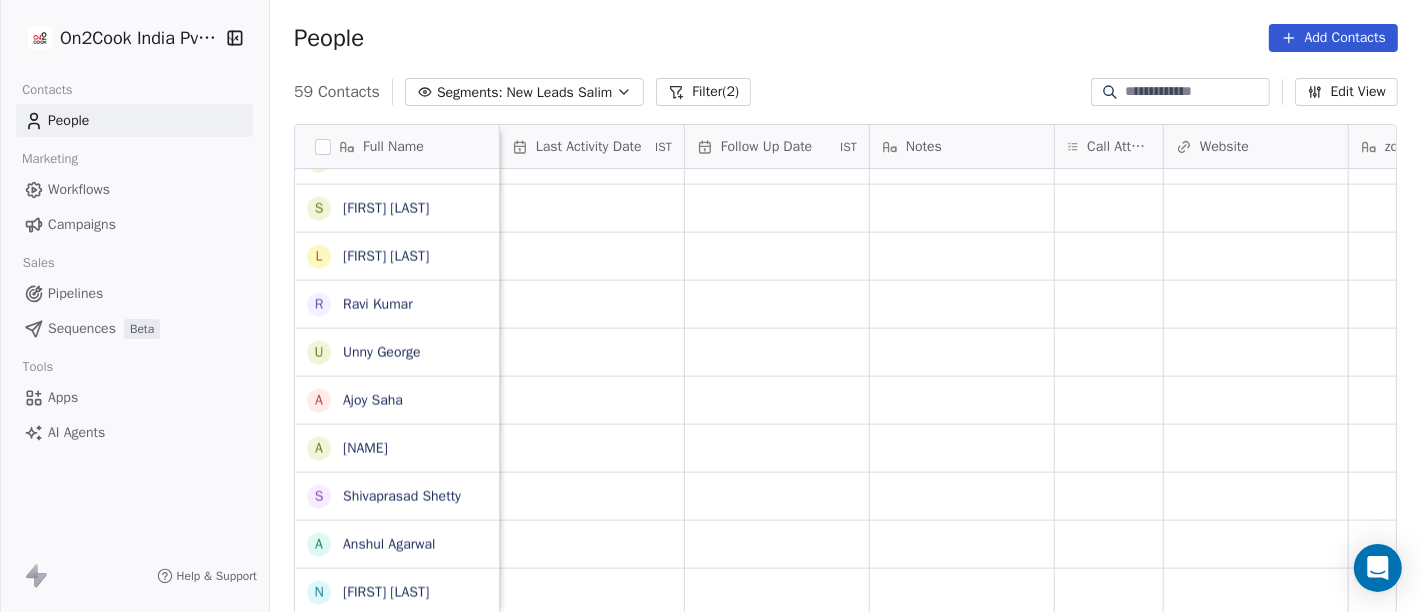 scroll, scrollTop: 17, scrollLeft: 1269, axis: both 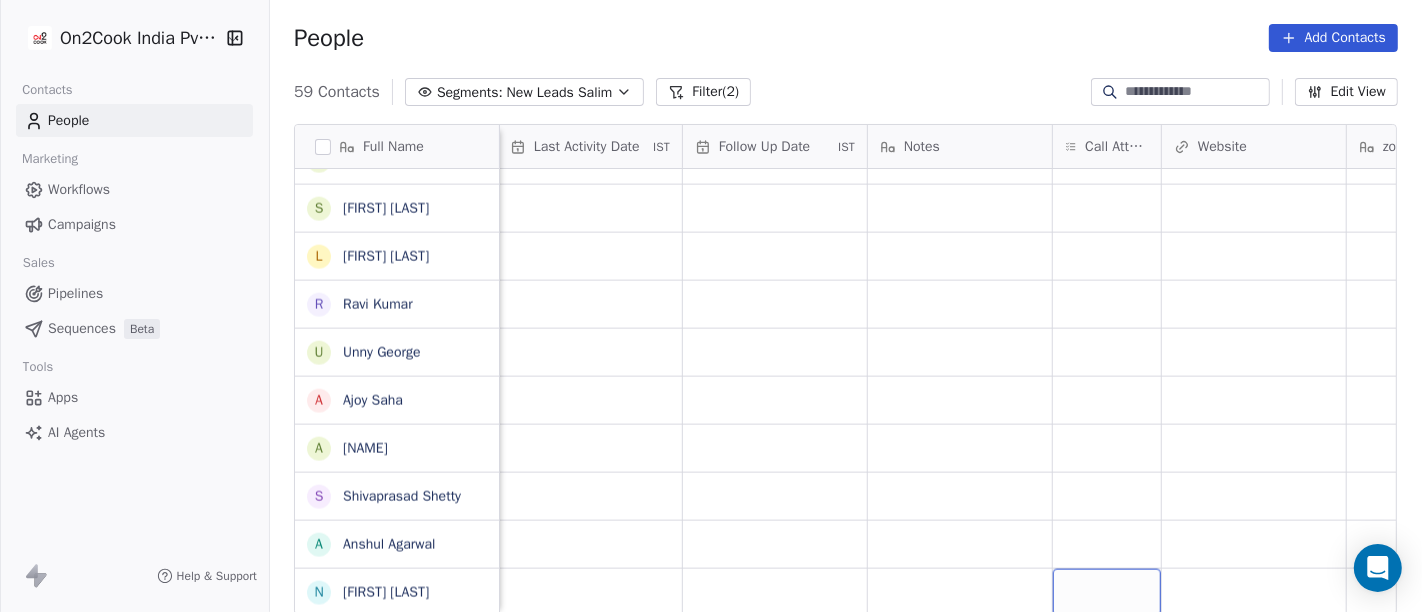 click at bounding box center (1107, 592) 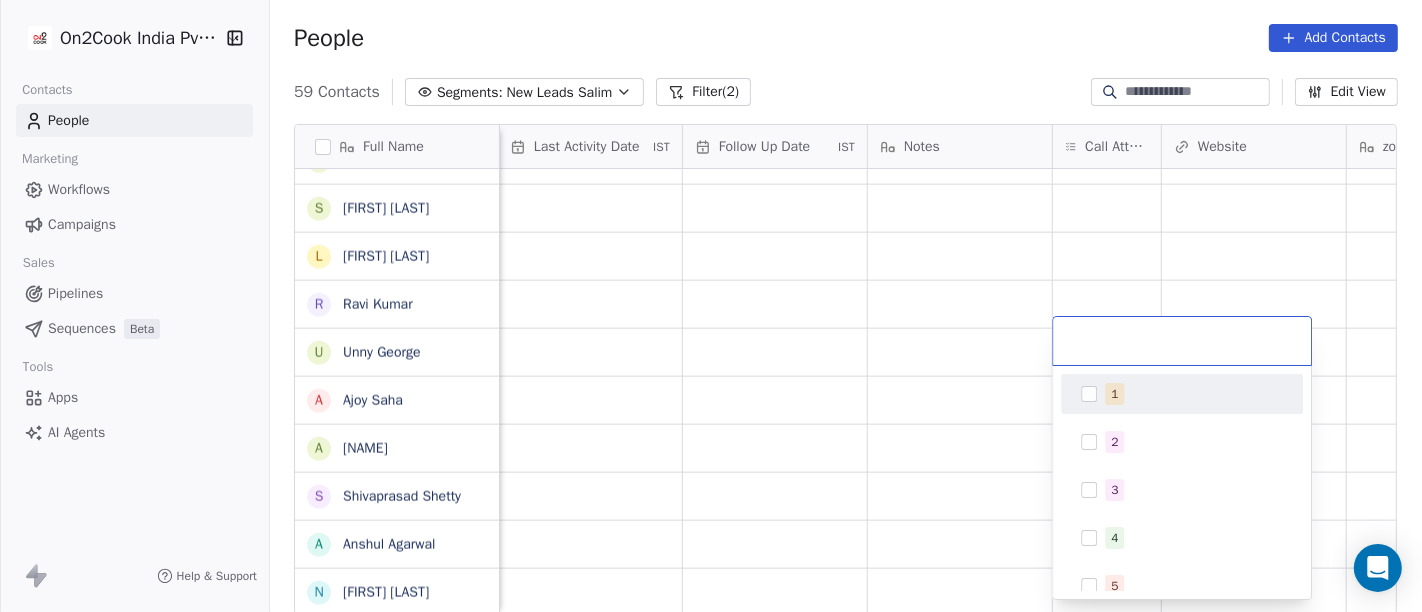 click on "1" at bounding box center (1194, 394) 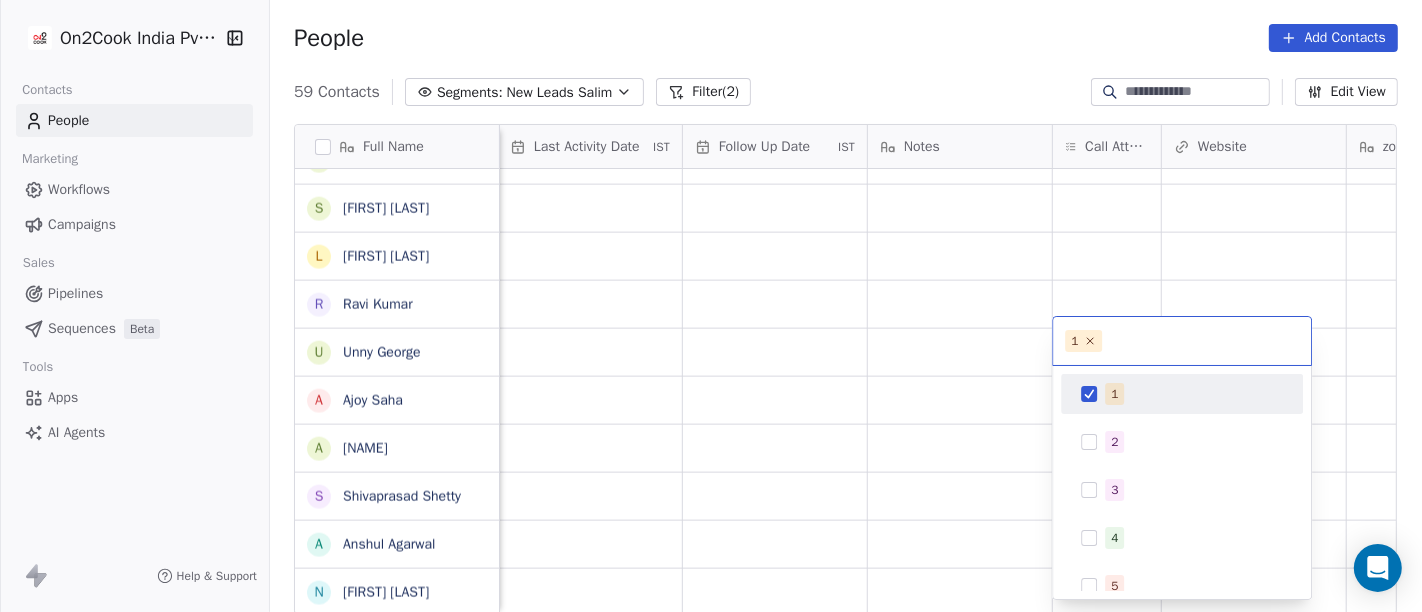 click on "On2Cook India Pvt. Ltd. Contacts People Marketing Workflows Campaigns Sales Pipelines Sequences Beta Tools Apps AI Agents Help & Support People Add Contacts 59 Contacts Segments: New Leads Salim Filter (2) Edit View Tag Add to Sequence Full Name C C L Badgoti S Sukamal Laskar s sandeep D Daljit kaur Pannu S Suresh Ankhiya Raj S Sushil Keshari K KANAIYALAL R Rajesh Mohunta P Pradeep Sharma K Kokila Pathraiyan U US Panda G Girija R Rajesh Verma S Sita Ram Choudhary V Vijay Kumar S Sagar Narula S Sudhakar narayan jadhav S Sanjay Saini A Avnesh Patel a ayaan shaikh s shoeb Bandi L Lokesh Lasa R Ravi Kumar U Unny George A Ajoy Saha A Ankit nandal S Shivaprasad Shetty A Anshul Agarwal n neeraj Sikka Tags Assignee Sales Rep Last Activity Date IST Follow Up Date IST Notes Call Attempts Website zomato link outlet type Location Job Title Salim cafeteria Salim restaurants Salim cloud_kitchen Salim cloud_kitchen Salim cloud_kitchen Salim restaurants Salim executive_kitchens Salim cloud_kitchen" at bounding box center (711, 306) 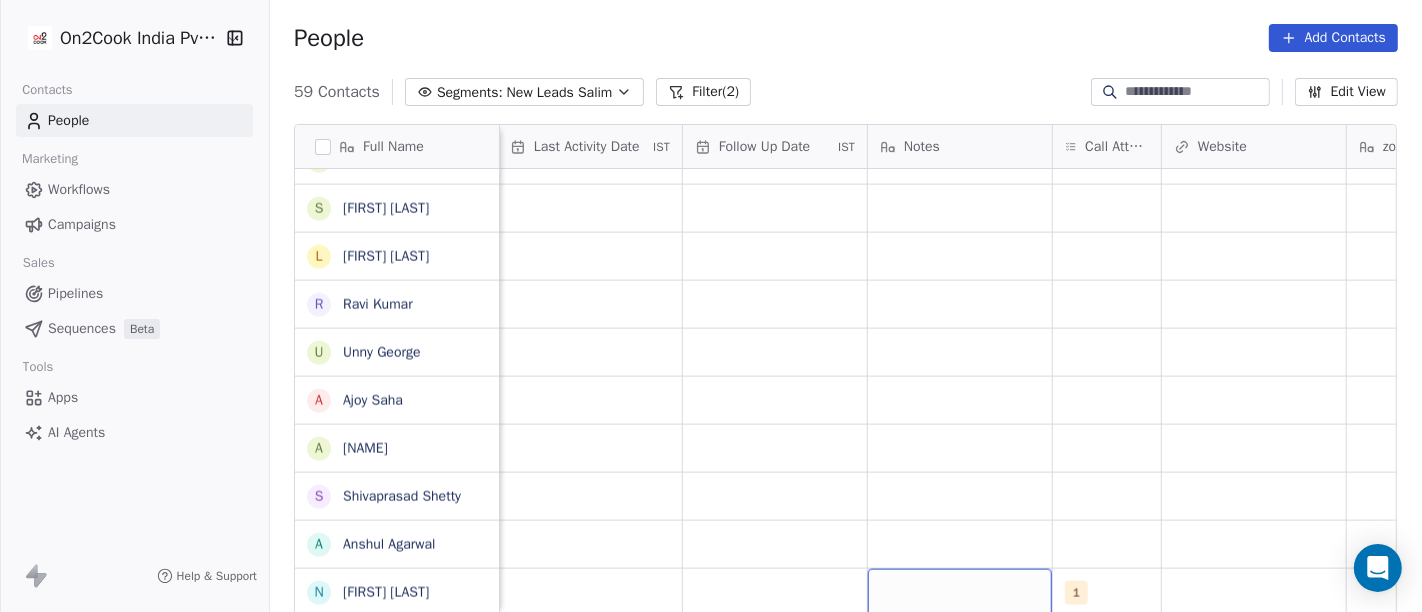 click at bounding box center [960, 592] 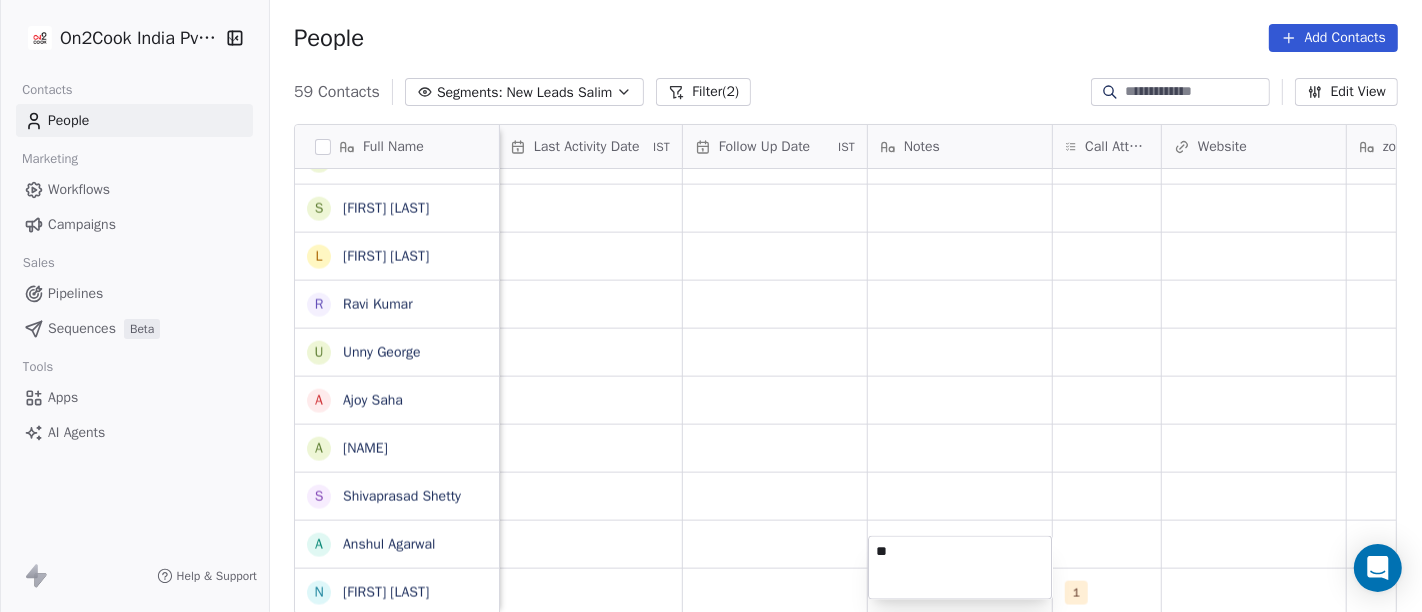 type on "*" 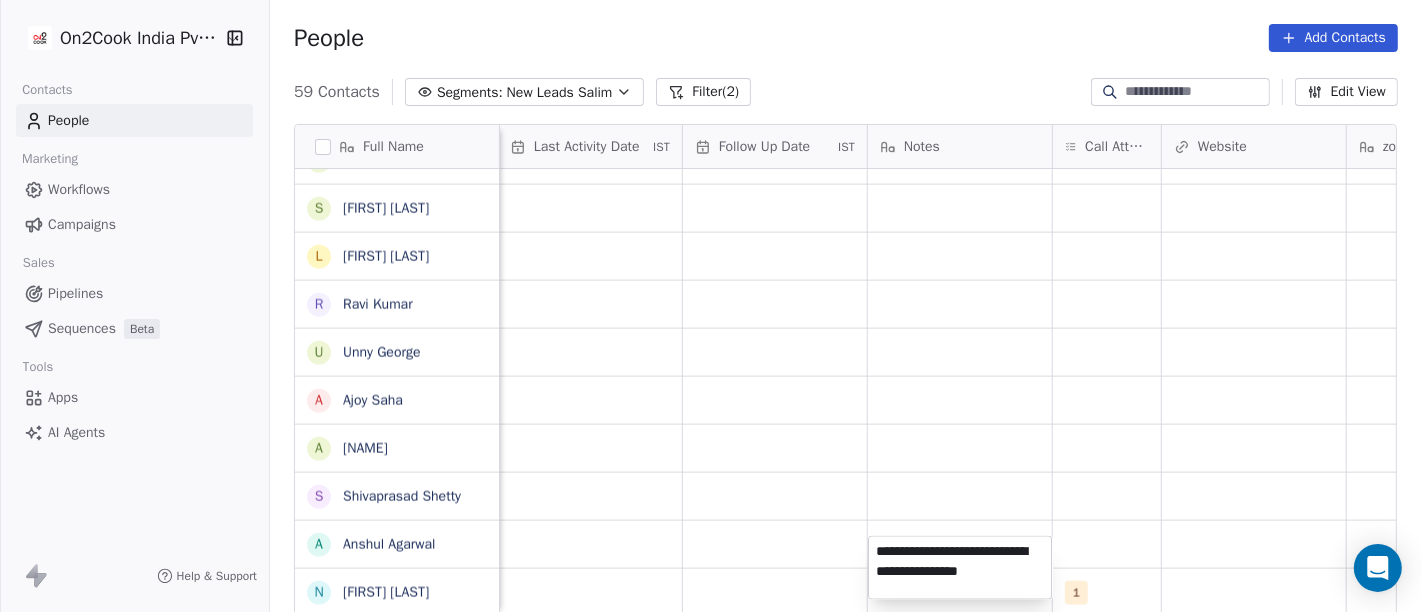 click on "**********" at bounding box center (960, 568) 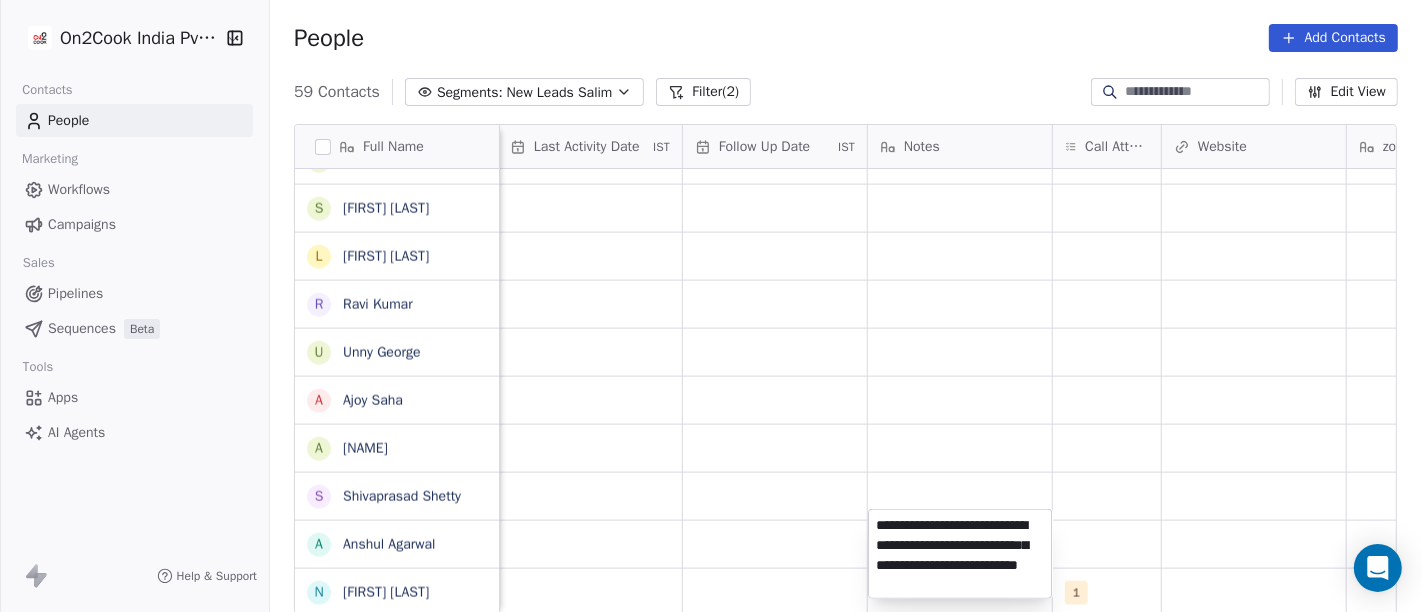 type on "**********" 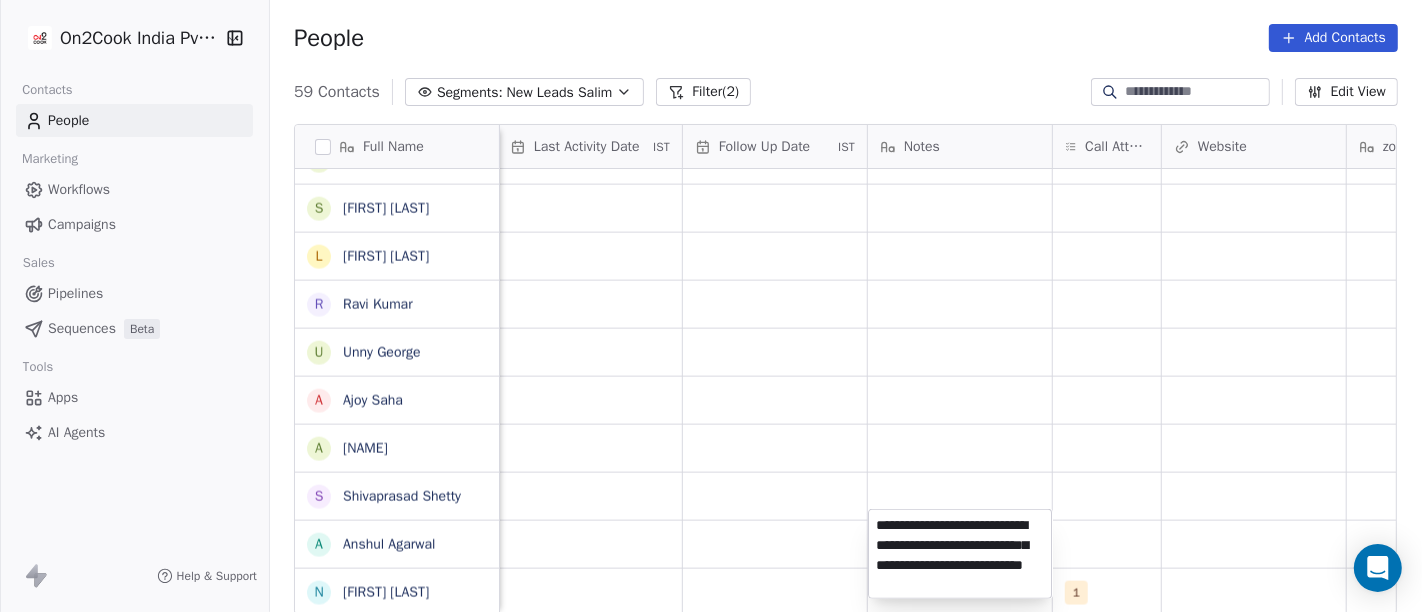 click on "On2Cook India Pvt. Ltd. Contacts People Marketing Workflows Campaigns Sales Pipelines Sequences Beta Tools Apps AI Agents Help & Support People Add Contacts 59 Contacts Segments: New Leads Salim Filter (2) Edit View Tag Add to Sequence Full Name C C L Badgoti S Sukamal Laskar s sandeep D Daljit kaur Pannu S Suresh Ankhiya Raj S Sushil Keshari K KANAIYALAL R Rajesh Mohunta P Pradeep Sharma K Kokila Pathraiyan U US Panda G Girija R Rajesh Verma S Sita Ram Choudhary V Vijay Kumar S Sagar Narula S Sudhakar narayan jadhav S Sanjay Saini A Avnesh Patel a ayaan shaikh s shoeb Bandi L Lokesh Lasa R Ravi Kumar U Unny George A Ajoy Saha A Ankit nandal S Shivaprasad Shetty A Anshul Agarwal n neeraj Sikka Tags Assignee Sales Rep Last Activity Date IST Follow Up Date IST Notes Call Attempts Website zomato link outlet type Location Job Title Salim cafeteria Salim restaurants Salim cloud_kitchen Salim cloud_kitchen Salim cloud_kitchen Salim restaurants Salim executive_kitchens Salim cloud_kitchen" at bounding box center (711, 306) 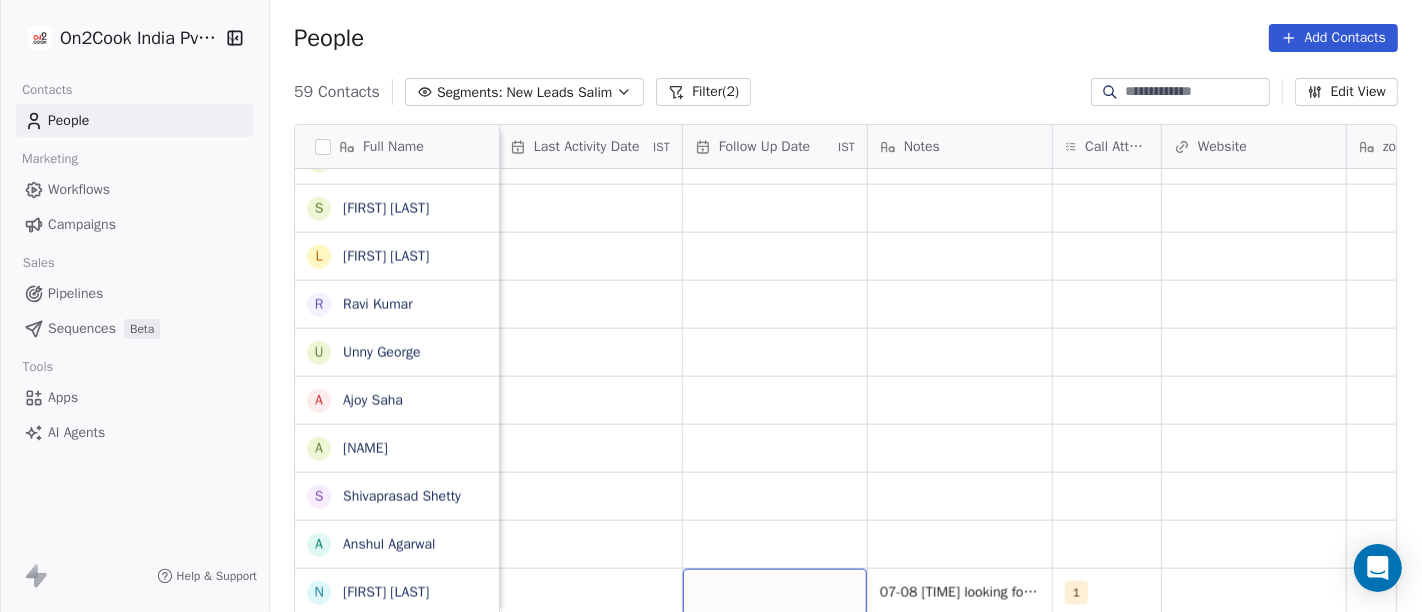 click at bounding box center [775, 592] 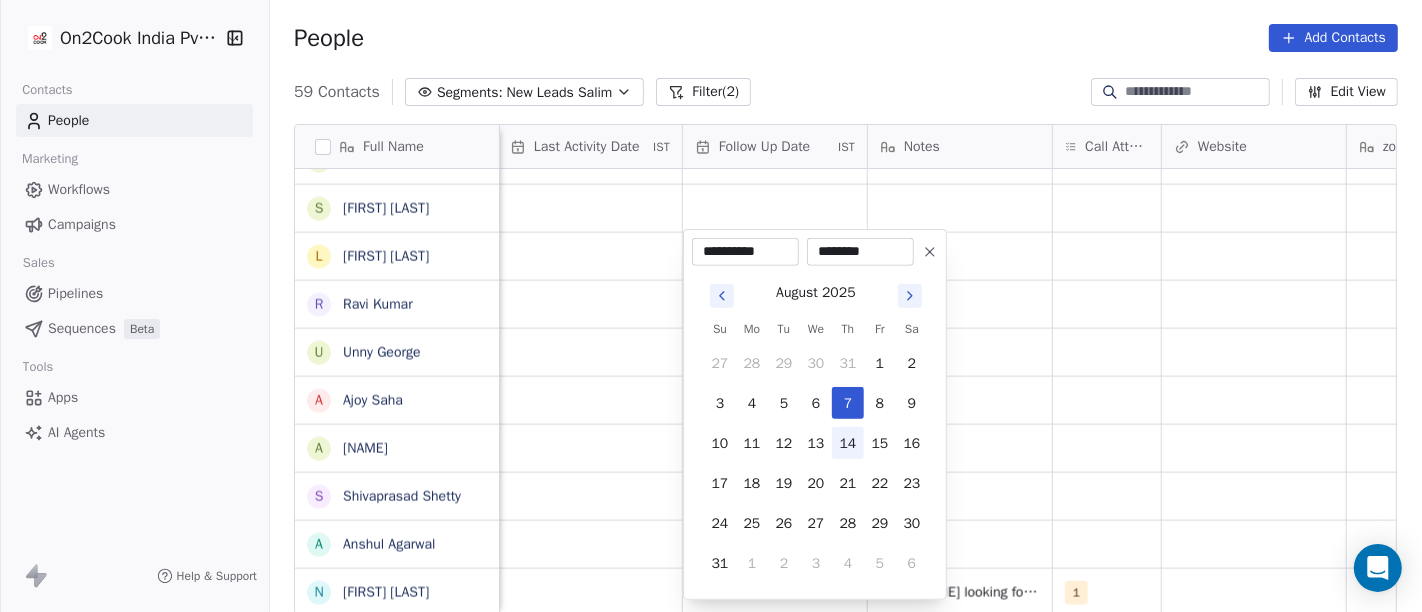 click on "14" at bounding box center (848, 443) 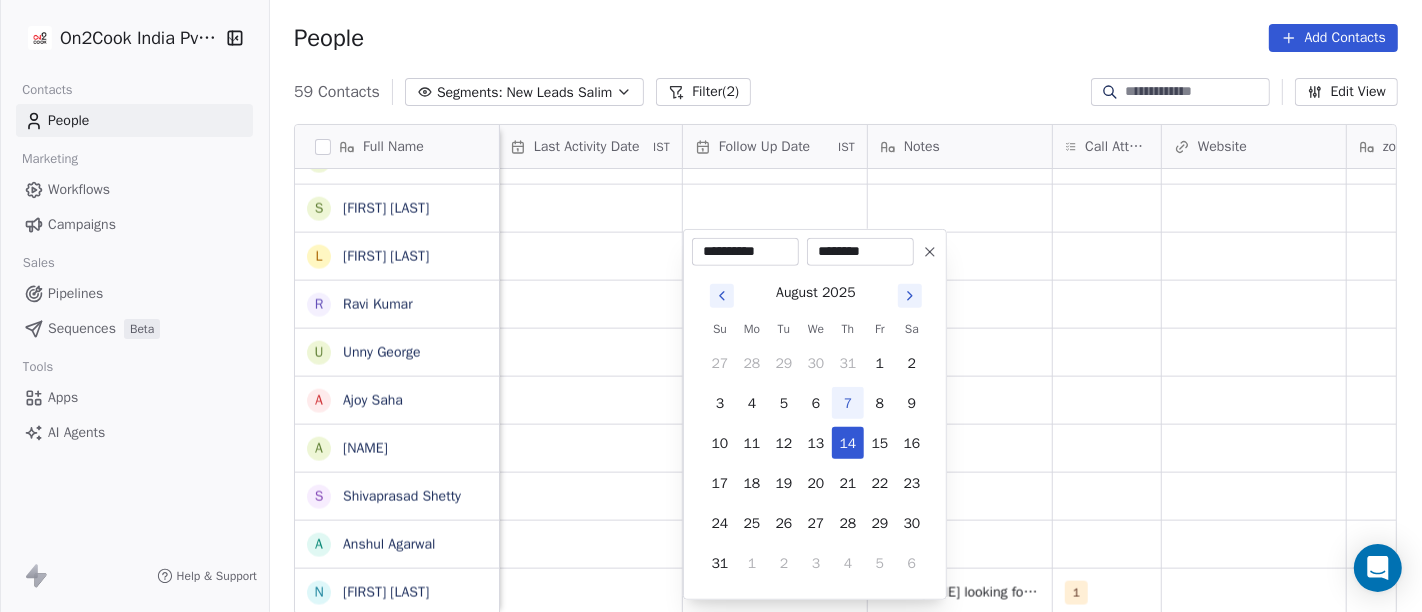click on "On2Cook India Pvt. Ltd. Contacts People Marketing Workflows Campaigns Sales Pipelines Sequences Beta Tools Apps AI Agents Help & Support People Add Contacts 59 Contacts Segments: New Leads Salim Filter (2) Edit View Tag Add to Sequence Full Name C C L Badgoti S Sukamal Laskar s sandeep D Daljit kaur Pannu S Suresh Ankhiya Raj S Sushil Keshari K KANAIYALAL R Rajesh Mohunta P Pradeep Sharma K Kokila Pathraiyan U US Panda G Girija R Rajesh Verma S Sita Ram Choudhary V Vijay Kumar S Sagar Narula S Sudhakar narayan jadhav S Sanjay Saini A Avnesh Patel a ayaan shaikh s shoeb Bandi L Lokesh Lasa R Ravi Kumar U Unny George A Ajoy Saha A Ankit nandal S Shivaprasad Shetty A Anshul Agarwal n neeraj Sikka Tags Assignee Sales Rep Last Activity Date IST Follow Up Date IST Notes Call Attempts Website zomato link outlet type Location Job Title Salim cafeteria Salim restaurants Salim cloud_kitchen Salim cloud_kitchen Salim cloud_kitchen Salim restaurants Salim executive_kitchens Salim cloud_kitchen" at bounding box center [711, 306] 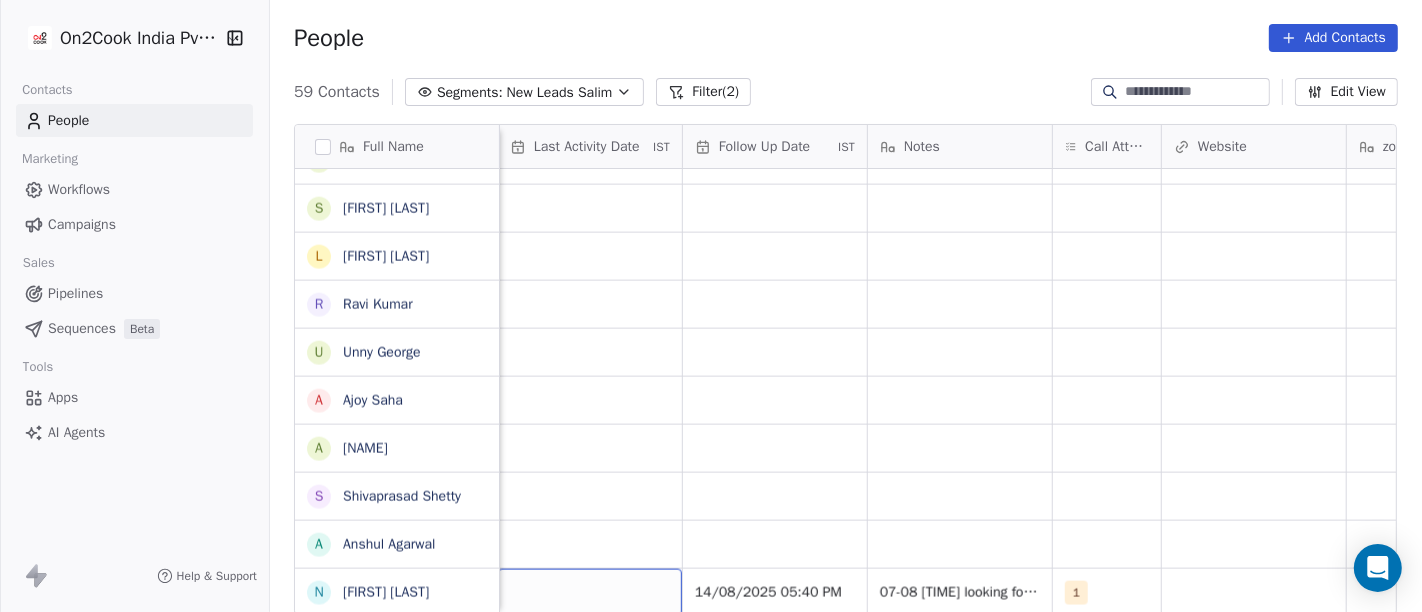 scroll, scrollTop: 17, scrollLeft: 1266, axis: both 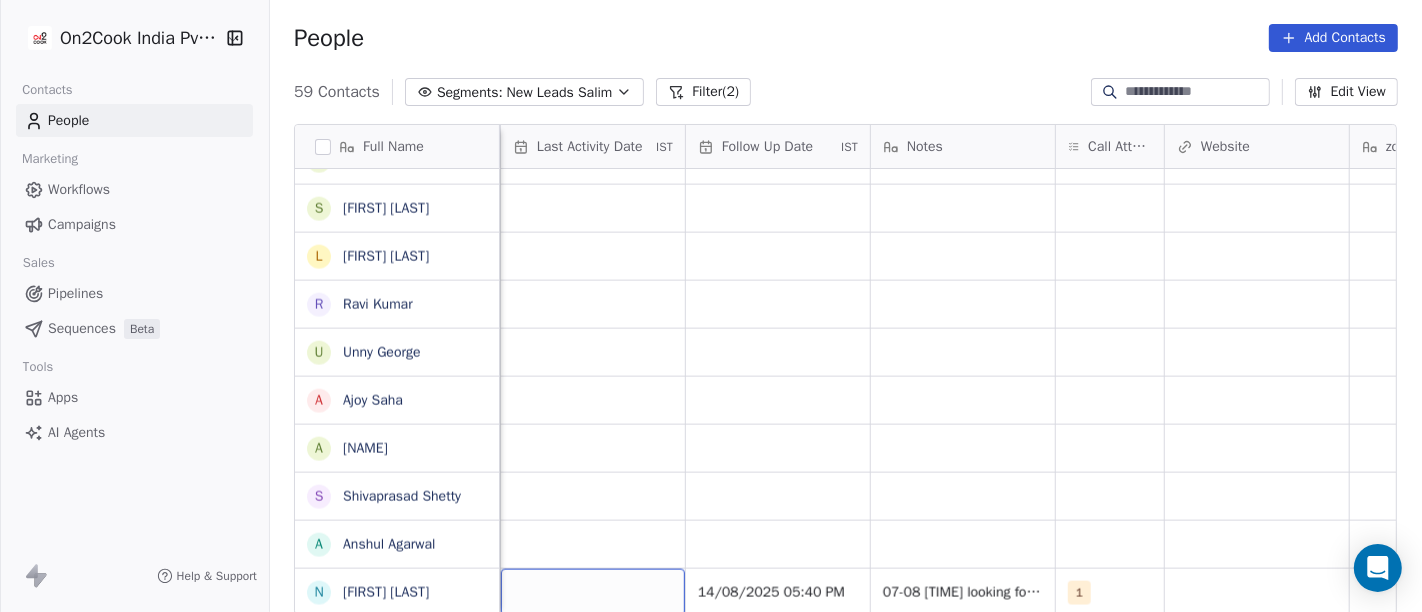 click at bounding box center (593, 592) 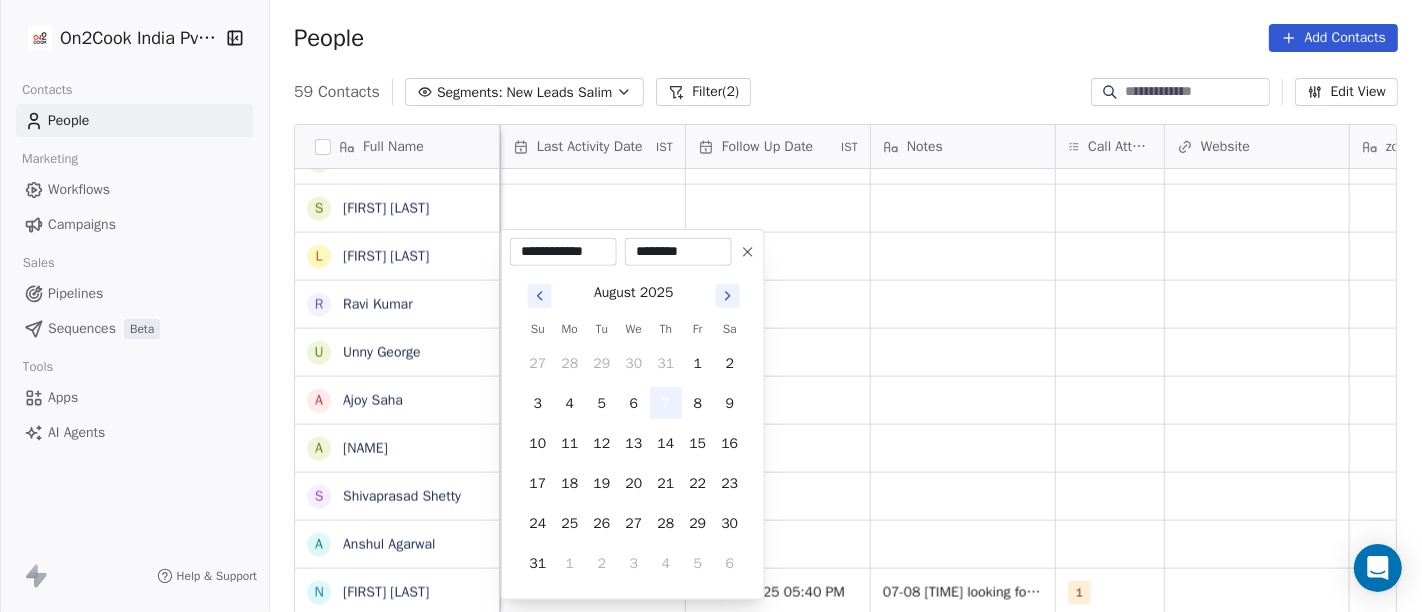 click on "7" at bounding box center (666, 403) 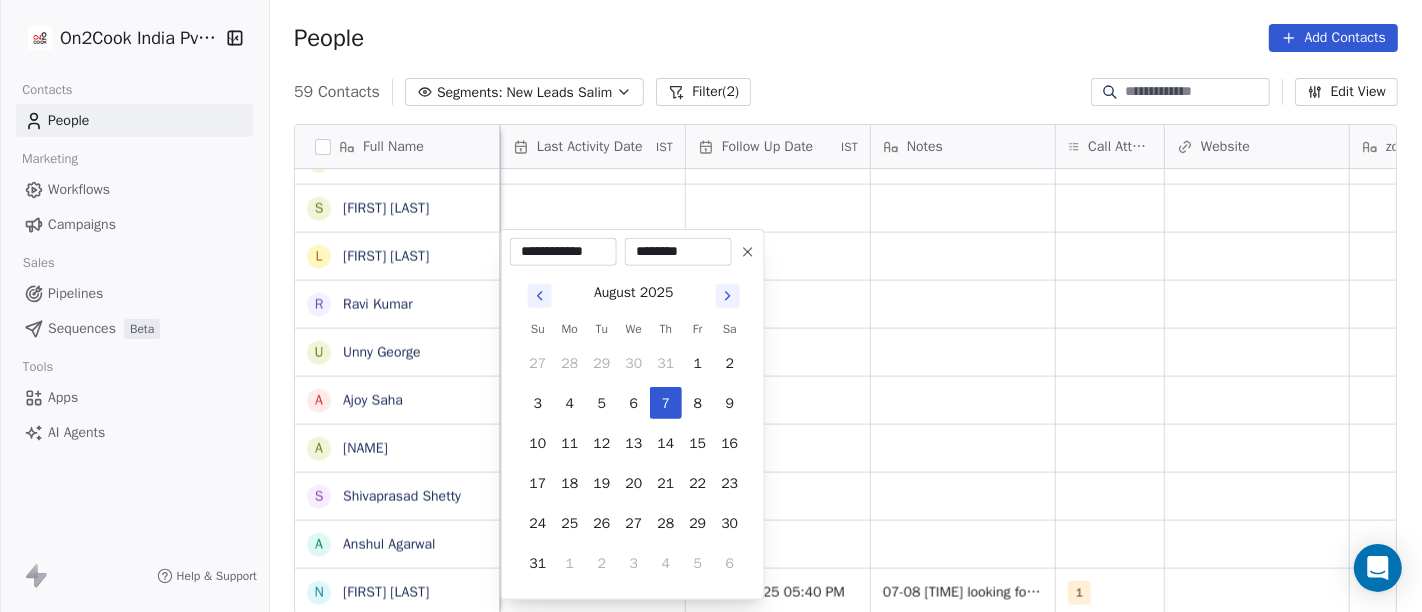 click on "On2Cook India Pvt. Ltd. Contacts People Marketing Workflows Campaigns Sales Pipelines Sequences Beta Tools Apps AI Agents Help & Support People Add Contacts 59 Contacts Segments: New Leads Salim Filter (2) Edit View Tag Add to Sequence Full Name C C L [LAST] S [LAST] s [LAST] D [LAST] kaur S [LAST] R S [LAST] K [LAST] R [LAST] P [LAST] K [LAST] U [LAST] G [LAST] R [LAST] S [LAST] C V [LAST] S [LAST] S [LAST] n [LAST] S [LAST] A [LAST] a [LAST] s [LAST] B L [LAST] R [LAST] U [LAST] A [LAST] A [LAST] S [LAST] A [LAST] n [LAST] S [LAST] Lead Status Tags Assignee Sales Rep Last Activity Date IST Follow Up Date IST Notes Call Attempts Website zomato link outlet type Location Job Title Salim cafeteria Salim restaurants Salim cloud_kitchen Salim cloud_kitchen Salim cloud_kitchen Salim restaurants Salim executive_kitchens Salim" at bounding box center (711, 306) 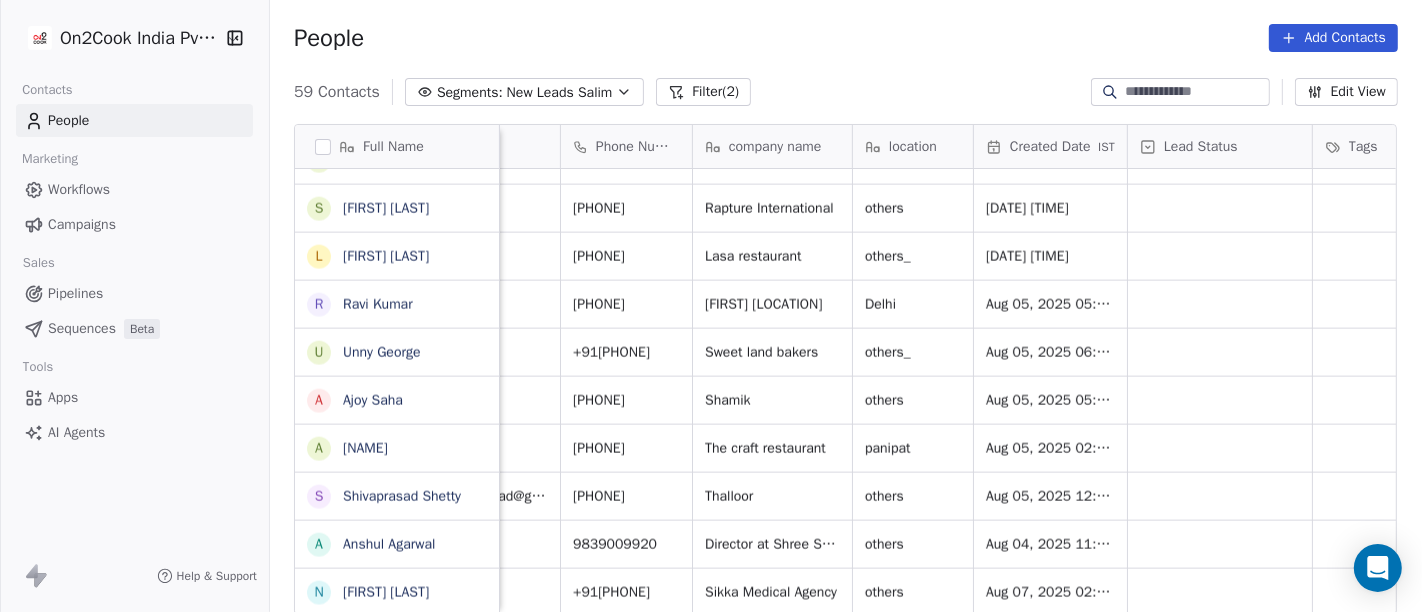 scroll, scrollTop: 17, scrollLeft: 0, axis: vertical 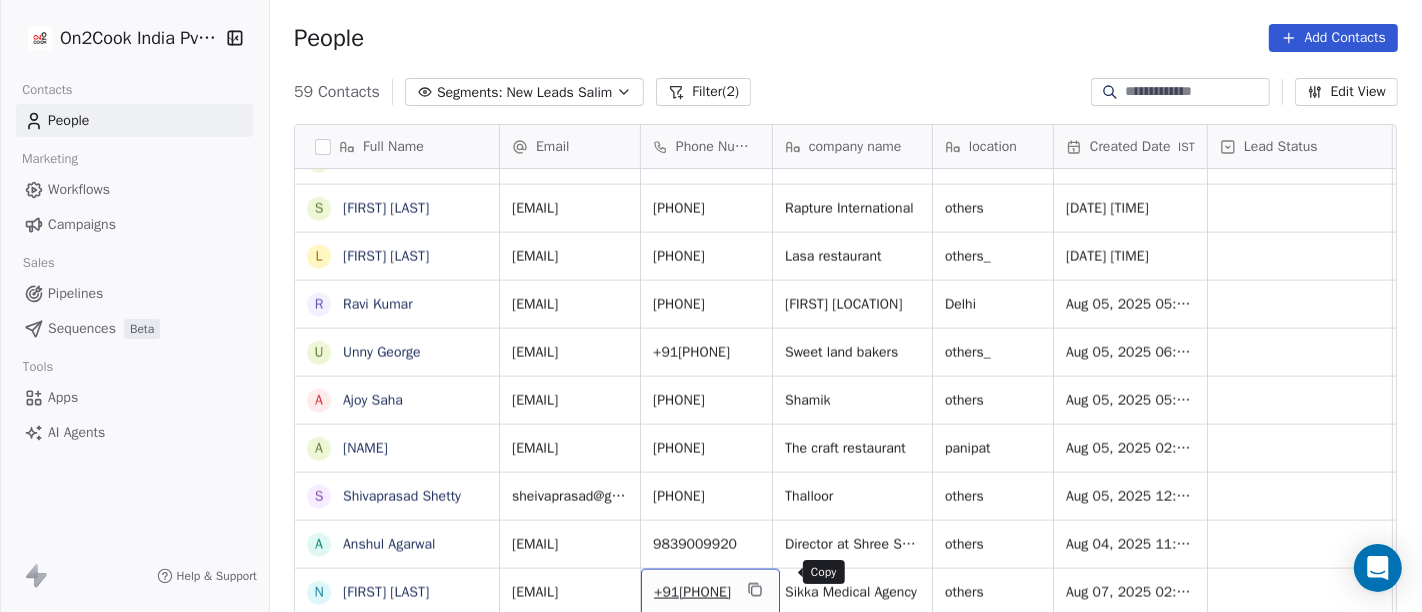 click at bounding box center (755, 590) 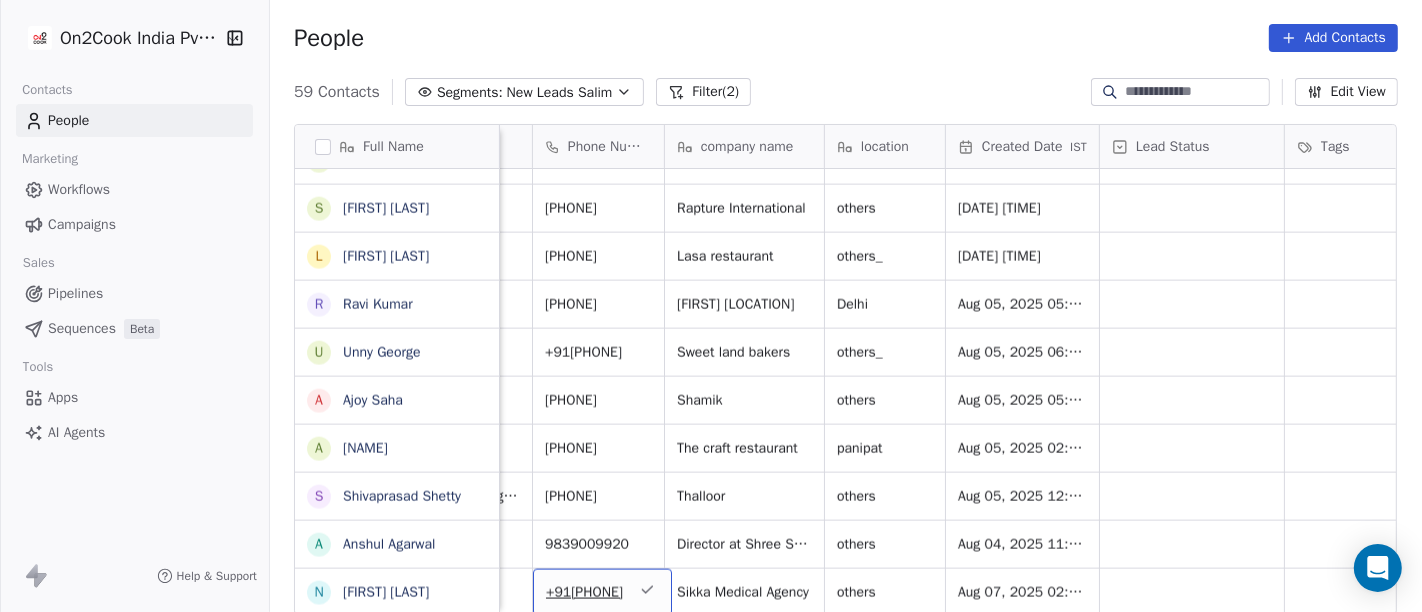scroll, scrollTop: 17, scrollLeft: 157, axis: both 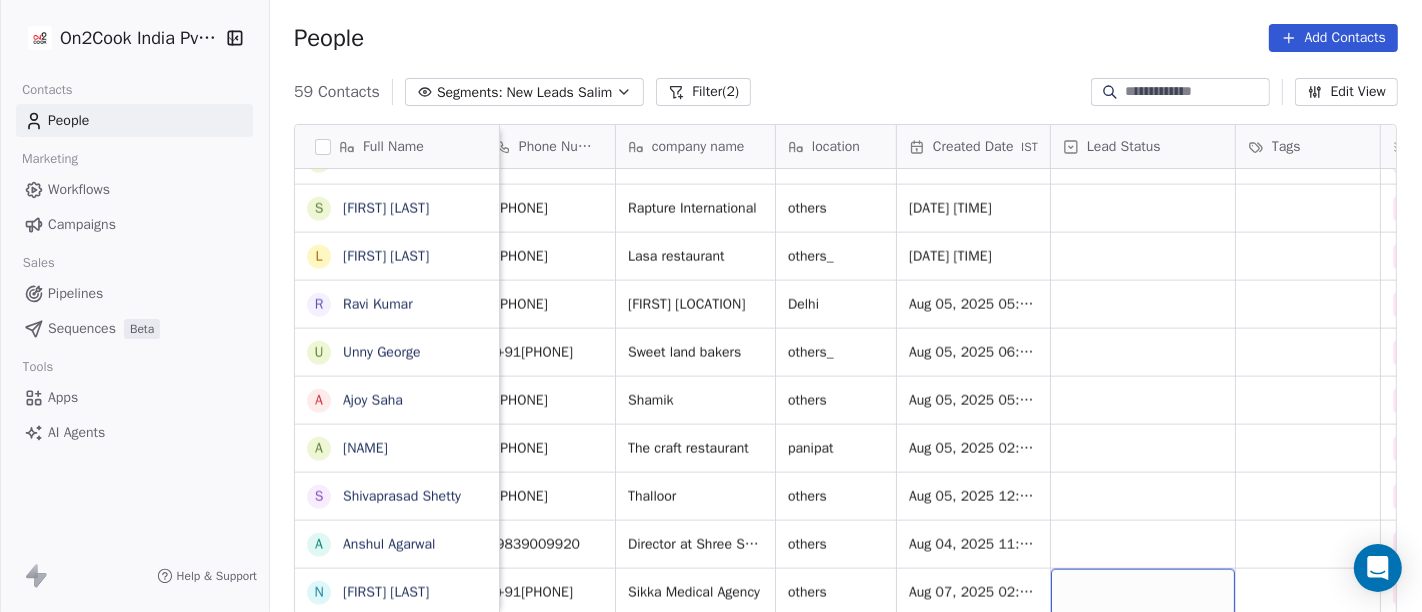 click at bounding box center [1143, 592] 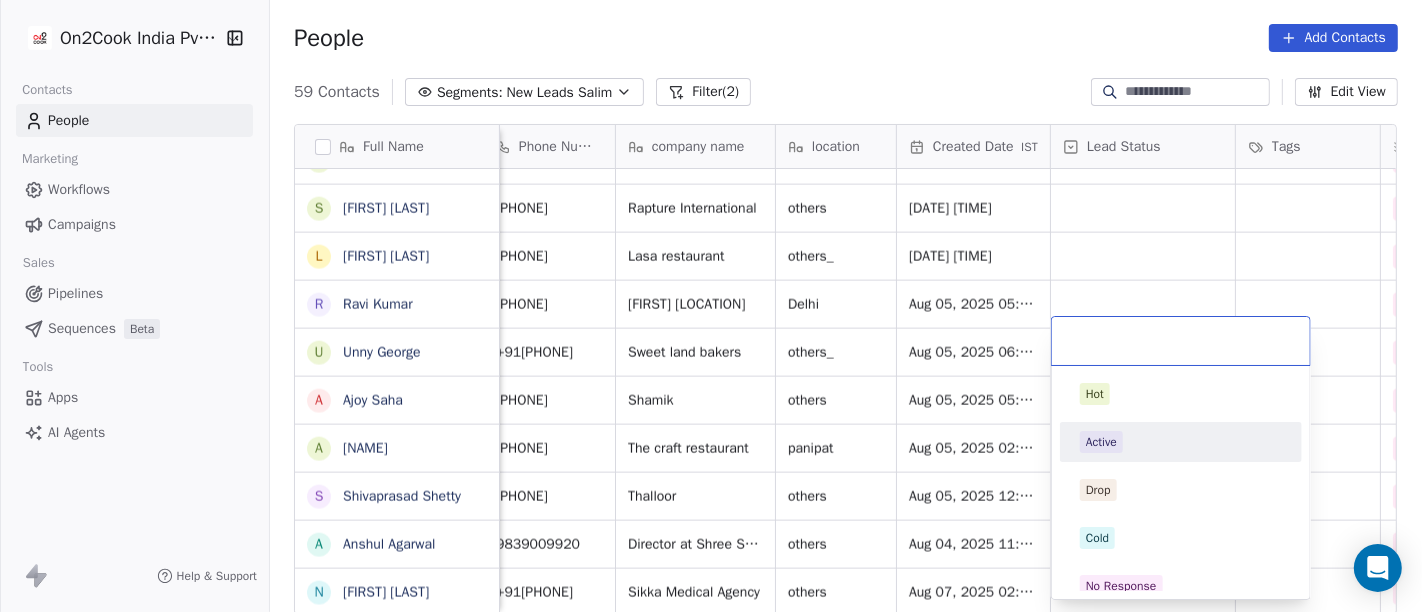 click on "Active" at bounding box center (1181, 442) 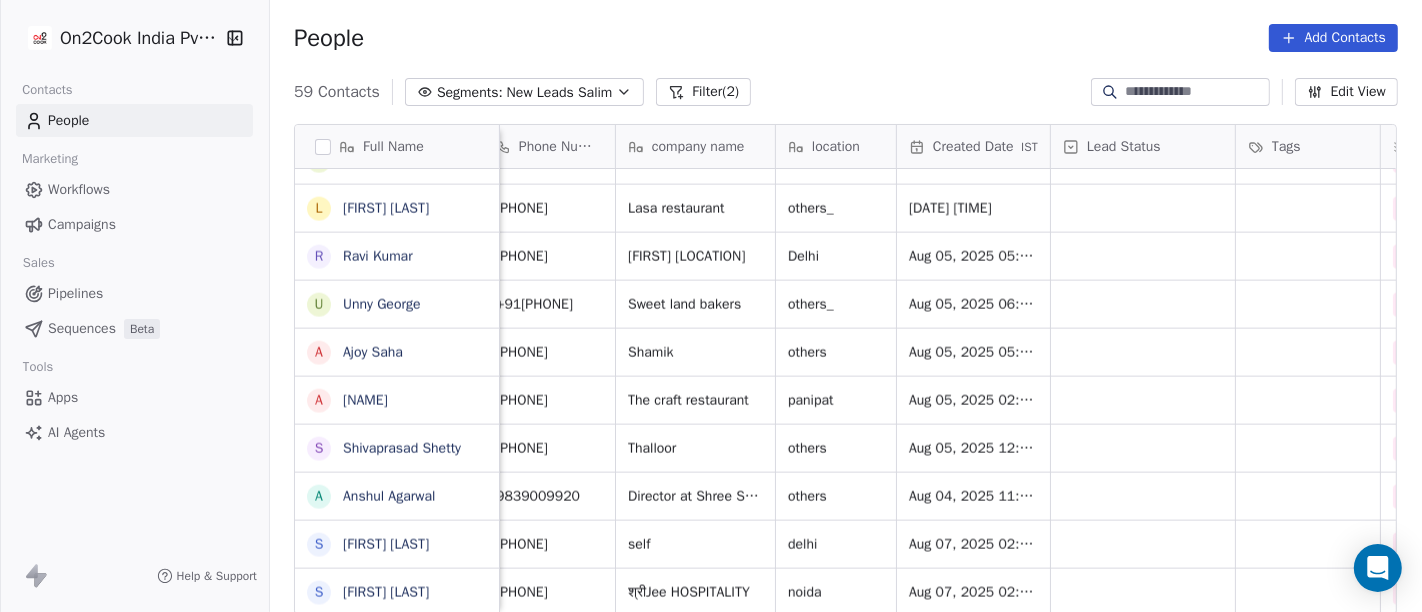scroll, scrollTop: 2289, scrollLeft: 0, axis: vertical 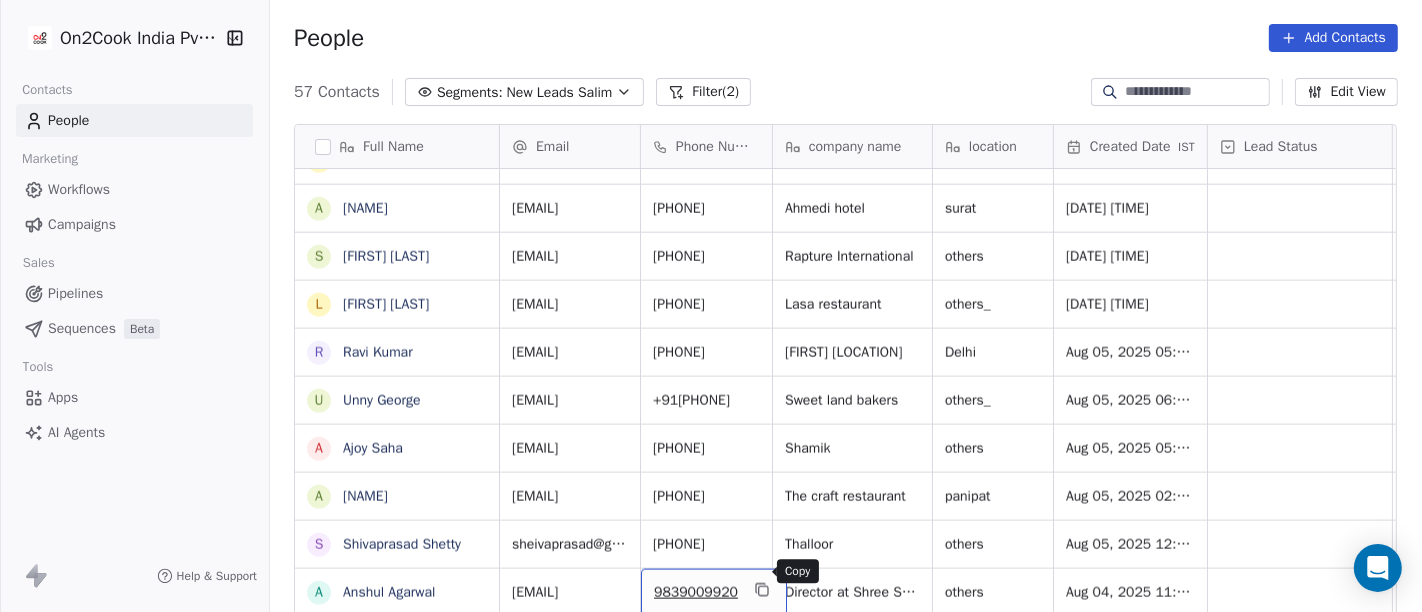 click 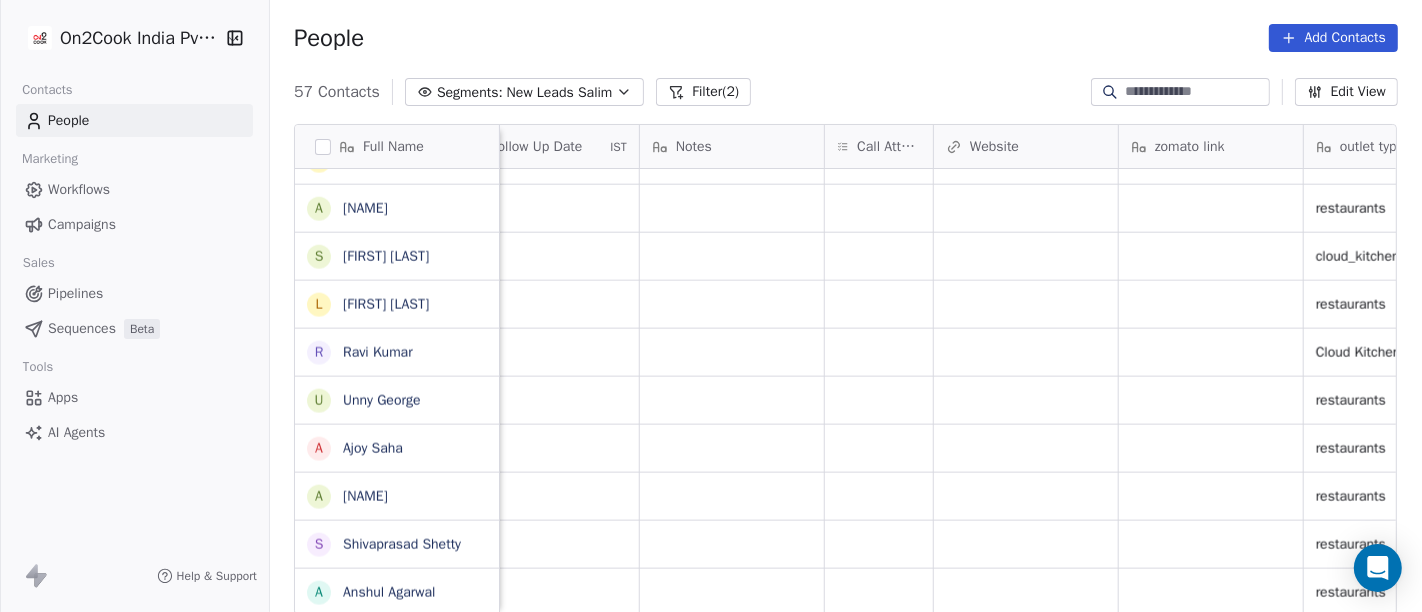 scroll, scrollTop: 17, scrollLeft: 1522, axis: both 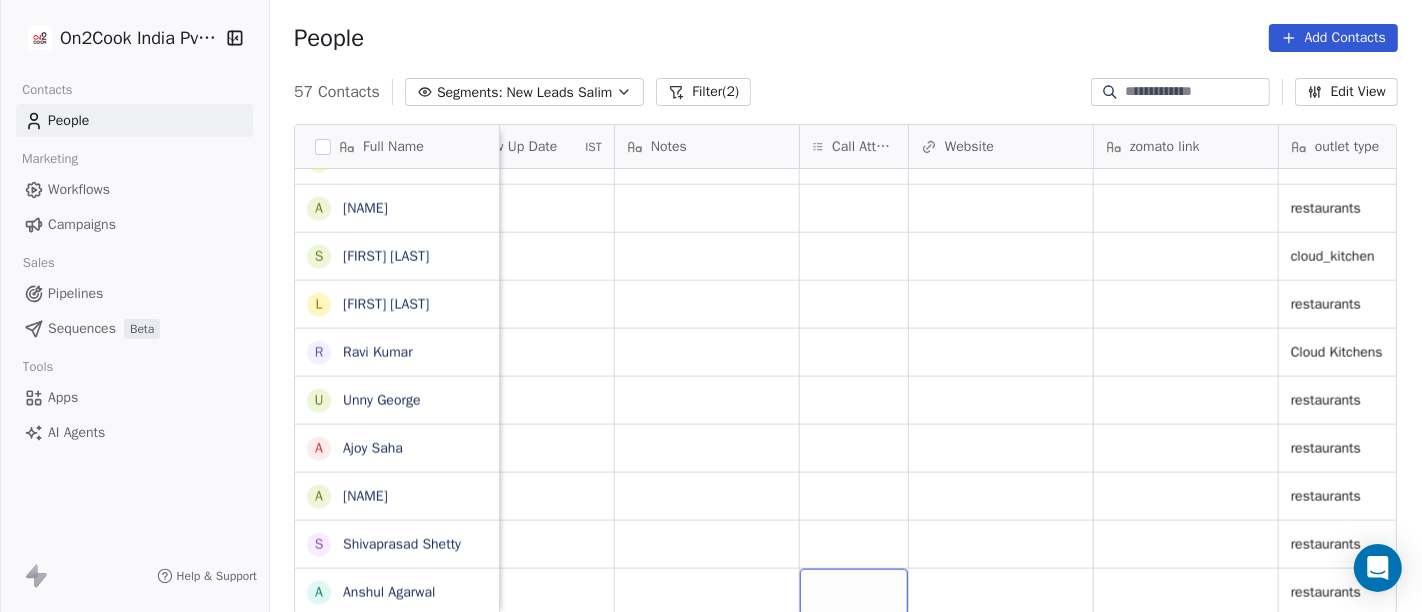 click at bounding box center (854, 592) 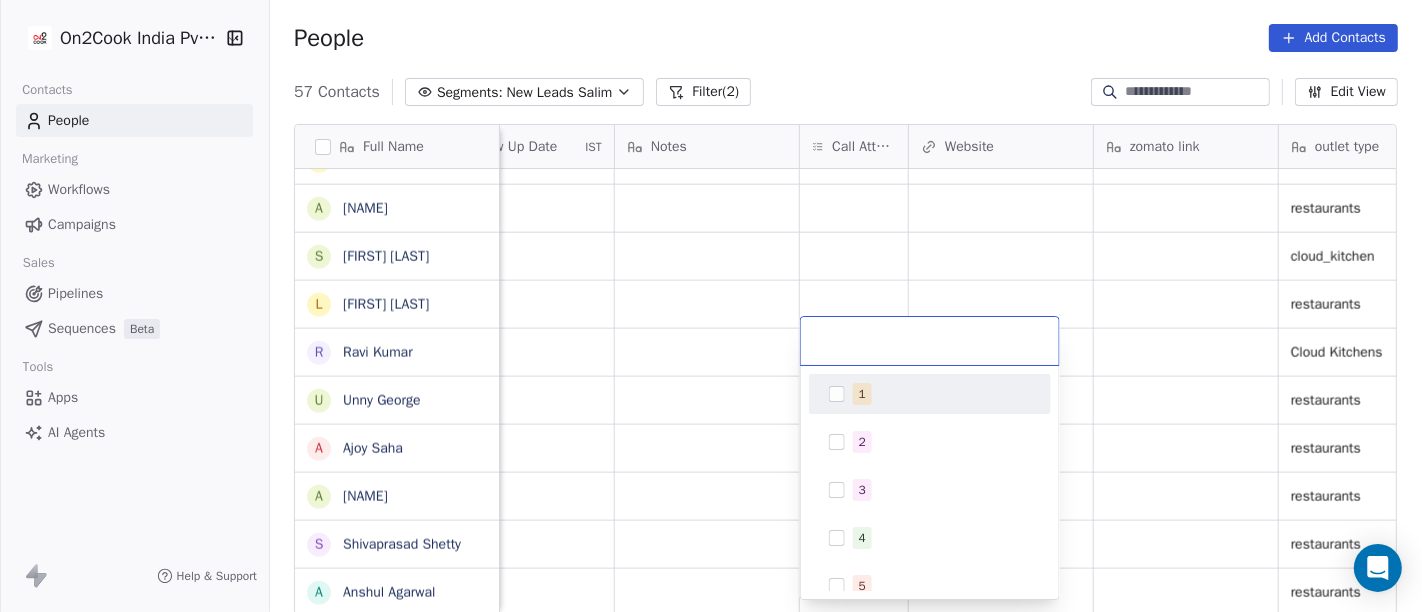 click on "1" at bounding box center (930, 394) 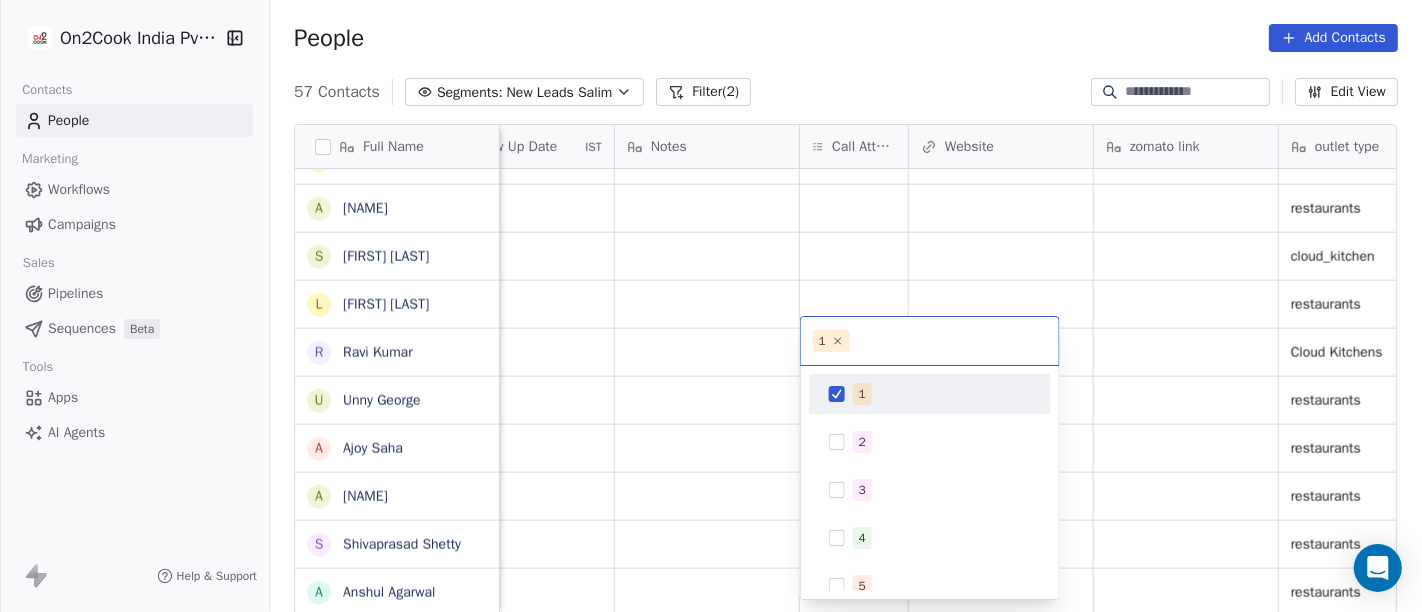 click on "On2Cook India Pvt. Ltd. Contacts People Marketing Workflows Campaigns Sales Pipelines Sequences Beta Tools Apps AI Agents Help & Support People Add Contacts 57 Contacts Segments: New Leads Salim Filter (2) Edit View Tag Add to Sequence Full Name j jeeyansh C C L Badgoti S Sukamal Laskar s sandeep D Daljit kaur Pannu S Suresh Ankhiya Raj S Sushil Keshari K KANAIYALAL R Rajesh Mohunta P Pradeep Sharma K Kokila Pathraiyan U US Panda G Girija R Rajesh Verma S Sita Ram Choudhary V Vijay Kumar S Sagar Narula S Sudhakar narayan jadhav S Sanjay Saini A Avnesh Patel a ayaan shaikh s shoeb Bandi L Lokesh Lasa R Ravi Kumar U Unny George A Ajoy Saha A Ankit nandal S Shivaprasad Shetty A Anshul Agarwal Assignee Sales Rep Last Activity Date IST Follow Up Date IST Notes Call Attempts Website zomato link outlet type Location Job Title Whastapp Message Salim executive_kitchens Salim cafeteria Salim restaurants Salim cloud_kitchen Salim cloud_kitchen Salim cloud_kitchen Salim restaurants Salim" at bounding box center (711, 306) 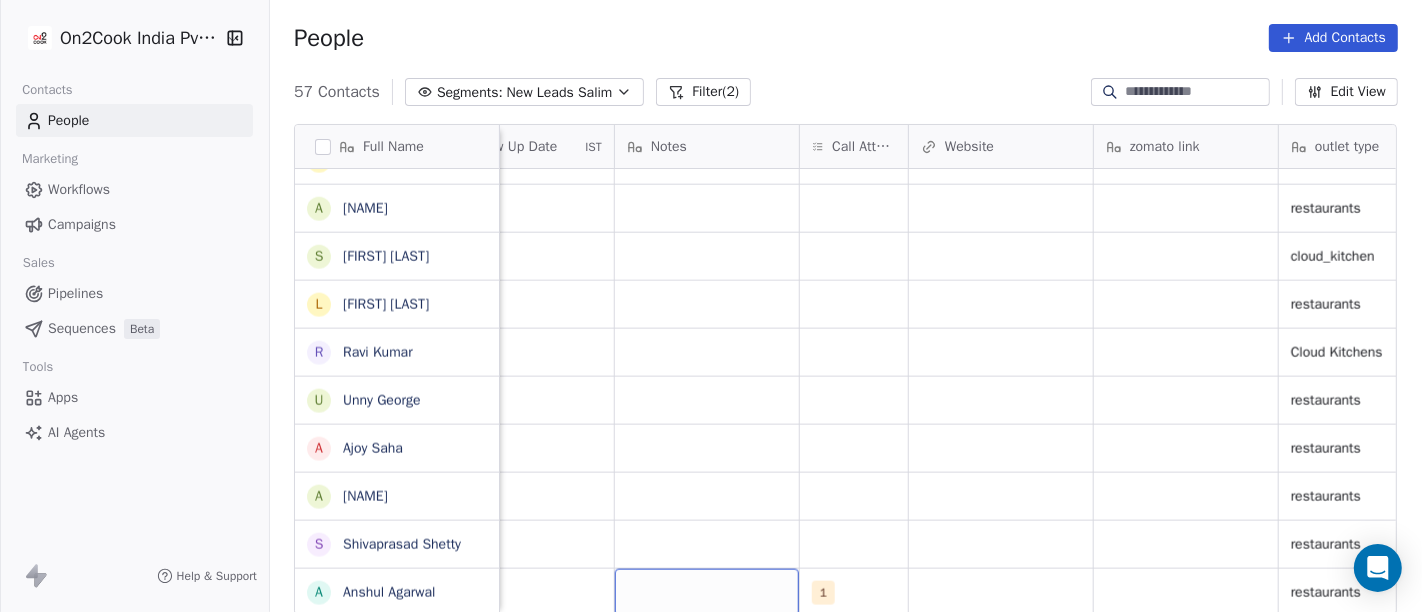 click at bounding box center [707, 592] 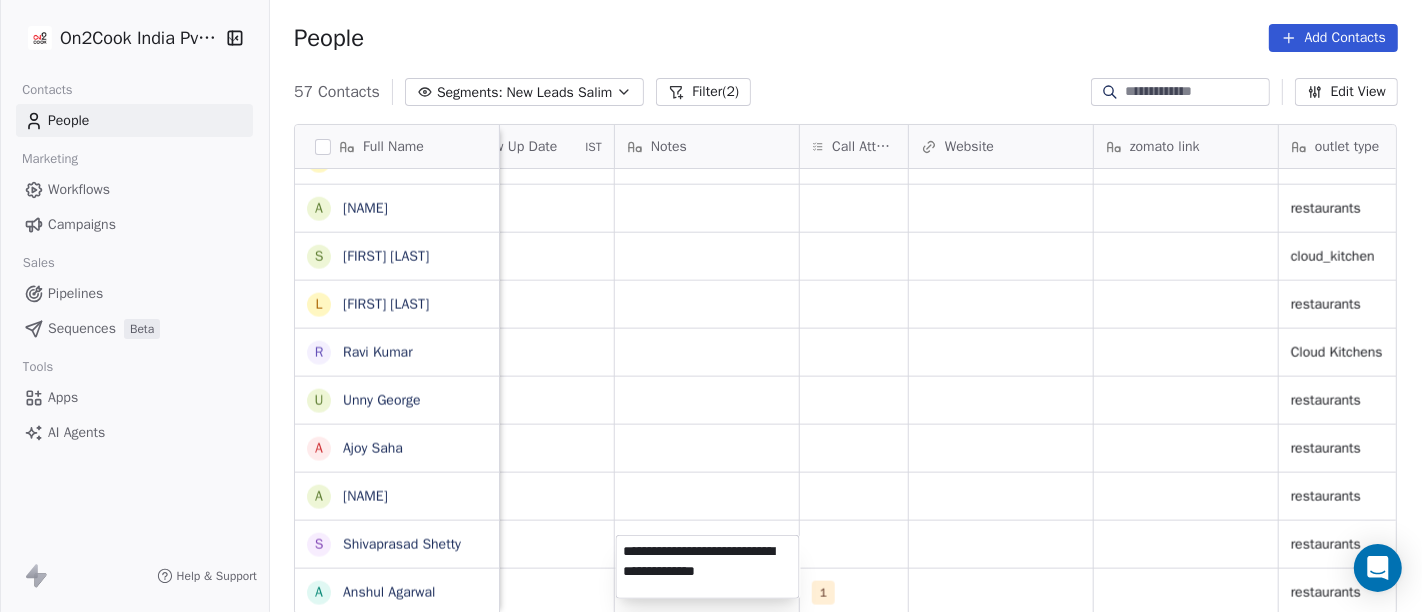 type on "**********" 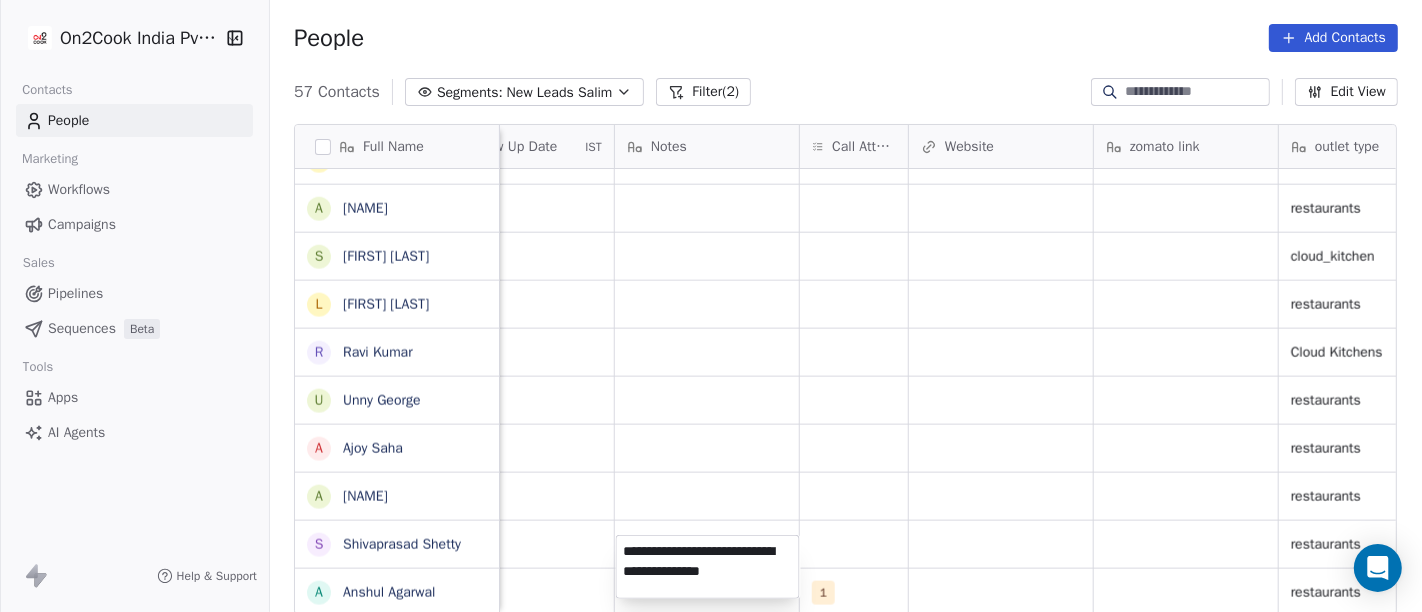 click on "On2Cook India Pvt. Ltd. Contacts People Marketing Workflows Campaigns Sales Pipelines Sequences Beta Tools Apps AI Agents Help & Support People Add Contacts 57 Contacts Segments: New Leads Salim Filter (2) Edit View Tag Add to Sequence Full Name j jeeyansh C C L Badgoti S Sukamal Laskar s sandeep D Daljit kaur Pannu S Suresh Ankhiya Raj S Sushil Keshari K KANAIYALAL R Rajesh Mohunta P Pradeep Sharma K Kokila Pathraiyan U US Panda G Girija R Rajesh Verma S Sita Ram Choudhary V Vijay Kumar S Sagar Narula S Sudhakar narayan jadhav S Sanjay Saini A Avnesh Patel a ayaan shaikh s shoeb Bandi L Lokesh Lasa R Ravi Kumar U Unny George A Ajoy Saha A Ankit nandal S Shivaprasad Shetty A Anshul Agarwal Assignee Sales Rep Last Activity Date IST Follow Up Date IST Notes Call Attempts Website zomato link outlet type Location Job Title Whastapp Message Salim executive_kitchens Salim cafeteria Salim restaurants Salim cloud_kitchen Salim cloud_kitchen Salim cloud_kitchen Salim restaurants Salim" at bounding box center (711, 306) 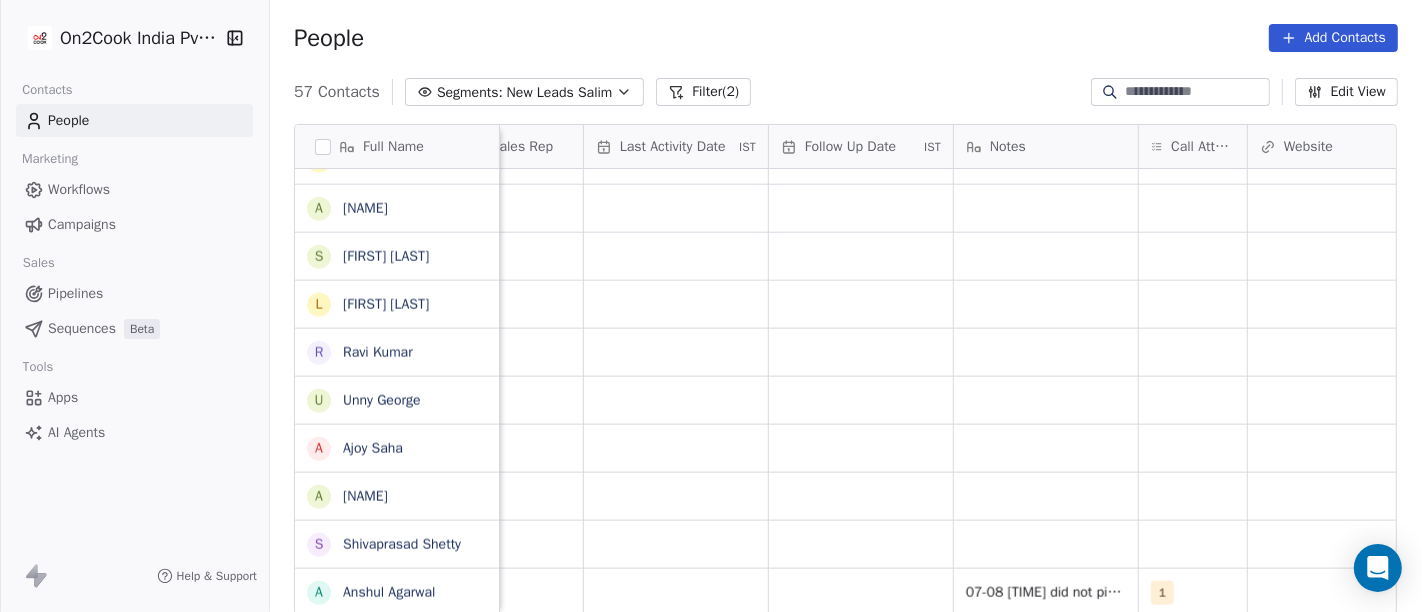 scroll, scrollTop: 17, scrollLeft: 1182, axis: both 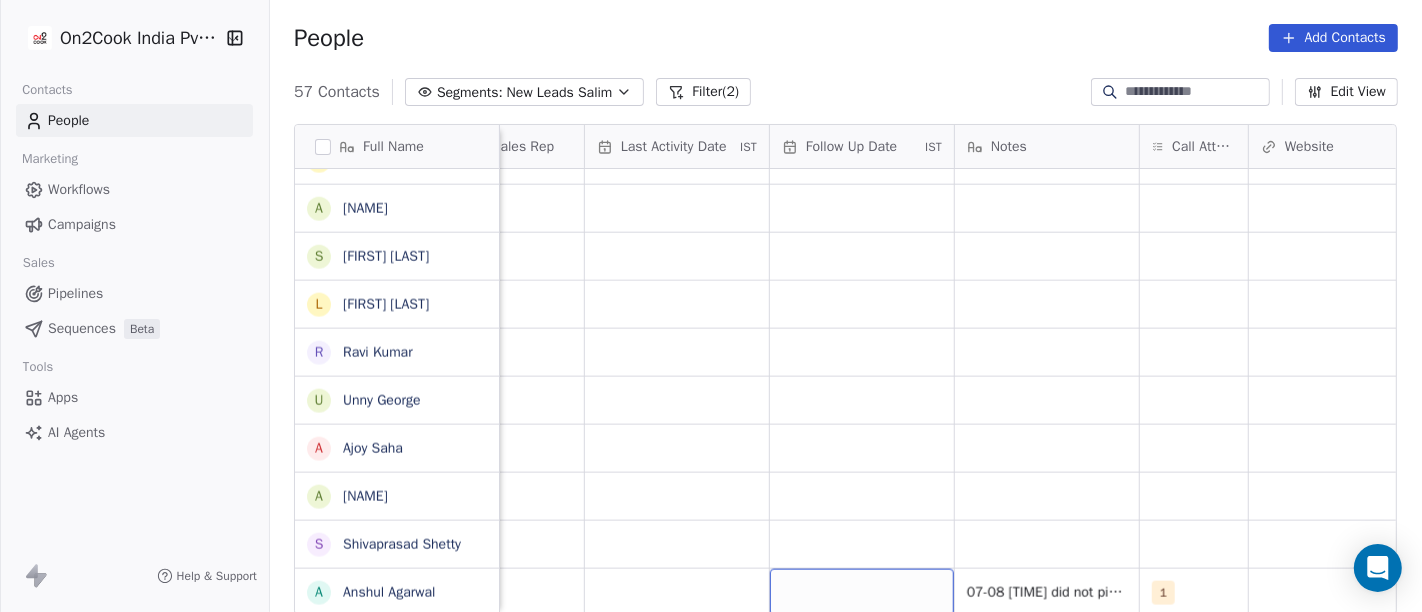 click at bounding box center [862, 592] 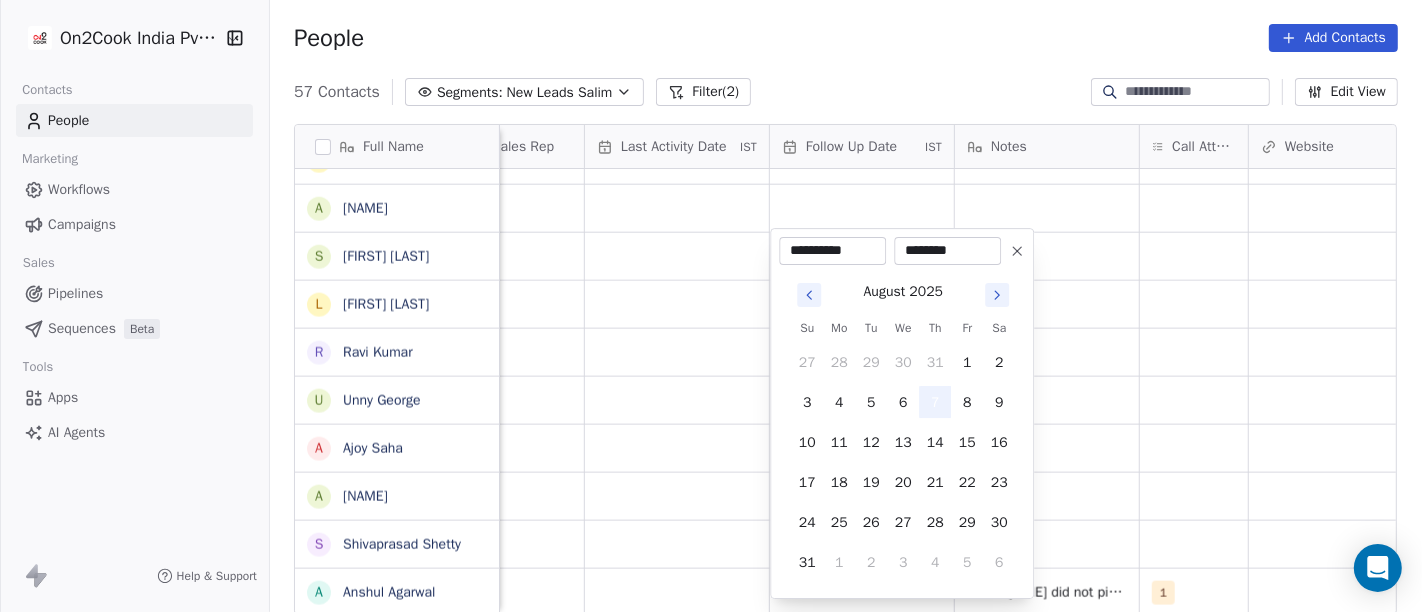 click on "7" at bounding box center (935, 402) 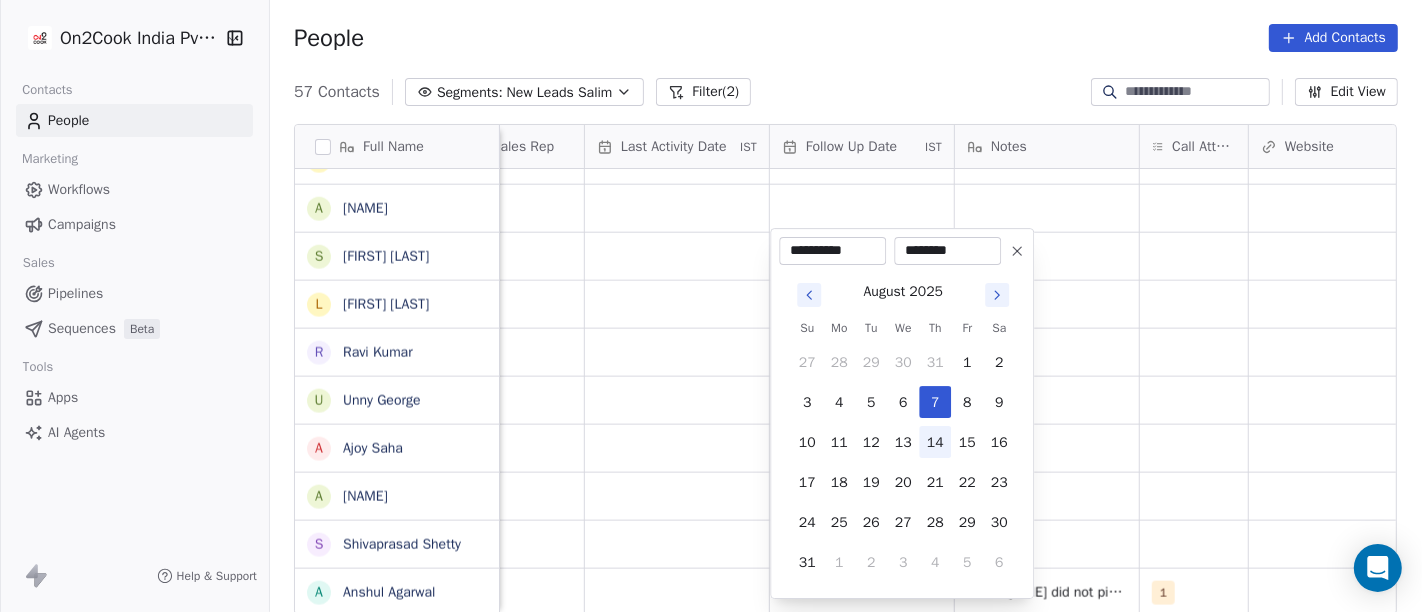 click on "14" at bounding box center [935, 442] 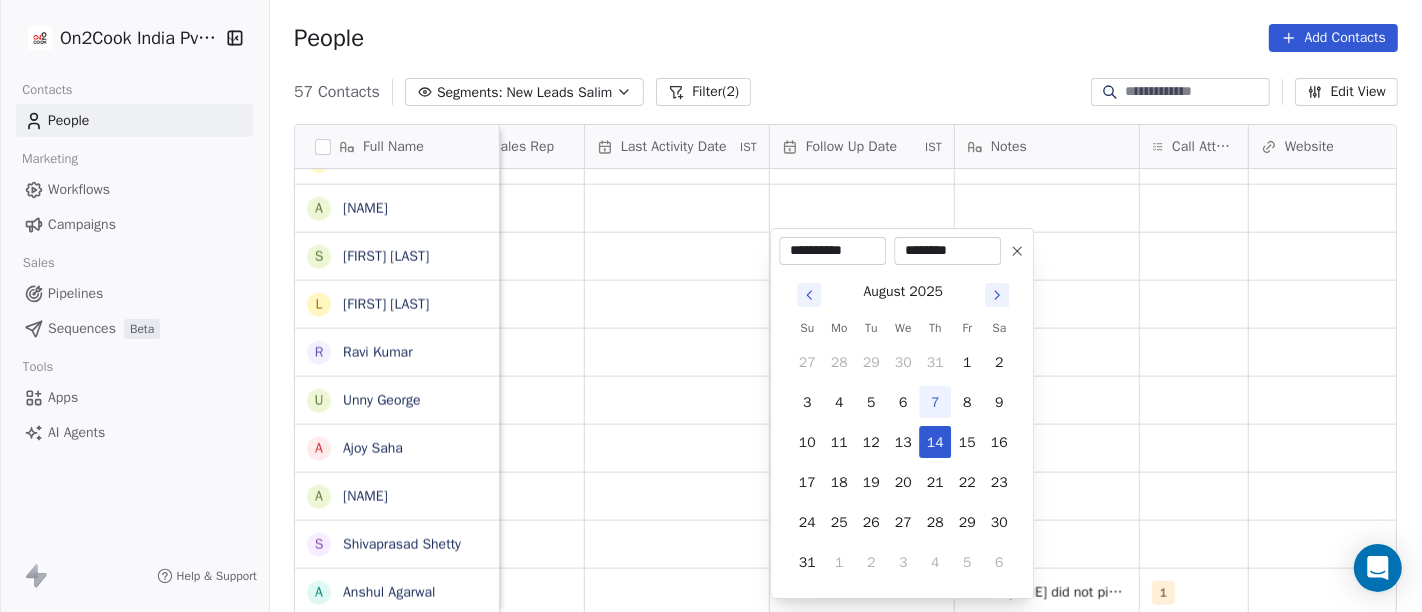 click on "On2Cook India Pvt. Ltd. Contacts People Marketing Workflows Campaigns Sales Pipelines Sequences Beta Tools Apps AI Agents Help & Support People Add Contacts 57 Contacts Segments: New Leads Salim Filter (2) Edit View Tag Add to Sequence Full Name j [FIRST] C C L [LAST] S [LAST] s [LAST] D [LAST] kaur S [LAST] R S [LAST] K [LAST] R [LAST] P [LAST] K [LAST] U [LAST] G [LAST] R [LAST] S [LAST] C V [LAST] S [LAST] S [LAST] n [LAST] S [LAST] A [LAST] a [LAST] s [LAST] B L [LAST] R [LAST] U [LAST] A [LAST] A [LAST] S [LAST] A [LAST] Lead Status Tags Assignee Sales Rep Last Activity Date IST Follow Up Date IST Notes Call Attempts Website zomato link outlet type Location Salim executive_kitchens Salim cafeteria Salim restaurants Salim cloud_kitchen Salim cloud_kitchen Salim cloud_kitchen Salim restaurants Salim executive_kitchens" at bounding box center (711, 306) 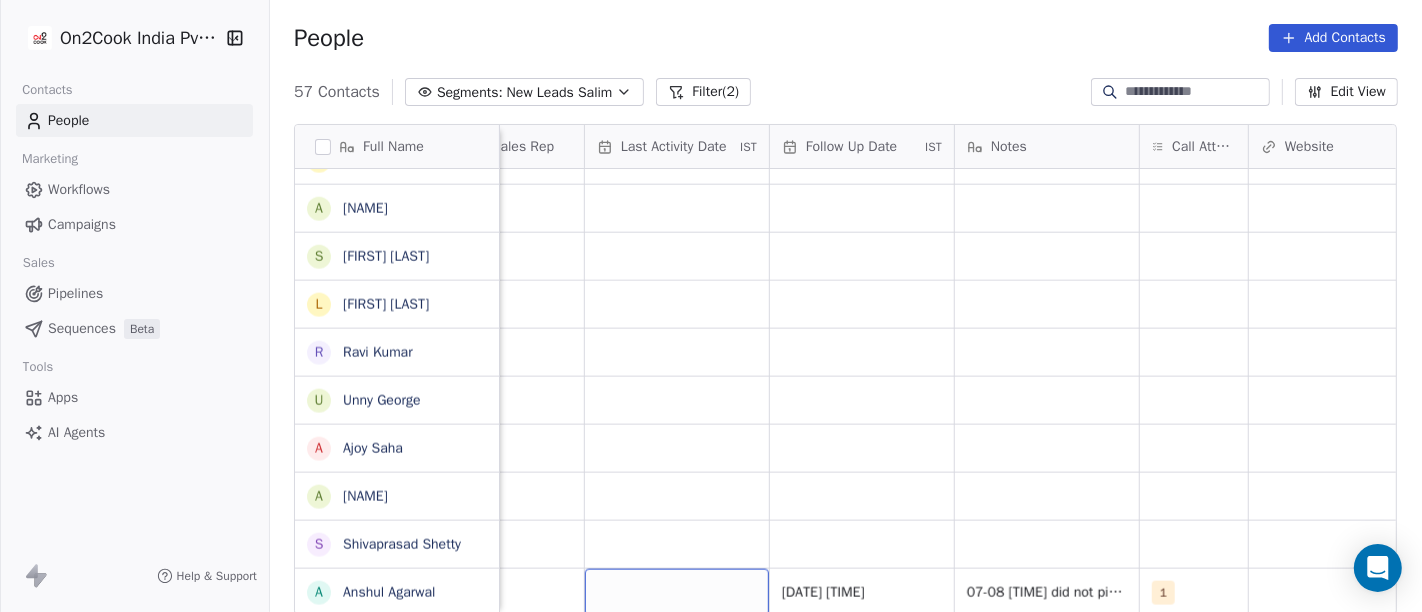 click at bounding box center (677, 592) 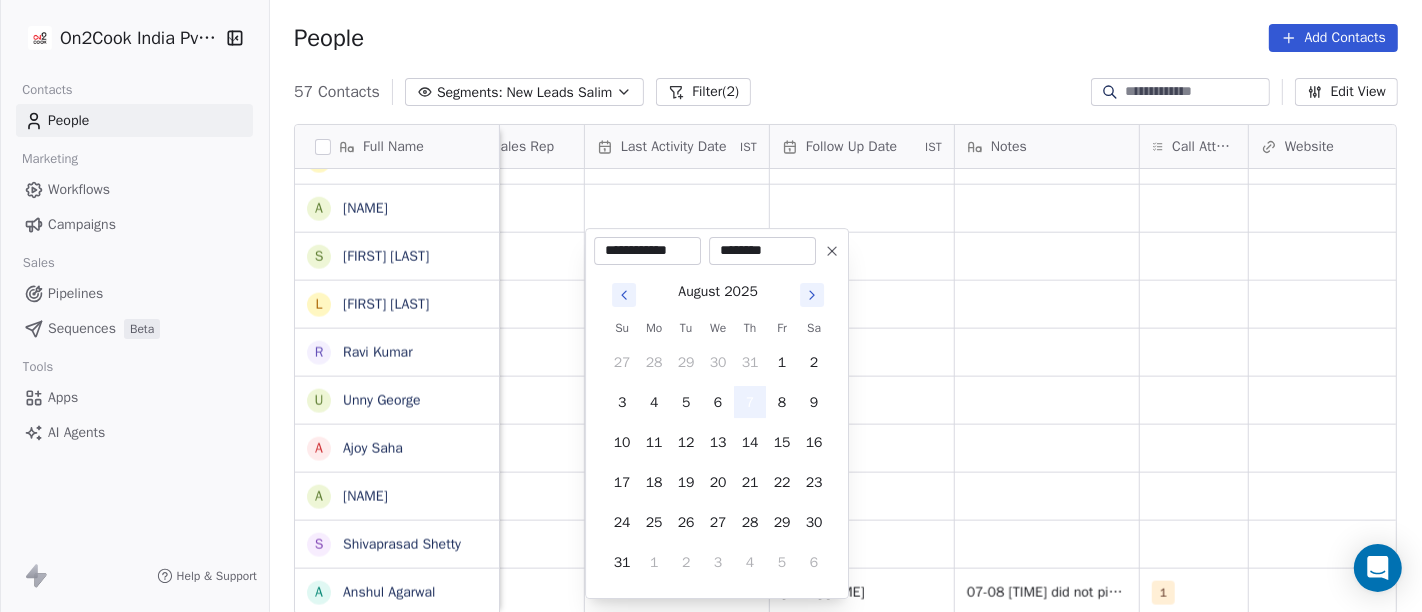 click on "7" at bounding box center [750, 402] 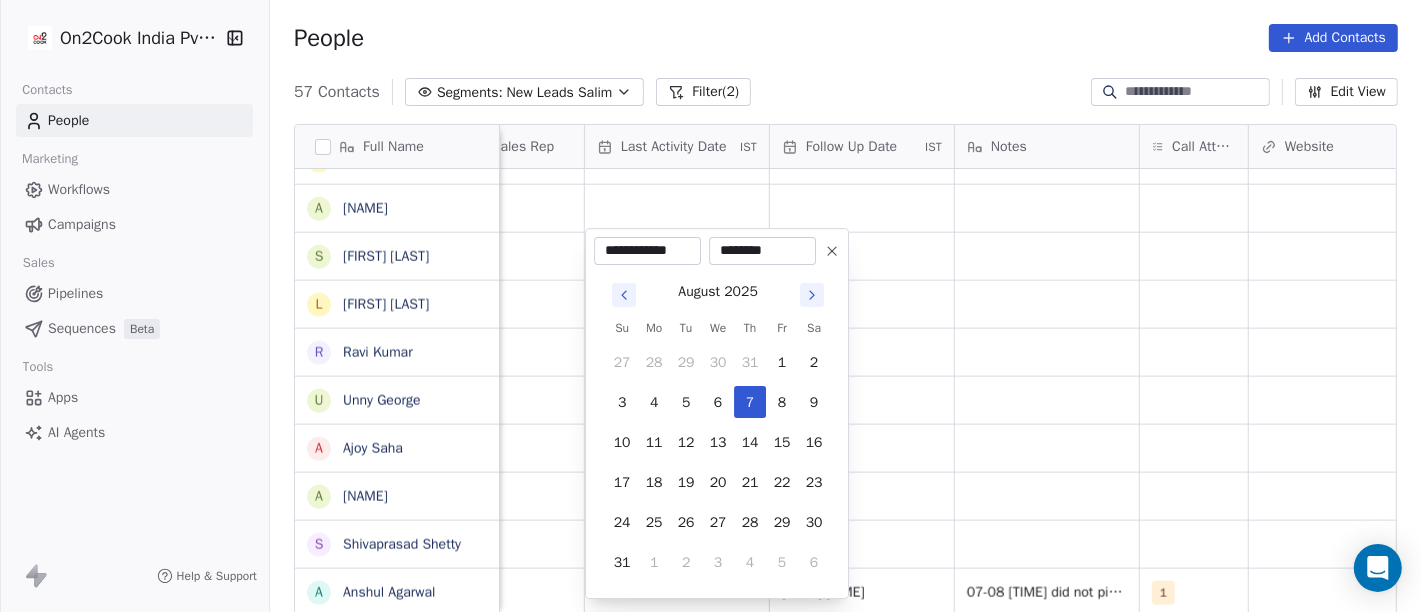 click on "On2Cook India Pvt. Ltd. Contacts People Marketing Workflows Campaigns Sales Pipelines Sequences Beta Tools Apps AI Agents Help & Support People Add Contacts 57 Contacts Segments: New Leads Salim Filter (2) Edit View Tag Add to Sequence Full Name j [FIRST] C C L [LAST] S [LAST] s [LAST] D [LAST] kaur S [LAST] R S [LAST] K [LAST] R [LAST] P [LAST] K [LAST] U [LAST] G [LAST] R [LAST] S [LAST] C V [LAST] S [LAST] S [LAST] n [LAST] S [LAST] A [LAST] a [LAST] s [LAST] B L [LAST] R [LAST] U [LAST] A [LAST] A [LAST] S [LAST] A [LAST] Lead Status Tags Assignee Sales Rep Last Activity Date IST Follow Up Date IST Notes Call Attempts Website zomato link outlet type Location Salim executive_kitchens Salim cafeteria Salim restaurants Salim cloud_kitchen Salim cloud_kitchen Salim cloud_kitchen Salim restaurants Salim executive_kitchens" at bounding box center (711, 306) 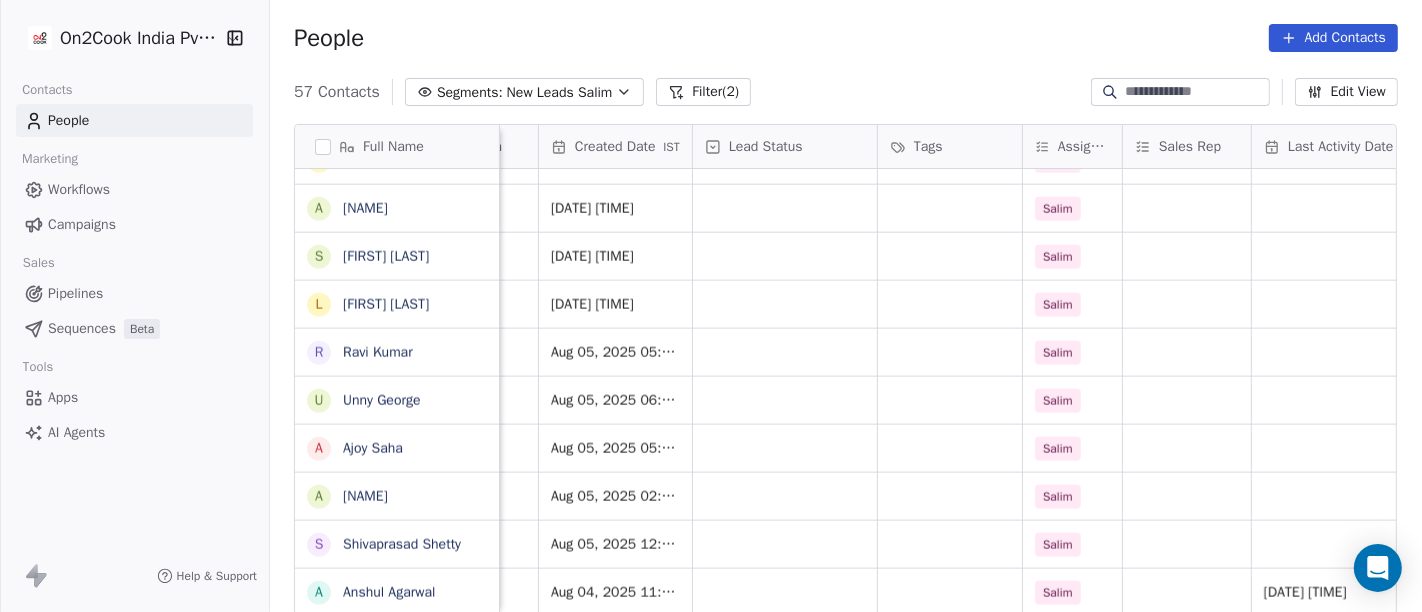 scroll, scrollTop: 17, scrollLeft: 504, axis: both 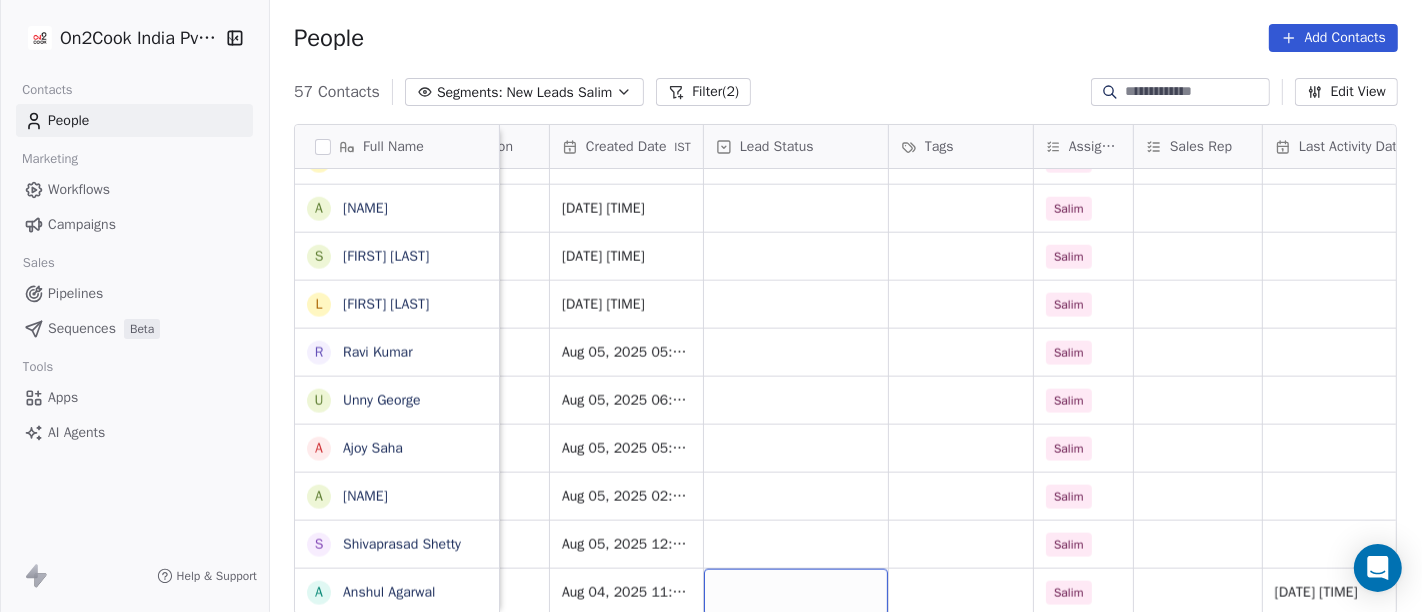 click at bounding box center (796, 592) 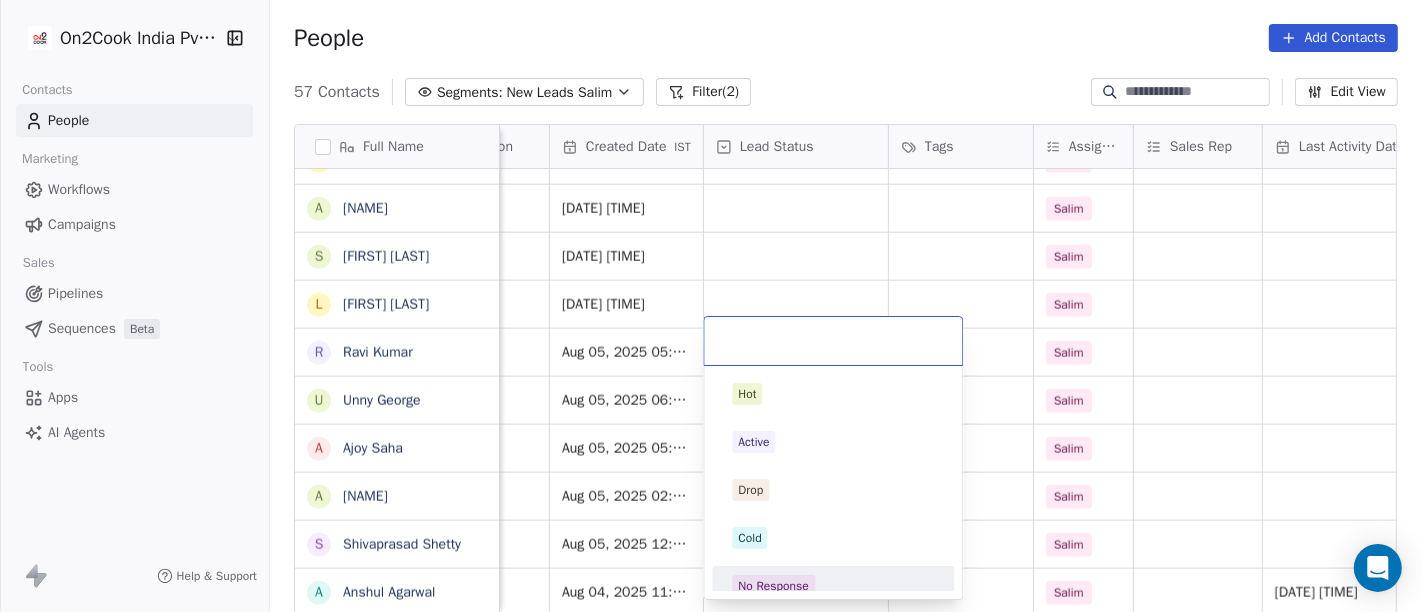 click on "No Response" at bounding box center [773, 586] 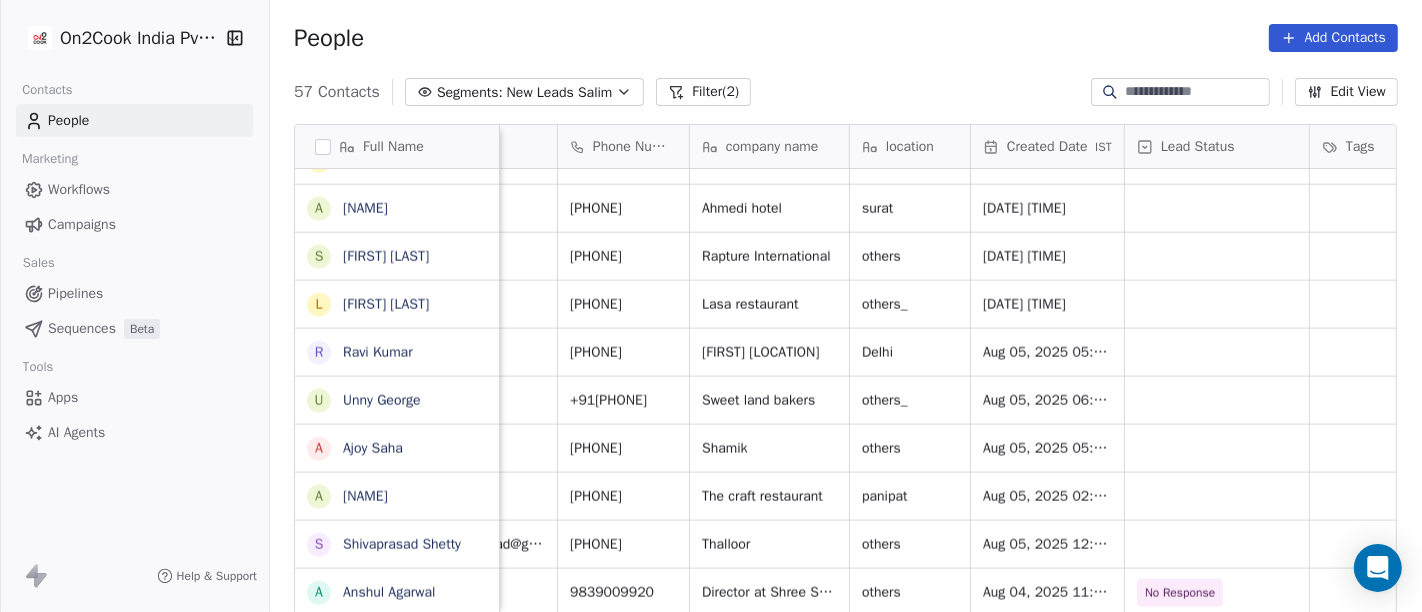 scroll, scrollTop: 17, scrollLeft: 0, axis: vertical 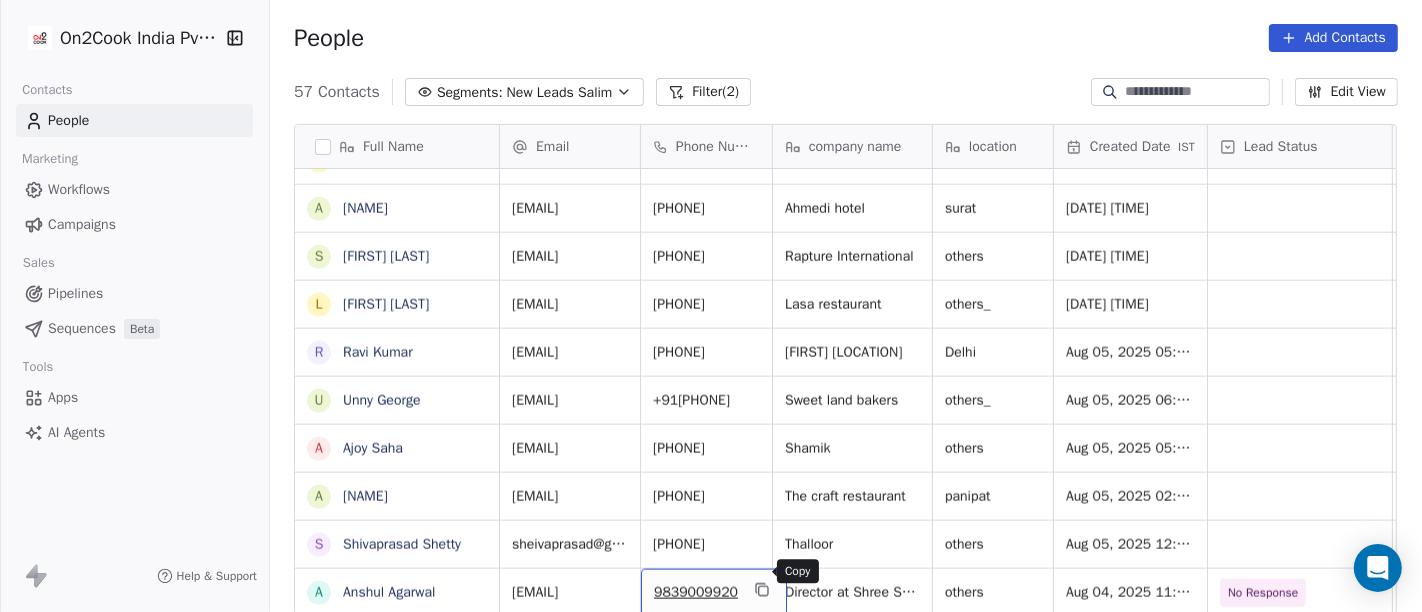 click 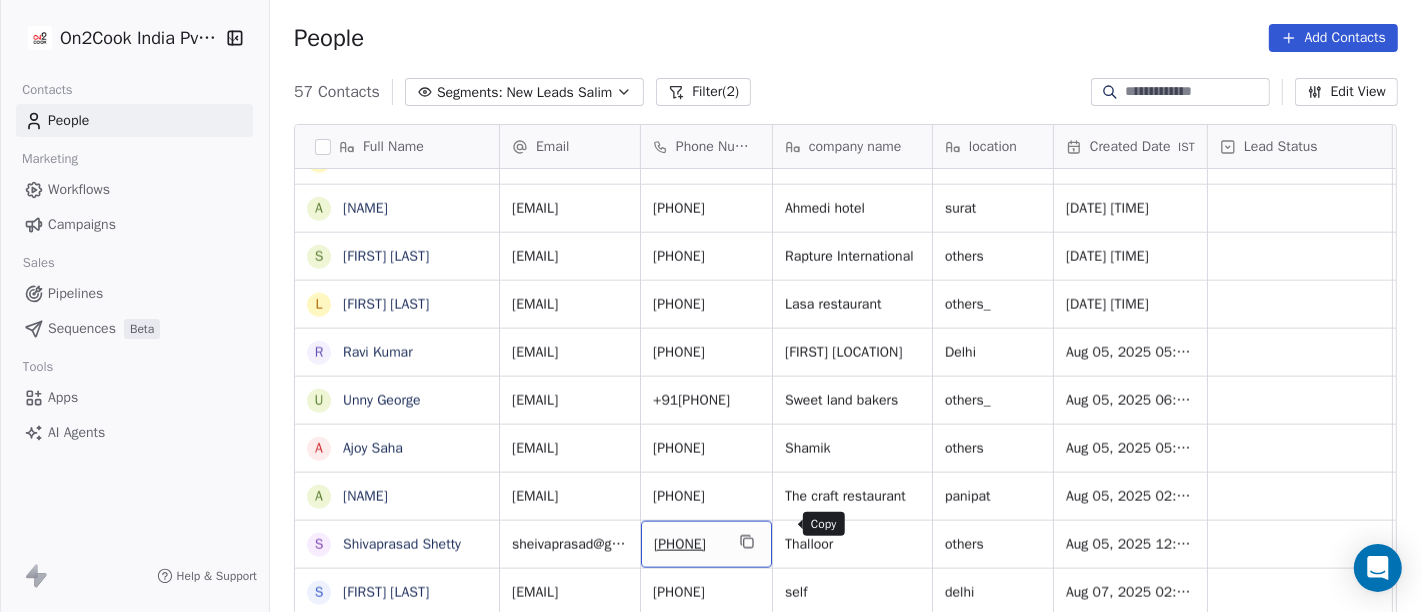 click 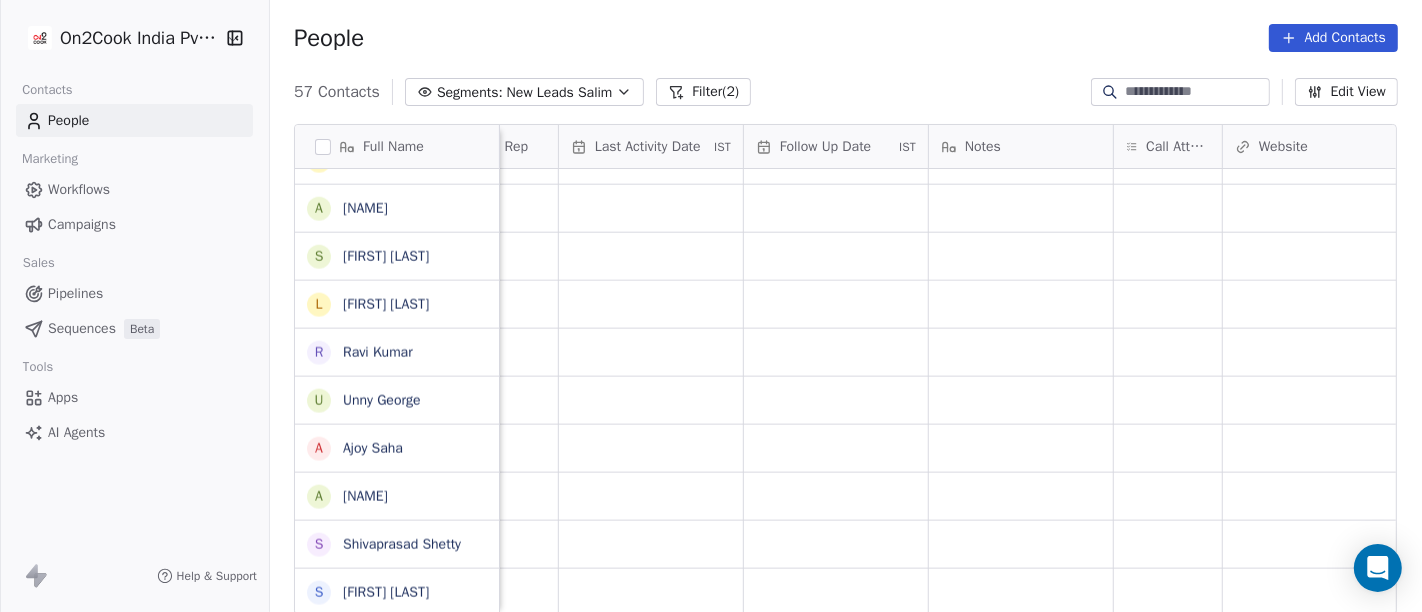 scroll, scrollTop: 17, scrollLeft: 1271, axis: both 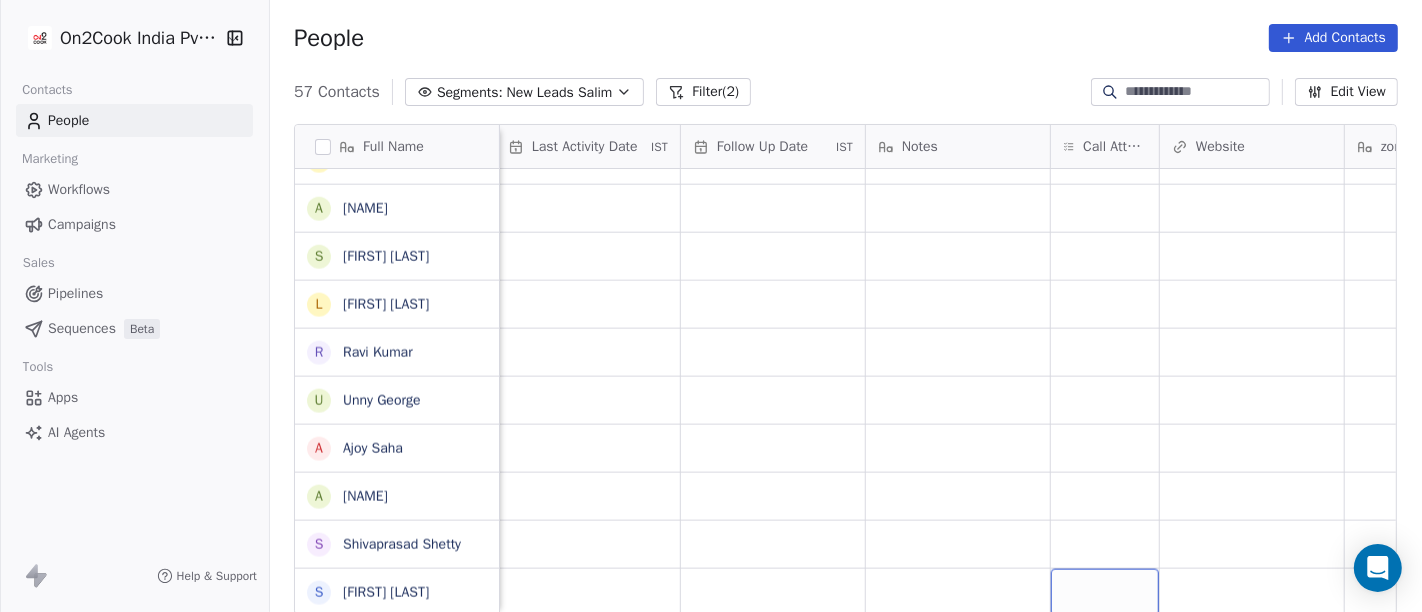 click at bounding box center (1105, 592) 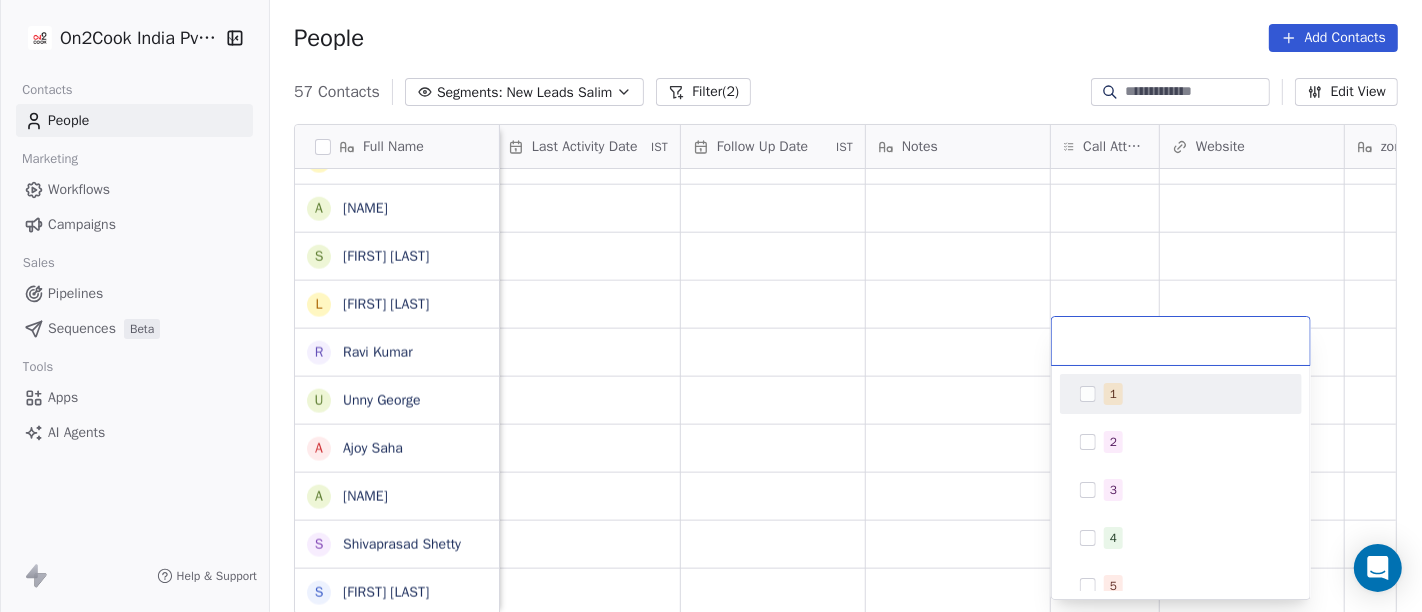 click on "1" at bounding box center (1193, 394) 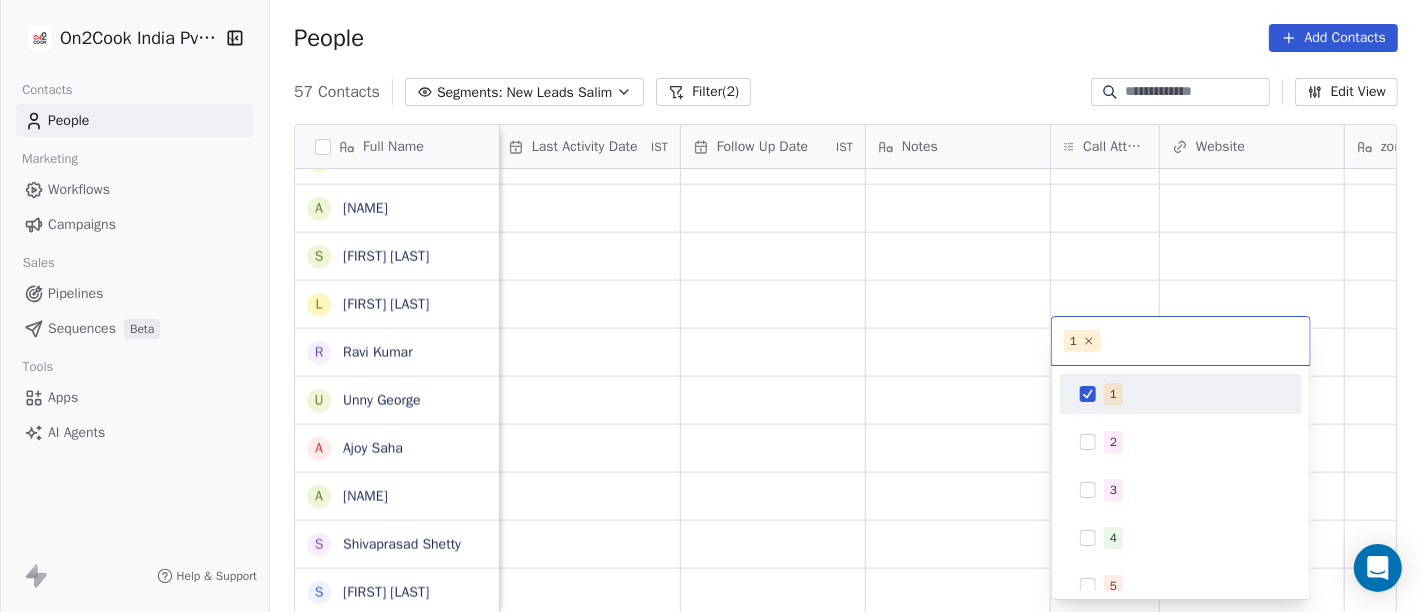 click on "On2Cook India Pvt. Ltd. Contacts People Marketing Workflows Campaigns Sales Pipelines Sequences Beta Tools Apps AI Agents Help & Support People Add Contacts 57 Contacts Segments: New Leads Salim Filter (2) Edit View Tag Add to Sequence Full Name j [FIRST] C C L [LAST] S [LAST] s [LAST] D [LAST] kaur S [LAST] R S [LAST] K [LAST] R [LAST] P [LAST] K [LAST] U [LAST] G [LAST] R [LAST] S [LAST] C V [LAST] S [LAST] S [LAST] n [LAST] S [LAST] A [LAST] a [LAST] s [LAST] B L [LAST] R [LAST] U [LAST] A [LAST] A [LAST] S [LAST] S [LAST] Lead Status Tags Assignee Sales Rep Last Activity Date IST Follow Up Date IST Notes Call Attempts Website zomato link outlet type Location Salim executive_kitchens Salim cafeteria Salim restaurants Salim cloud_kitchen Salim cloud_kitchen Salim cloud_kitchen Salim restaurants Salim executive_kitchens Salim" at bounding box center [711, 306] 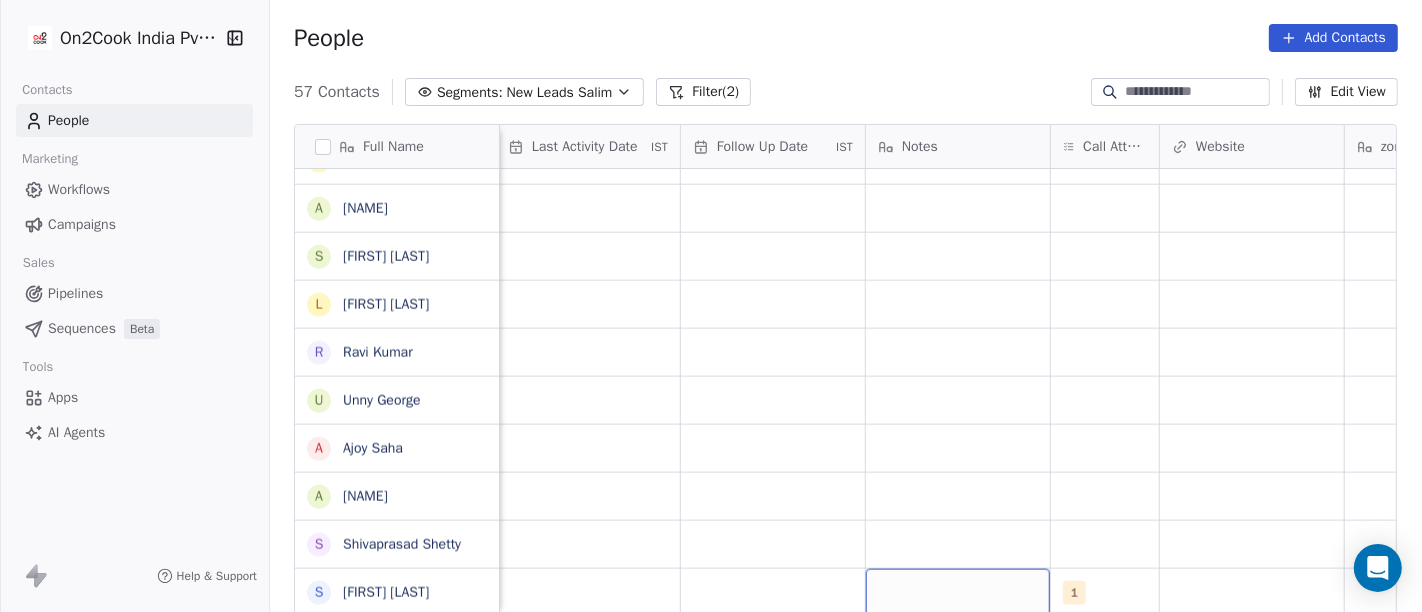 click at bounding box center (958, 592) 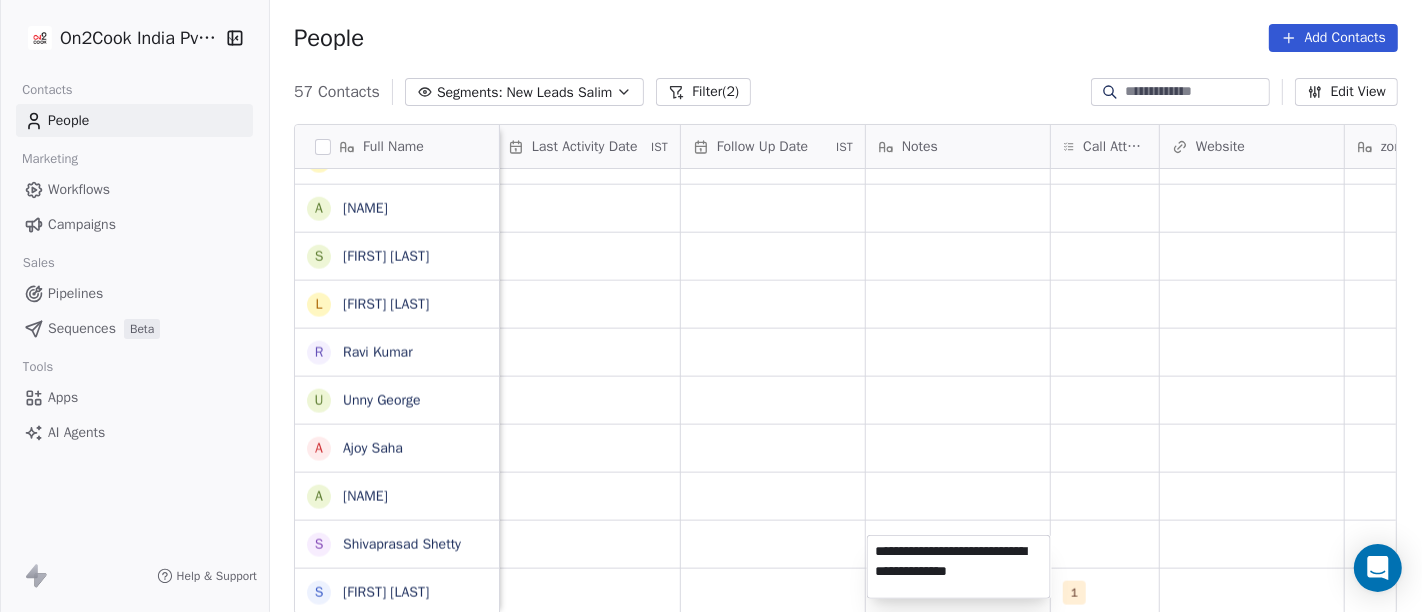 type on "**********" 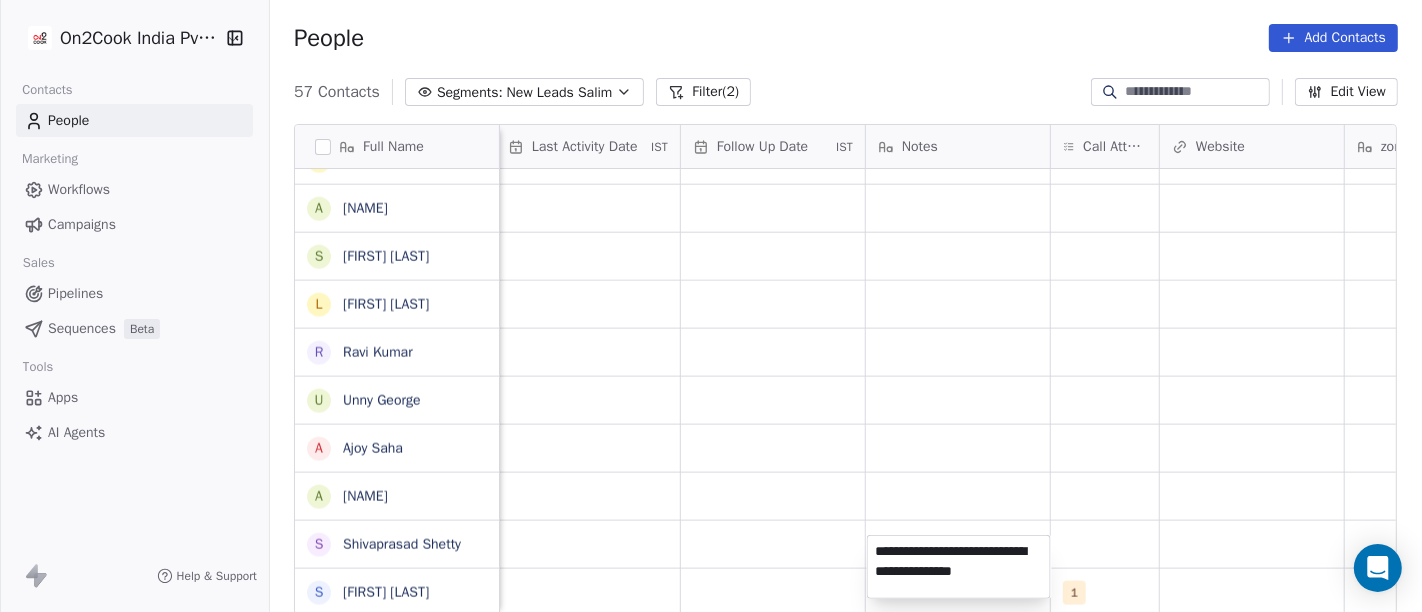 click on "On2Cook India Pvt. Ltd. Contacts People Marketing Workflows Campaigns Sales Pipelines Sequences Beta Tools Apps AI Agents Help & Support People Add Contacts 57 Contacts Segments: New Leads Salim Filter (2) Edit View Tag Add to Sequence Full Name j [FIRST] C C L [LAST] S [LAST] s [LAST] D [LAST] kaur S [LAST] R S [LAST] K [LAST] R [LAST] P [LAST] K [LAST] U [LAST] G [LAST] R [LAST] S [LAST] C V [LAST] S [LAST] S [LAST] n [LAST] S [LAST] A [LAST] a [LAST] s [LAST] B L [LAST] R [LAST] U [LAST] A [LAST] A [LAST] S [LAST] S [LAST] Lead Status Tags Assignee Sales Rep Last Activity Date IST Follow Up Date IST Notes Call Attempts Website zomato link outlet type Location Salim executive_kitchens Salim cafeteria Salim restaurants Salim cloud_kitchen Salim cloud_kitchen Salim cloud_kitchen Salim restaurants Salim executive_kitchens Salim" at bounding box center [711, 306] 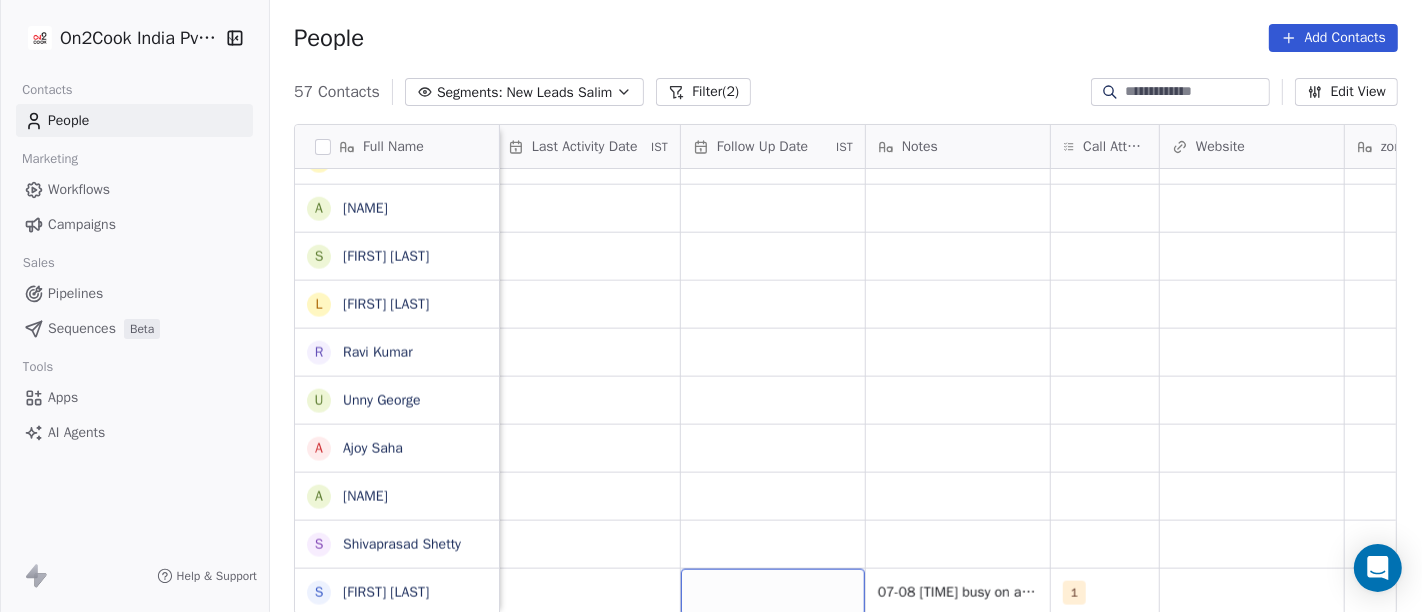 click at bounding box center (773, 592) 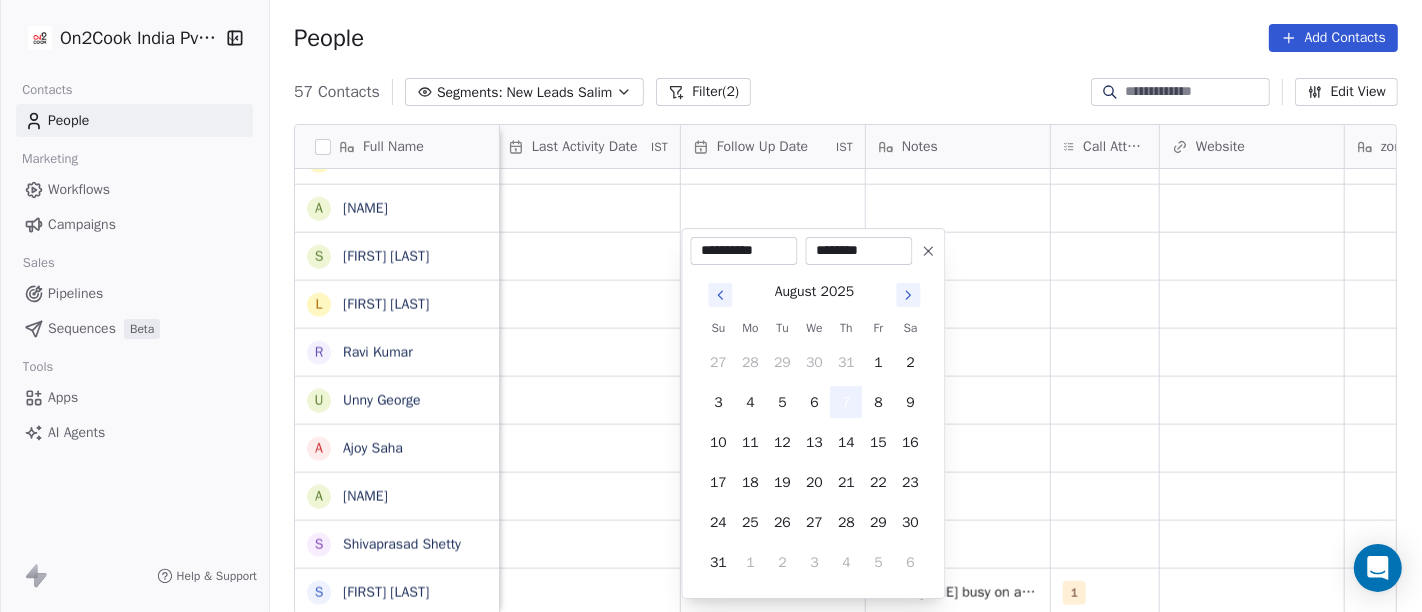 click on "7" at bounding box center [846, 402] 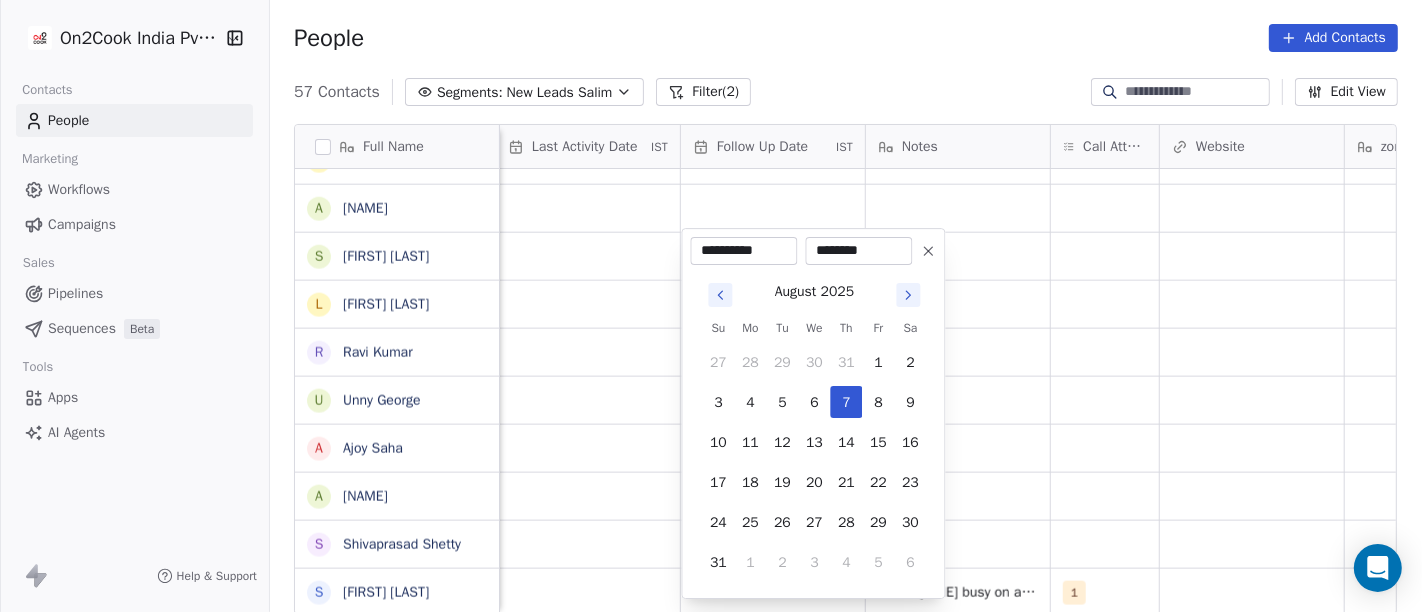 click on "On2Cook India Pvt. Ltd. Contacts People Marketing Workflows Campaigns Sales Pipelines Sequences Beta Tools Apps AI Agents Help & Support People Add Contacts 57 Contacts Segments: New Leads Salim Filter (2) Edit View Tag Add to Sequence Full Name j [FIRST] C C L [LAST] S [LAST] s [LAST] D [LAST] kaur S [LAST] R S [LAST] K [LAST] R [LAST] P [LAST] K [LAST] U [LAST] G [LAST] R [LAST] S [LAST] C V [LAST] S [LAST] S [LAST] n [LAST] S [LAST] A [LAST] a [LAST] s [LAST] B L [LAST] R [LAST] U [LAST] A [LAST] A [LAST] S [LAST] S [LAST] Lead Status Tags Assignee Sales Rep Last Activity Date IST Follow Up Date IST Notes Call Attempts Website zomato link outlet type Location Salim executive_kitchens Salim cafeteria Salim restaurants Salim cloud_kitchen Salim cloud_kitchen Salim cloud_kitchen Salim restaurants Salim executive_kitchens Salim" at bounding box center [711, 306] 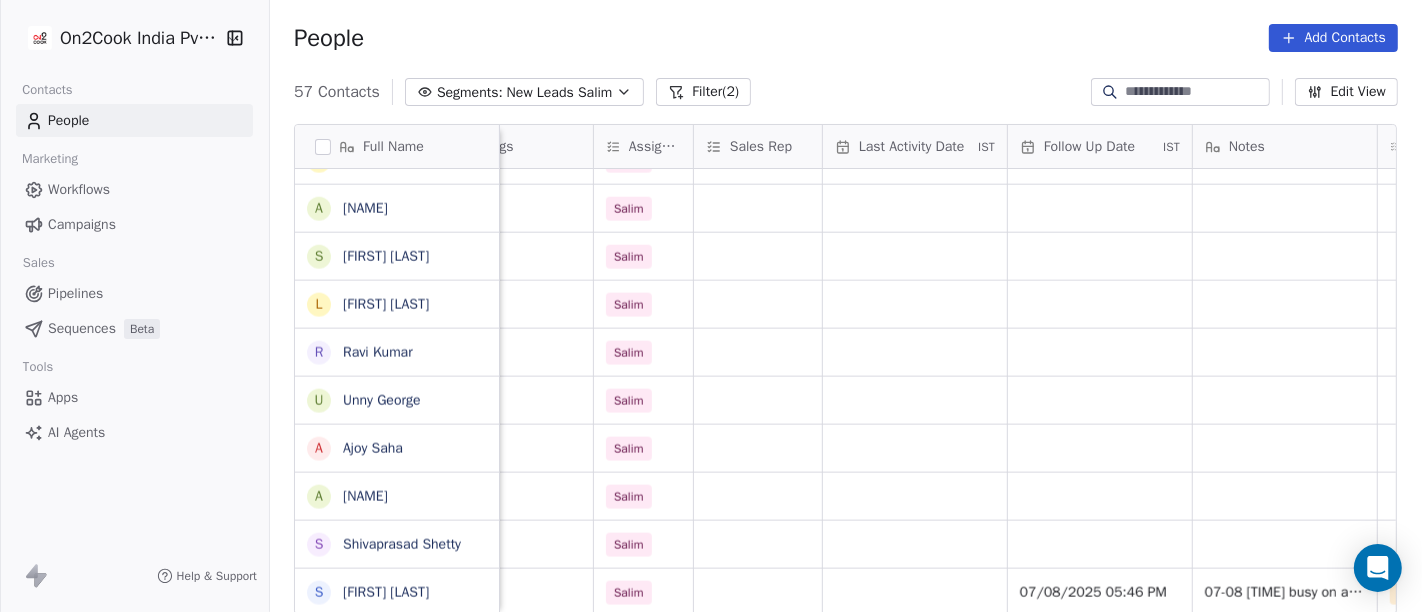 scroll, scrollTop: 17, scrollLeft: 943, axis: both 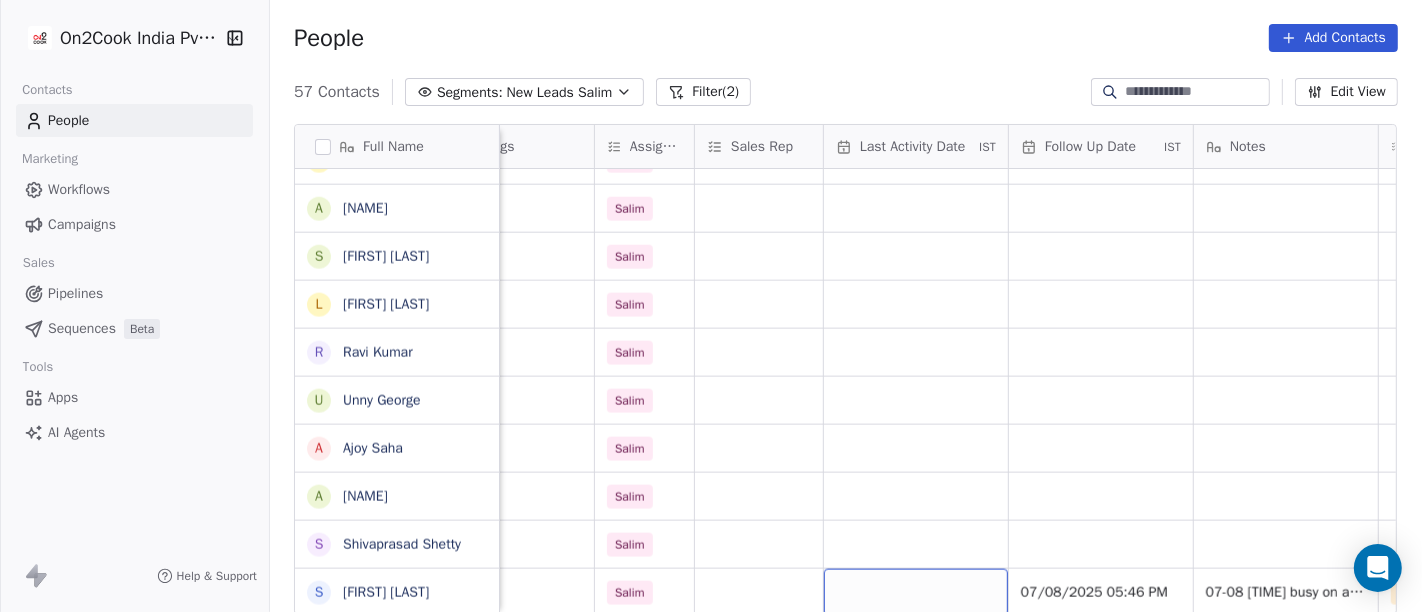 click at bounding box center [916, 592] 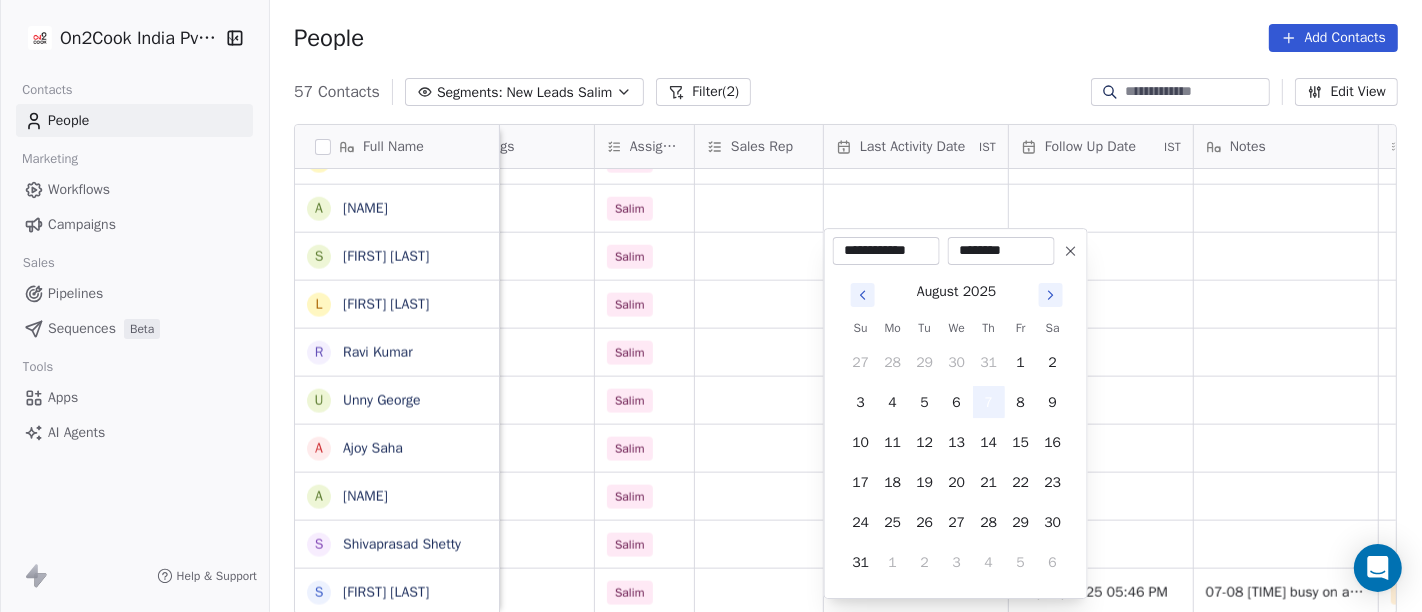 click on "7" at bounding box center [989, 402] 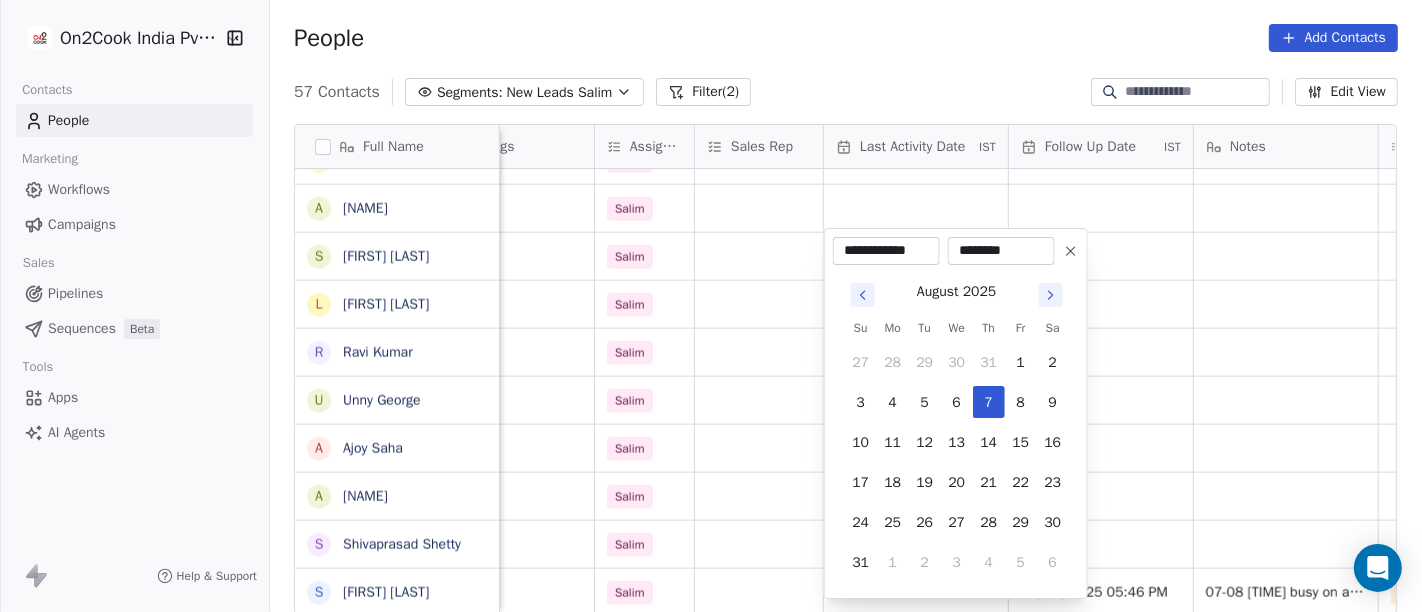 click on "On2Cook India Pvt. Ltd. Contacts People Marketing Workflows Campaigns Sales Pipelines Sequences Beta Tools Apps AI Agents Help & Support People Add Contacts 57 Contacts Segments: New Leads Salim Filter (2) Edit View Tag Add to Sequence Full Name j [FIRST] C C L [LAST] S [LAST] s [LAST] D [LAST] kaur S [LAST] R S [LAST] K [LAST] R [LAST] P [LAST] K [LAST] U [LAST] G [LAST] R [LAST] S [LAST] C V [LAST] S [LAST] S [LAST] n [LAST] S [LAST] A [LAST] a [LAST] s [LAST] B L [LAST] R [LAST] U [LAST] A [LAST] A [LAST] S [LAST] S [LAST] location Created Date IST Lead Status Tags Assignee Sales Rep Last Activity Date IST Follow Up Date IST Notes Call Attempts Website zomato link outlet type ghaziabad [DATE] [TIME] Salim executive_kitchens jaipur_ [DATE] [TIME] Salim cafeteria others_ [DATE] [TIME] Salim restaurants others" at bounding box center [711, 306] 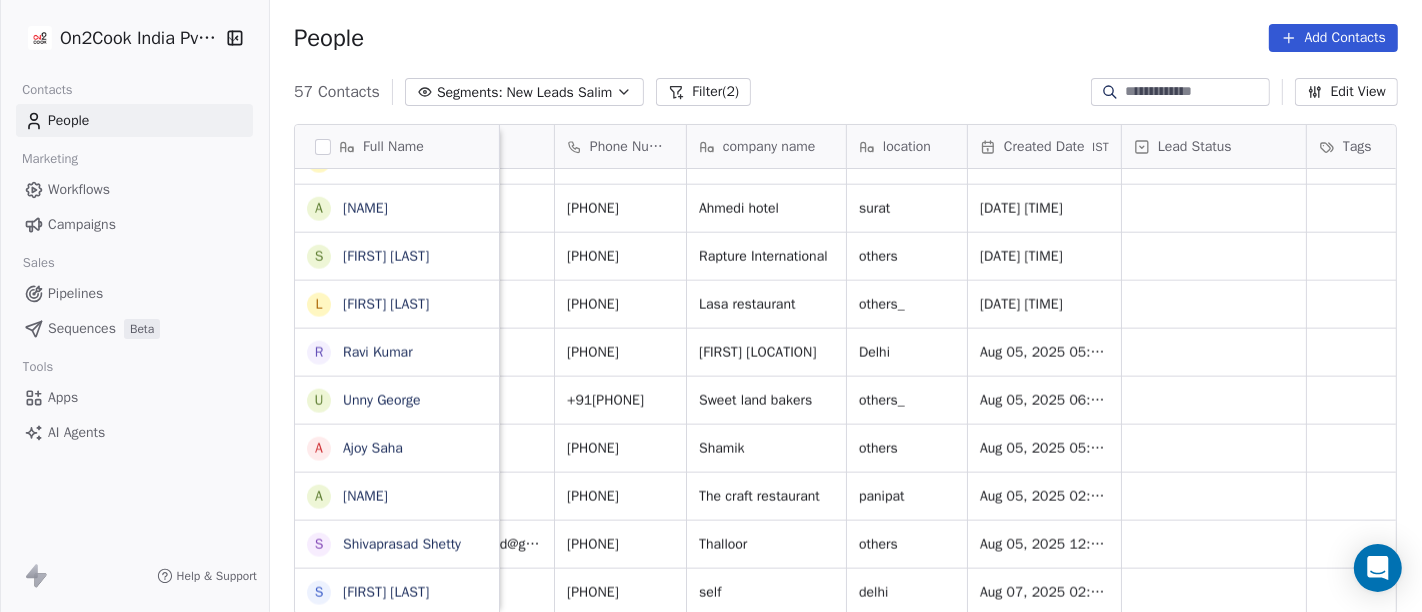 scroll, scrollTop: 17, scrollLeft: 85, axis: both 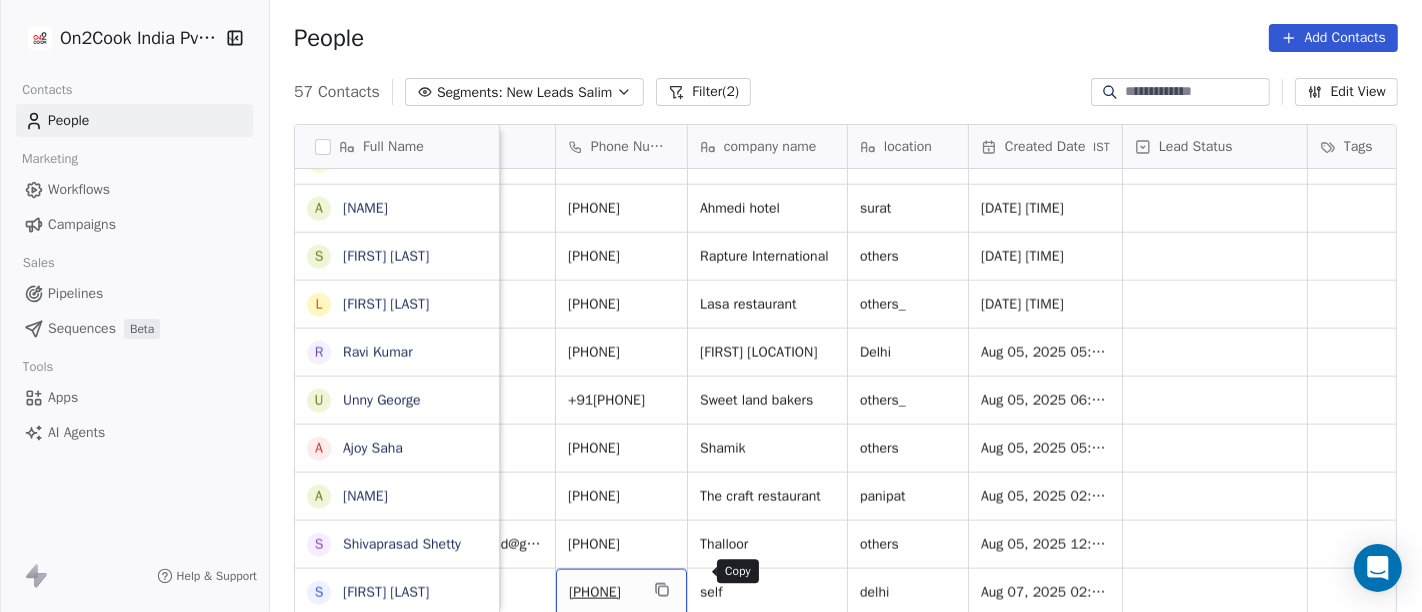 click 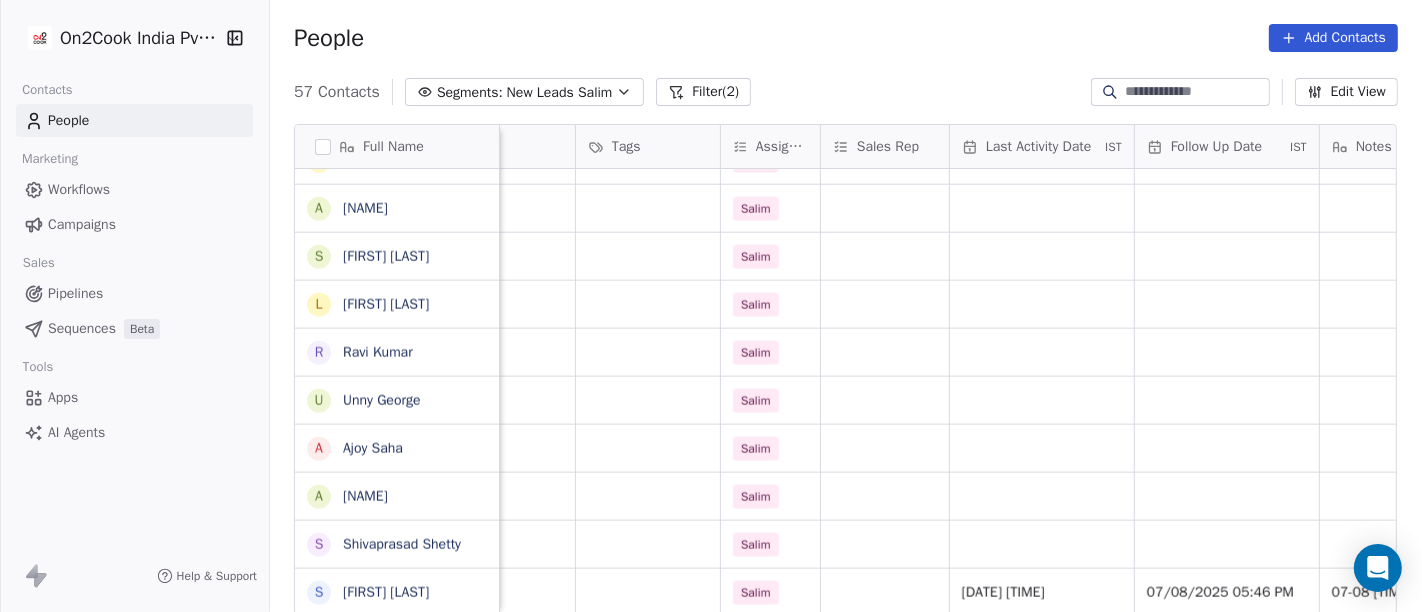 scroll, scrollTop: 17, scrollLeft: 819, axis: both 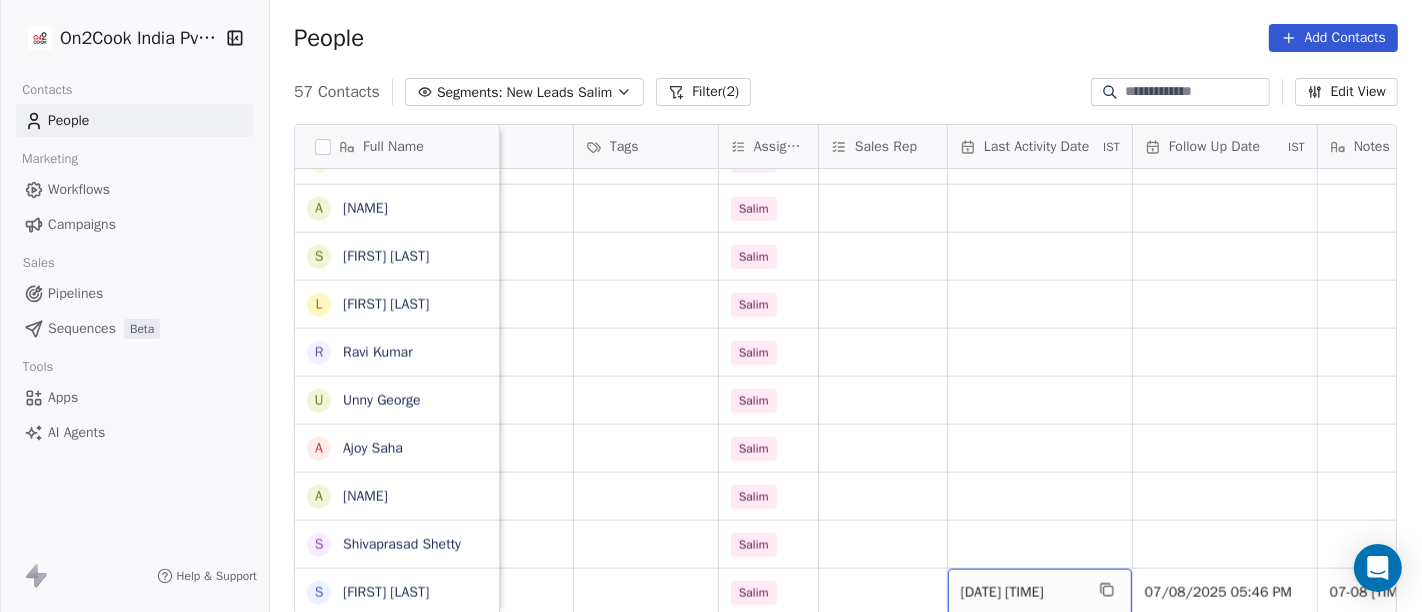 click on "[DATE] [TIME]" at bounding box center [1022, 593] 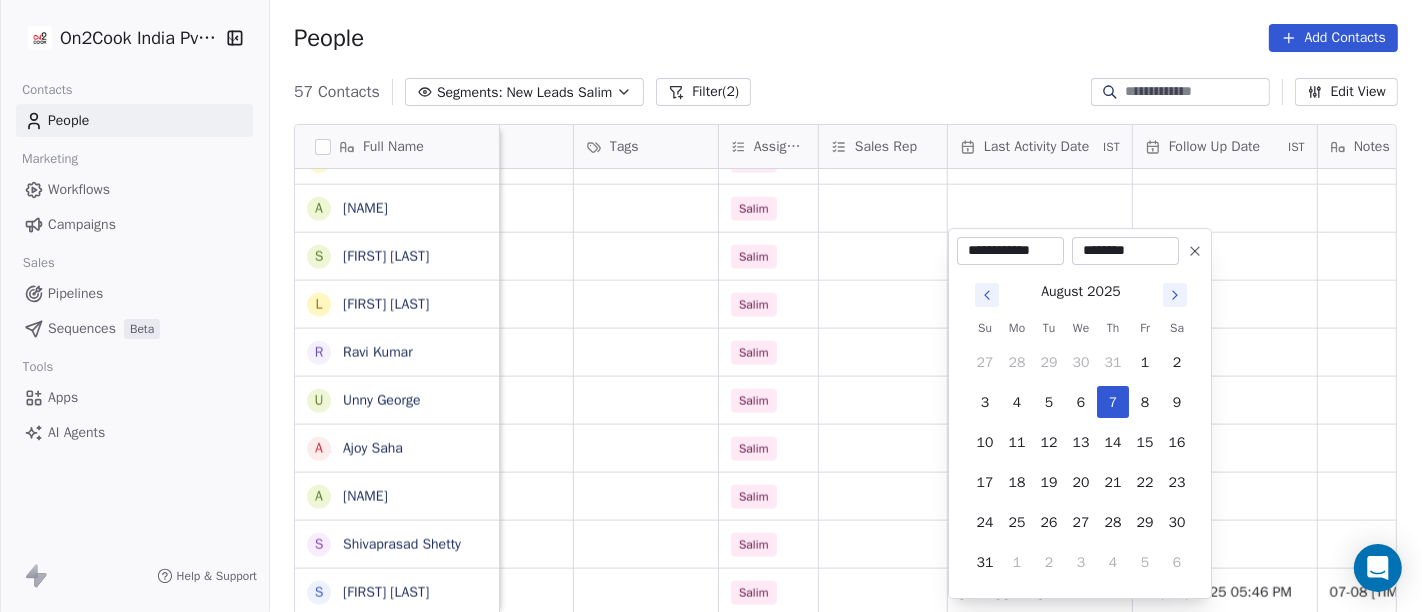 click at bounding box center [1195, 251] 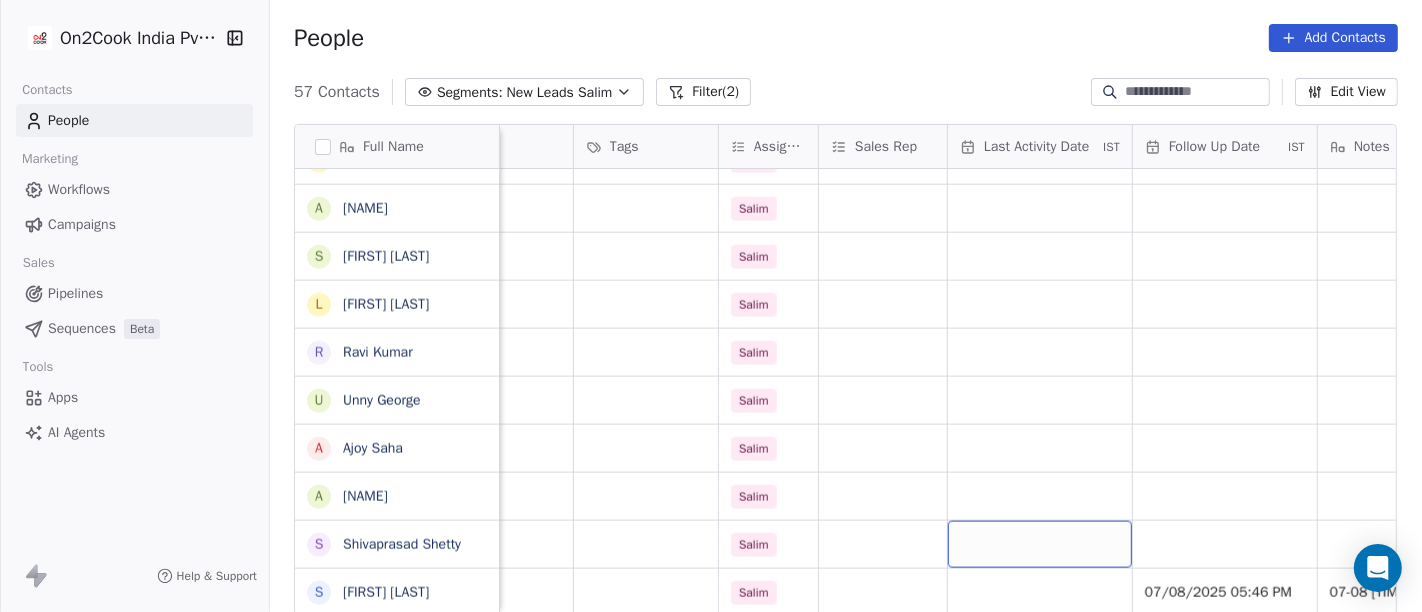 click at bounding box center [1040, 544] 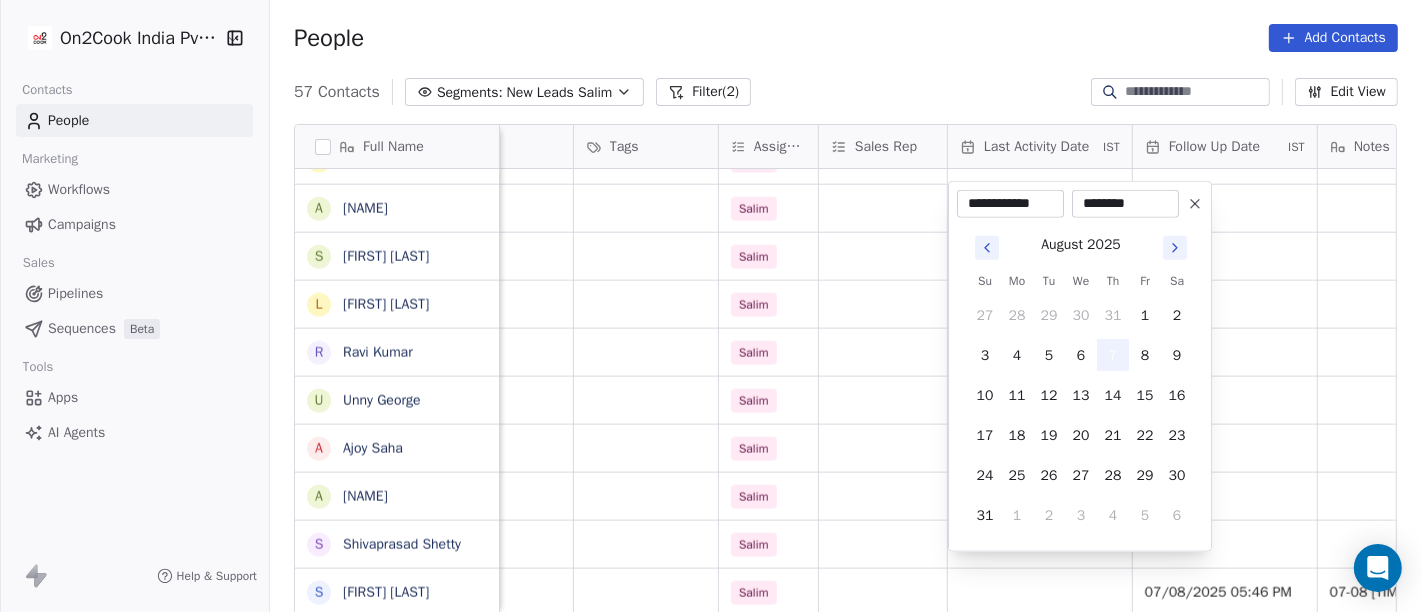 click on "7" at bounding box center [1113, 355] 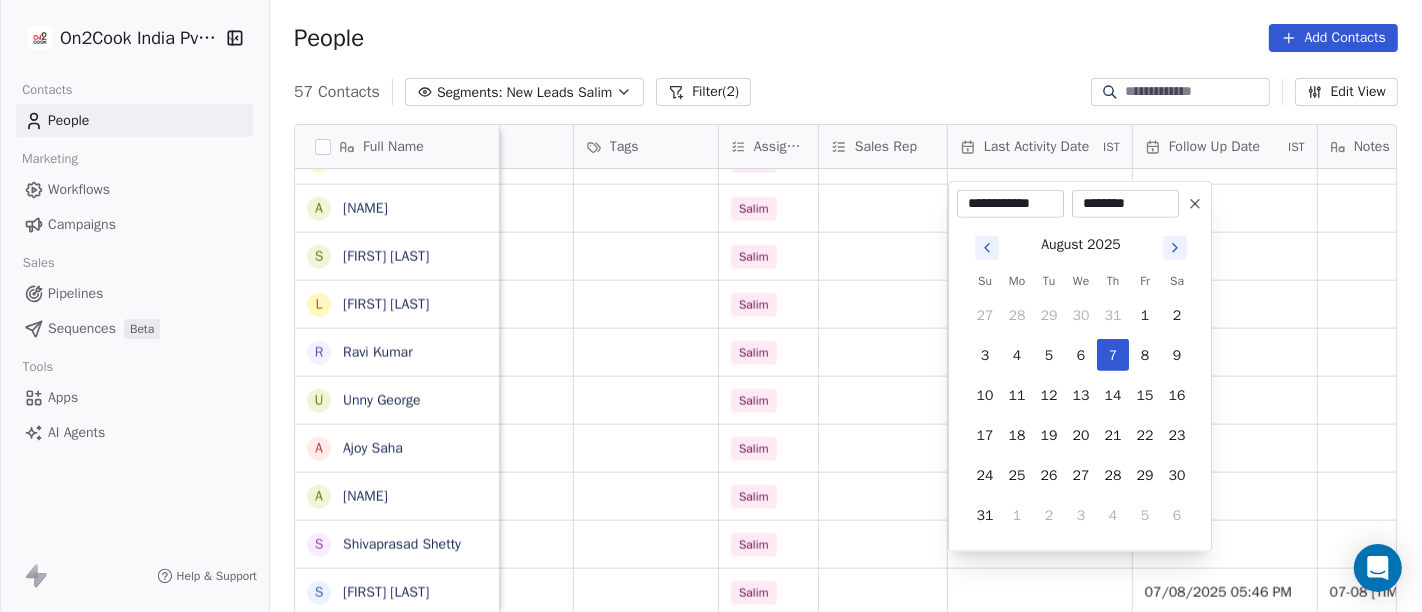 click on "On2Cook India Pvt. Ltd. Contacts People Marketing Workflows Campaigns Sales Pipelines Sequences Beta Tools Apps AI Agents Help & Support People Add Contacts 57 Contacts Segments: New Leads Salim Filter (2) Edit View Tag Add to Sequence Full Name j [FIRST] C C L [LAST] S [LAST] s [LAST] D [LAST] kaur S [LAST] R S [LAST] K [LAST] R [LAST] P [LAST] K [LAST] U [LAST] G [LAST] R [LAST] S [LAST] C V [LAST] S [LAST] S [LAST] n [LAST] S [LAST] A [LAST] a [LAST] s [LAST] B L [LAST] R [LAST] U [LAST] A [LAST] A [LAST] S [LAST] S [LAST] company name location Created Date IST Lead Status Tags Assignee Sales Rep Last Activity Date IST Follow Up Date IST Notes Call Attempts Website zomato link [COMPANY_NAME] [LOCATION] [DATE] [TIME] Salim [COMPANY_NAME] [LOCATION] [DATE] [TIME] Salim [COMPANY_NAME] [LOCATION] [DATE] [TIME] Salim [COMPANY_NAME] none [LOCATION] [DATE] [TIME] Salim" at bounding box center [711, 306] 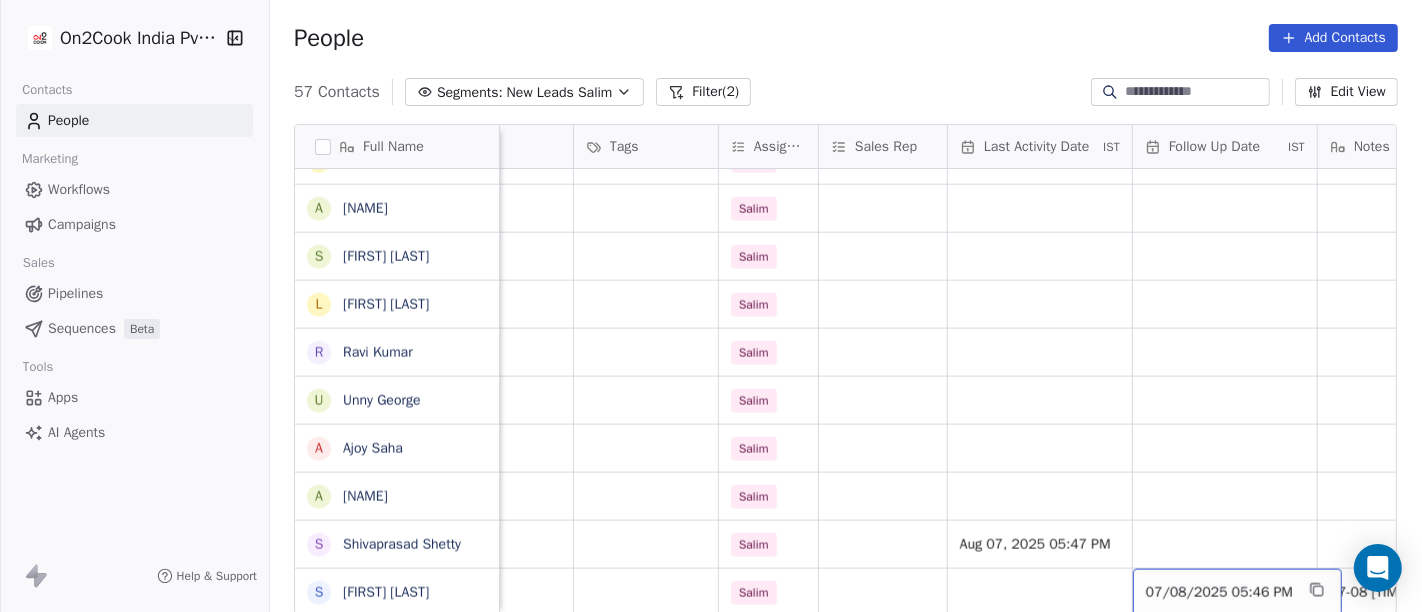 click on "07/08/2025 05:46 PM" at bounding box center [1219, 593] 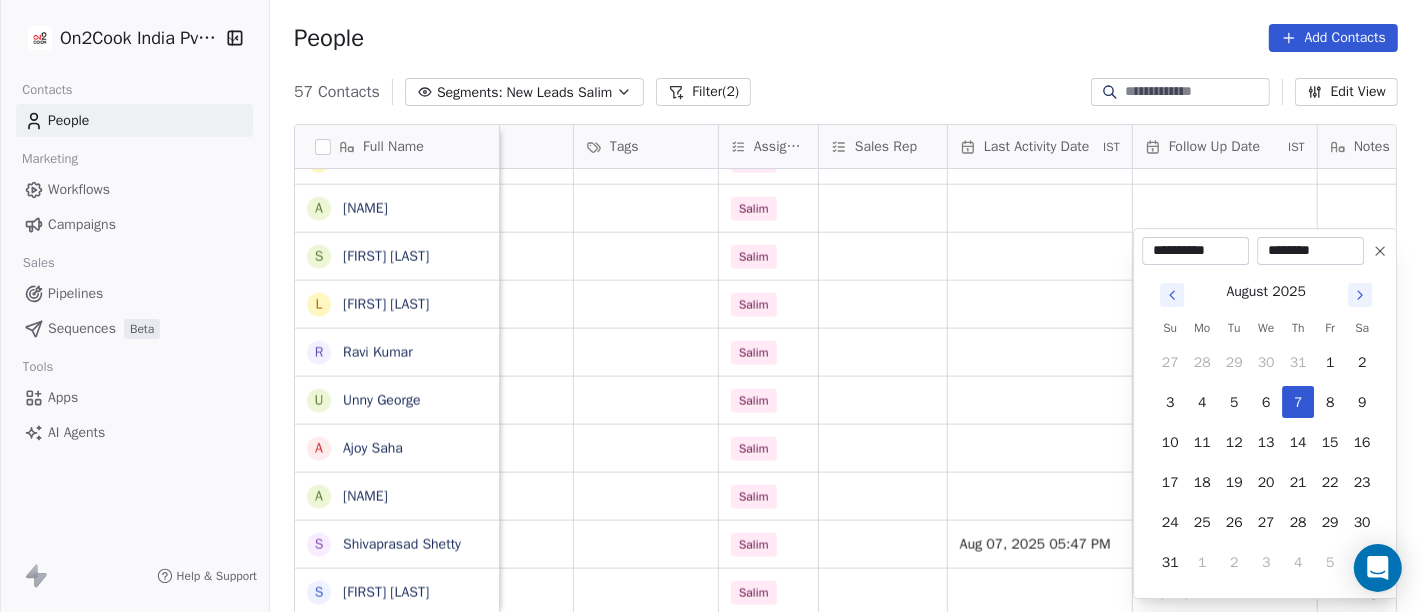 click 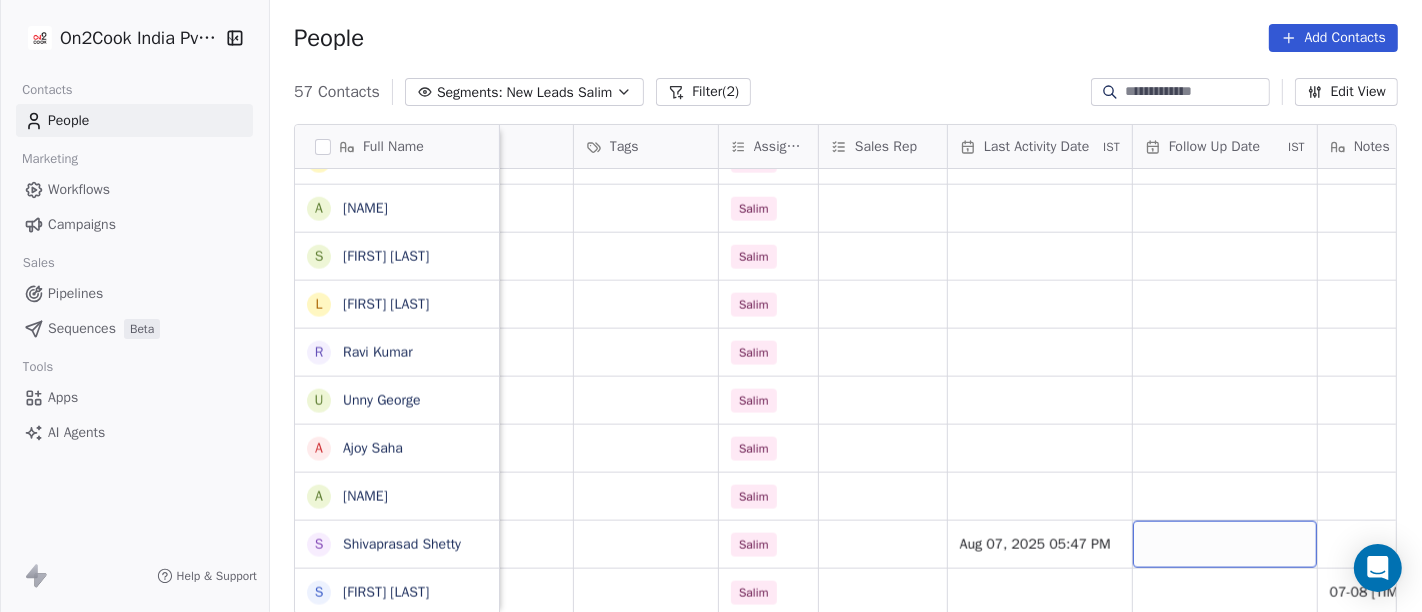 click at bounding box center (1225, 544) 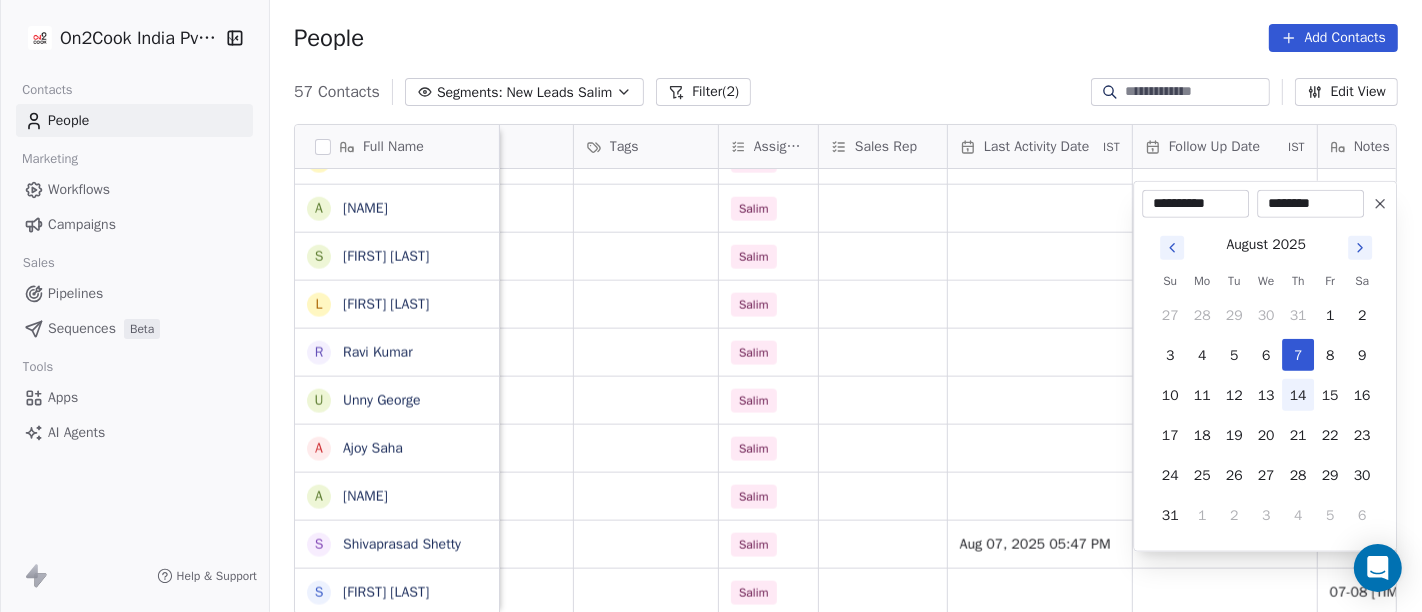 click on "14" at bounding box center (1298, 395) 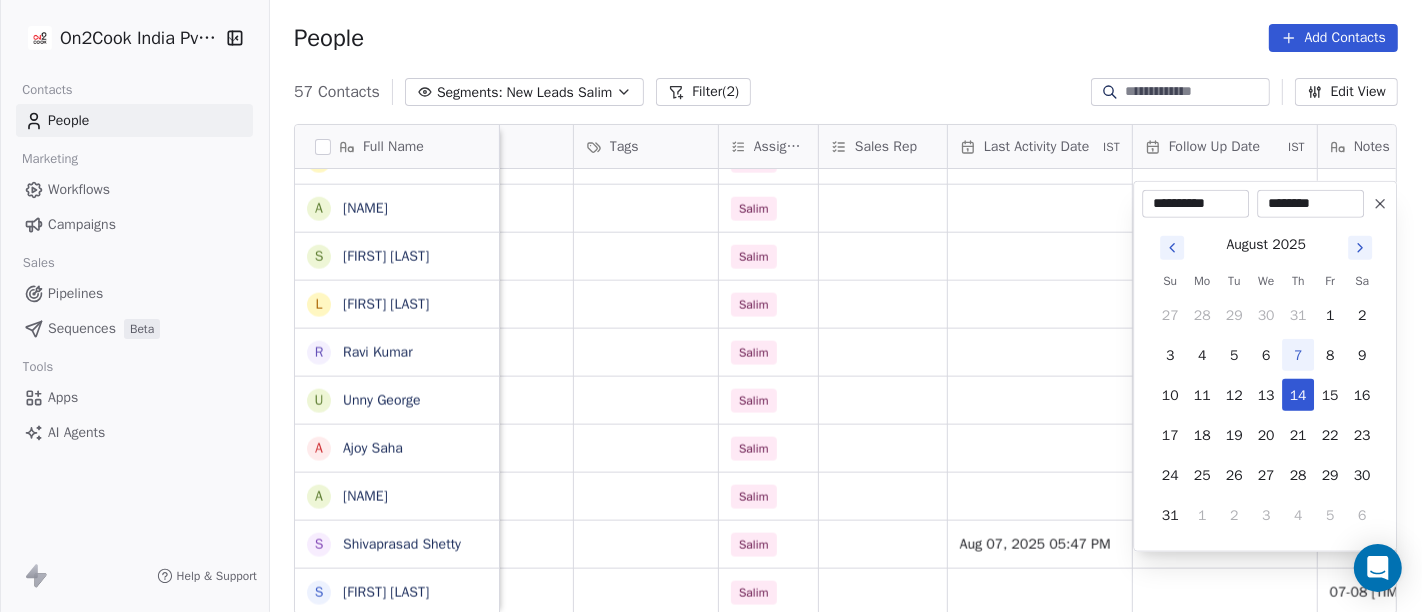 click on "On2Cook India Pvt. Ltd. Contacts People Marketing Workflows Campaigns Sales Pipelines Sequences Beta Tools Apps AI Agents Help & Support People Add Contacts 57 Contacts Segments: New Leads Salim Filter (2) Edit View Tag Add to Sequence Full Name j [FIRST] C C L [LAST] S [LAST] s [LAST] D [LAST] kaur S [LAST] R S [LAST] K [LAST] R [LAST] P [LAST] K [LAST] U [LAST] G [LAST] R [LAST] S [LAST] C V [LAST] S [LAST] S [LAST] n [LAST] S [LAST] A [LAST] a [LAST] s [LAST] B L [LAST] R [LAST] U [LAST] A [LAST] A [LAST] S [LAST] S [LAST] company name location Created Date IST Lead Status Tags Assignee Sales Rep Last Activity Date IST Follow Up Date IST Notes Call Attempts Website zomato link [COMPANY_NAME] [LOCATION] [DATE] [TIME] Salim [COMPANY_NAME] [LOCATION] [DATE] [TIME] Salim [COMPANY_NAME] [LOCATION] [DATE] [TIME] Salim [COMPANY_NAME] none [LOCATION] [DATE] [TIME] Salim" at bounding box center (711, 306) 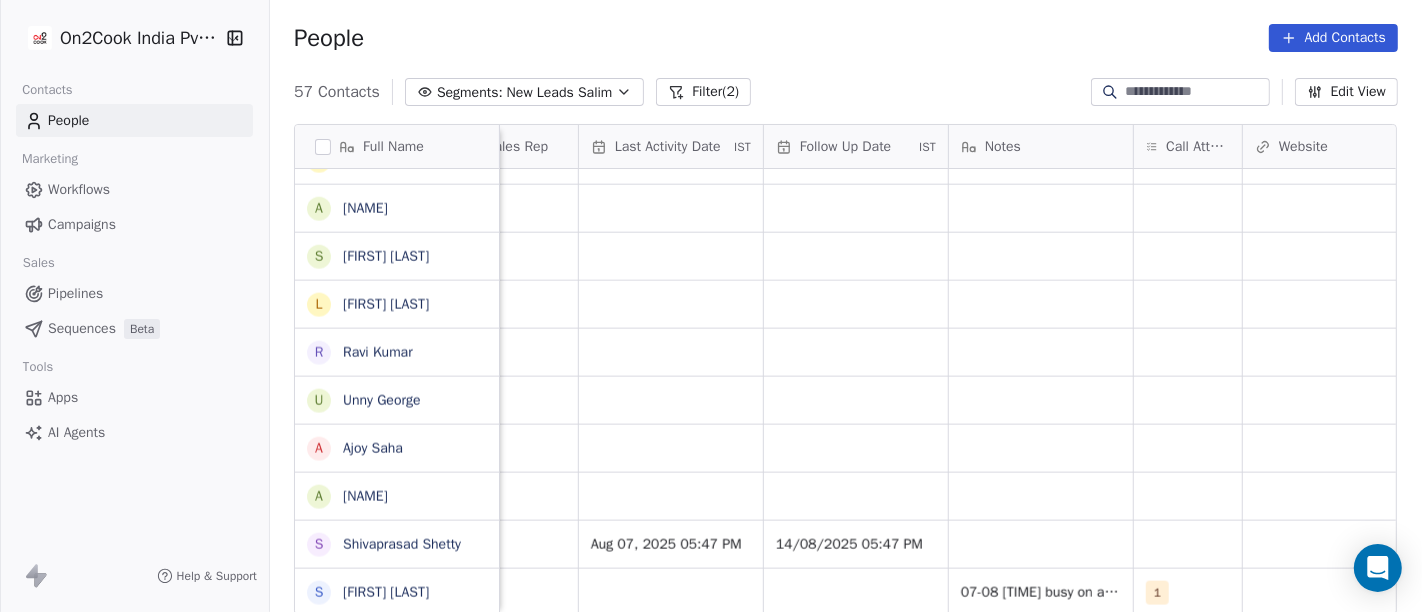 scroll, scrollTop: 17, scrollLeft: 1190, axis: both 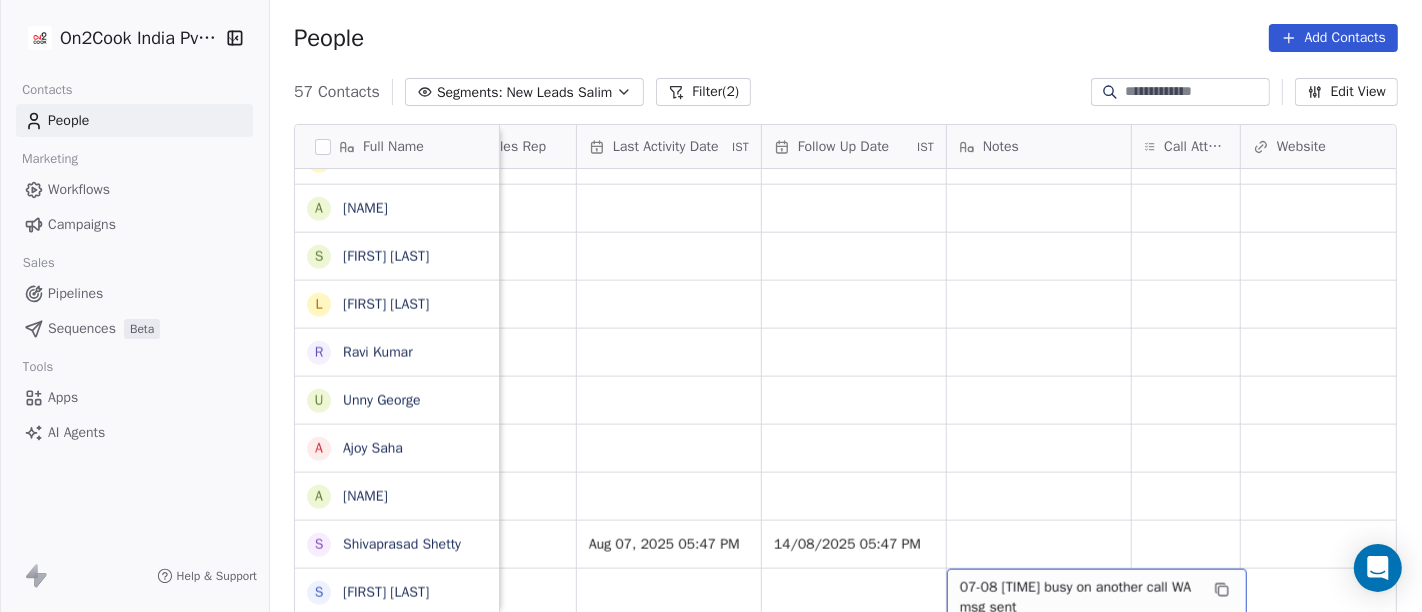 click on "07-08 [TIME] busy on another call WA msg sent" at bounding box center [1079, 598] 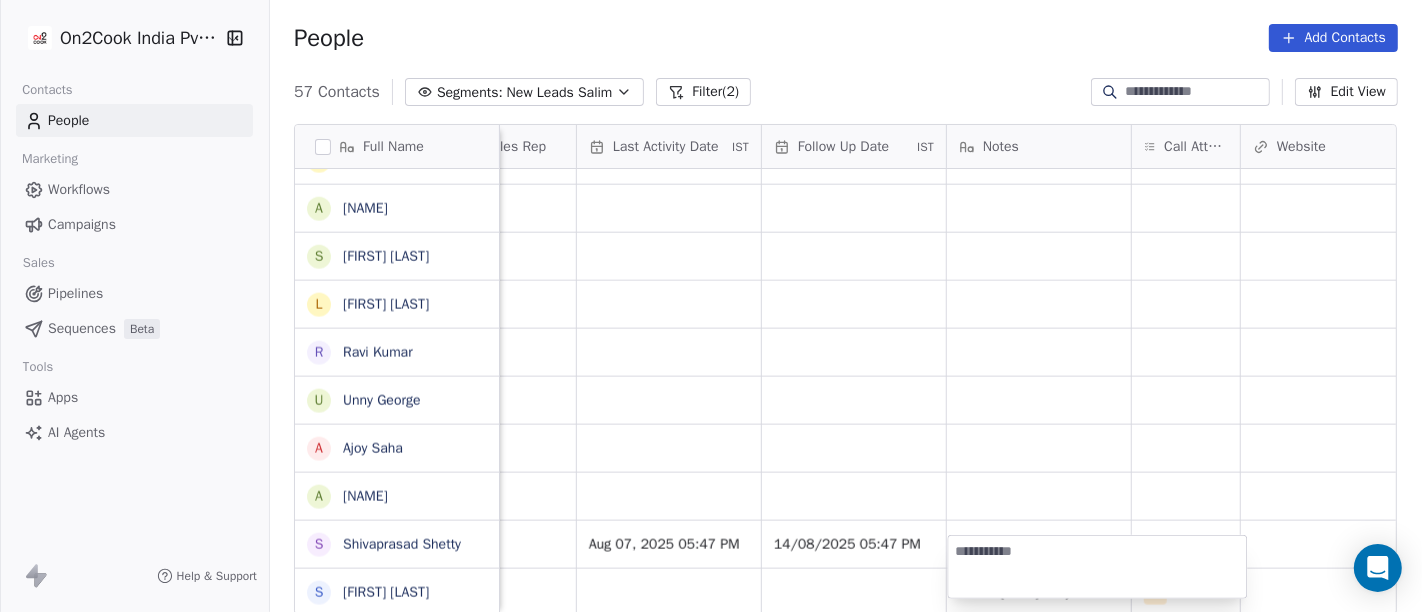 type 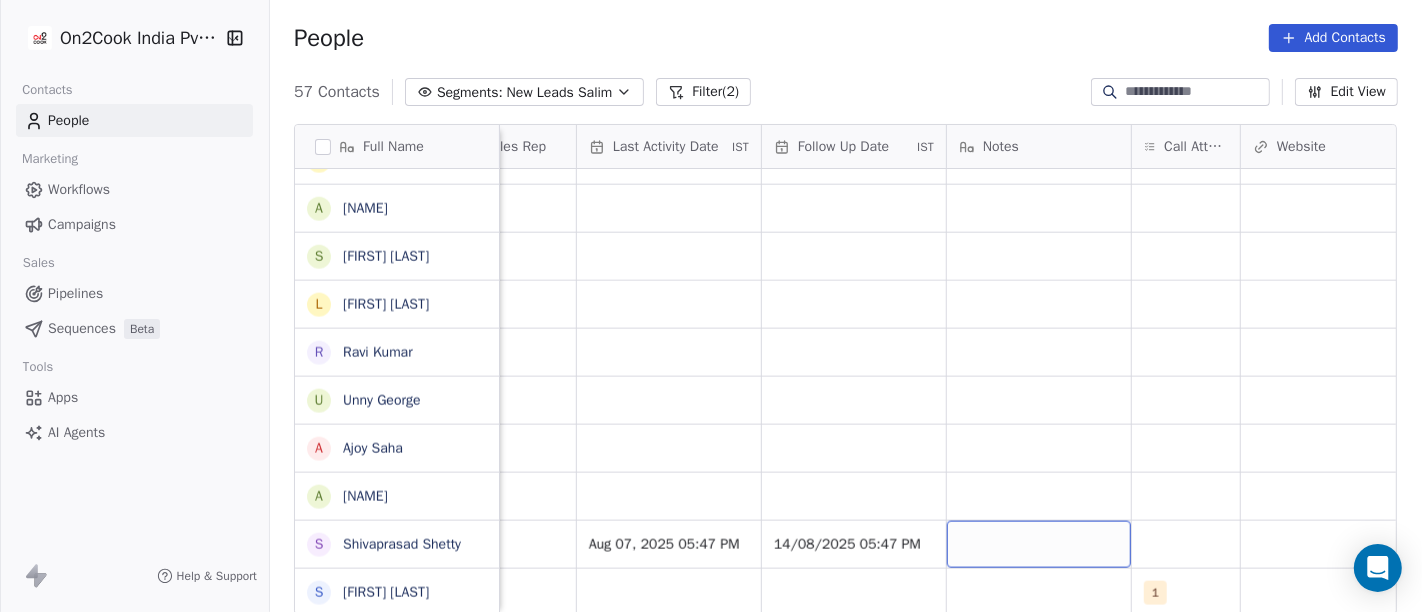 click at bounding box center (1039, 544) 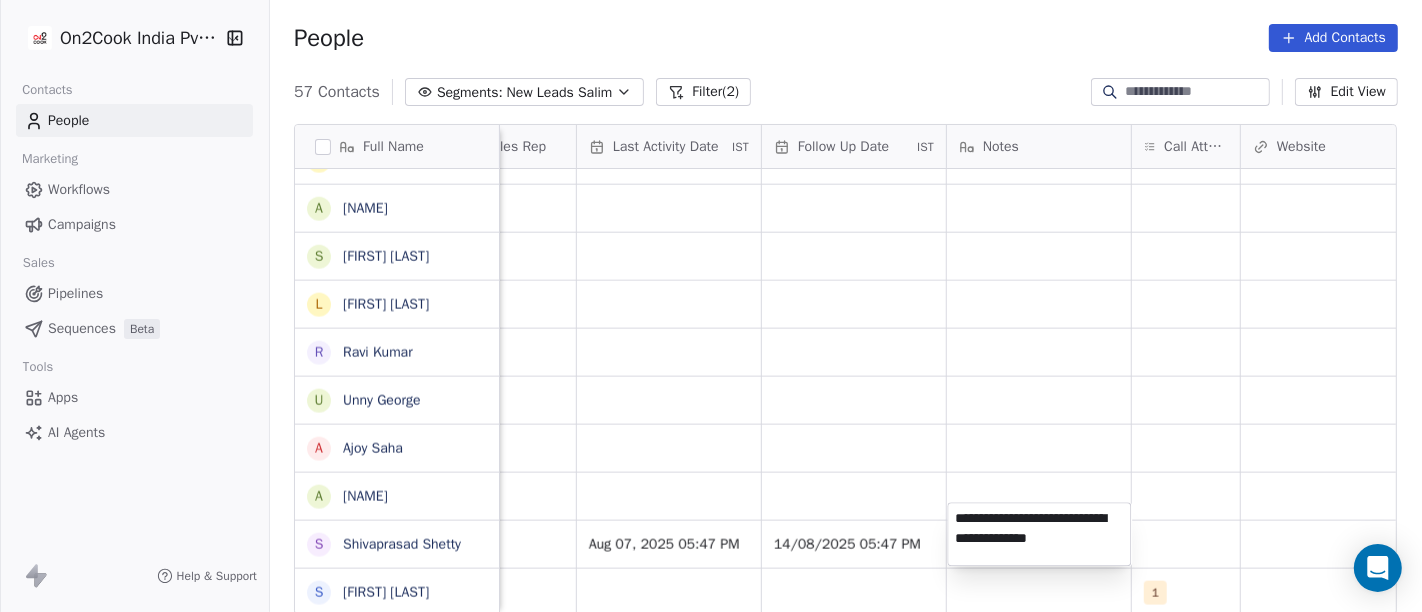 type on "**********" 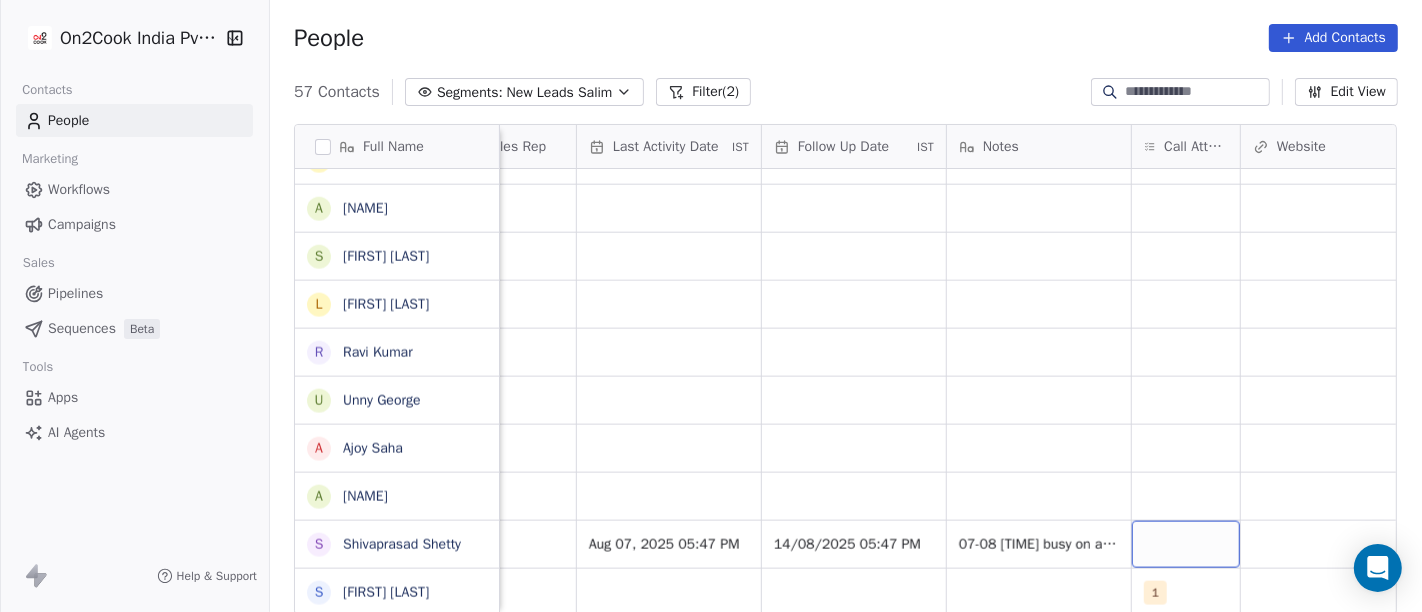 click at bounding box center [1186, 544] 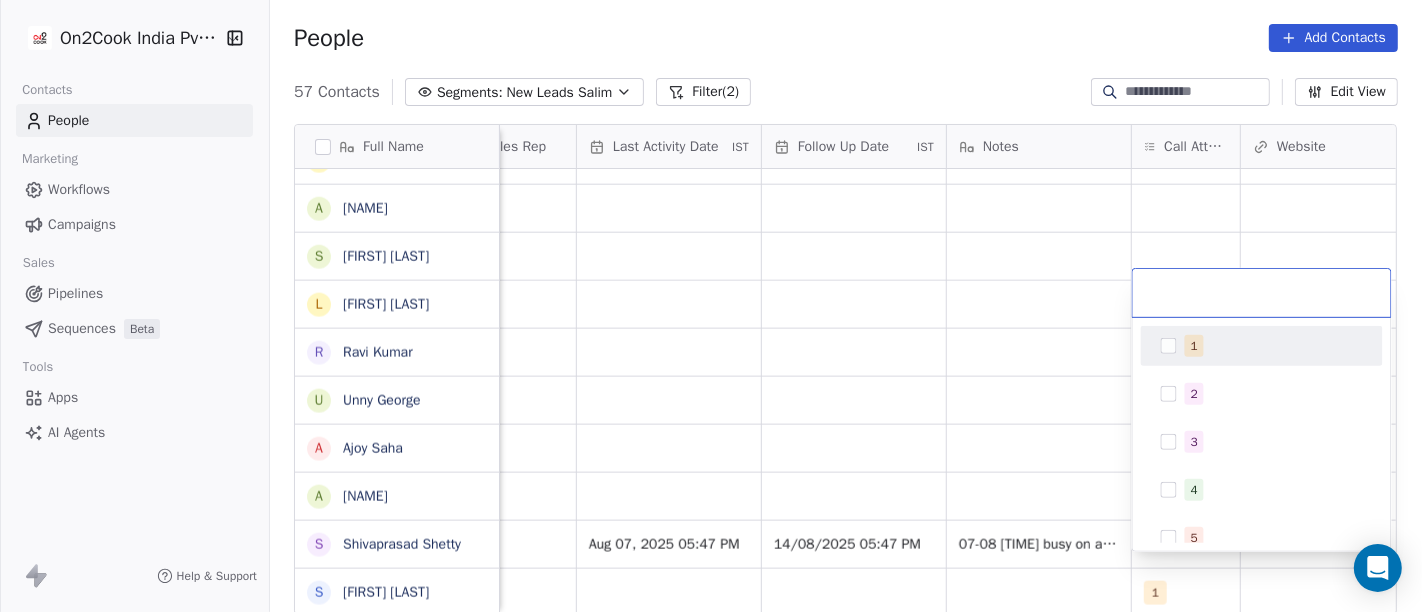 click on "1" at bounding box center [1194, 346] 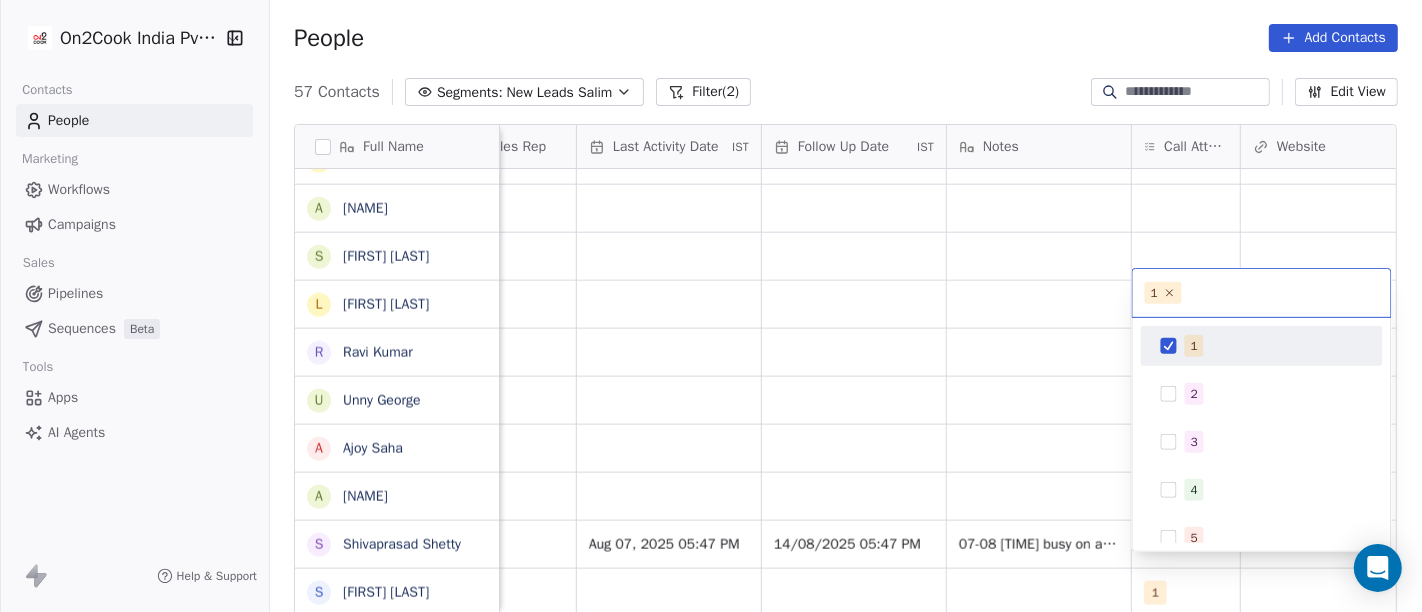 click on "On2Cook India Pvt. Ltd. Contacts People Marketing Workflows Campaigns Sales Pipelines Sequences Beta Tools Apps AI Agents Help & Support People Add Contacts 57 Contacts Segments: New Leads Salim Filter (2) Edit View Tag Add to Sequence Full Name j [FIRST] C C L [LAST] S [LAST] s [LAST] D [LAST] kaur S [LAST] R S [LAST] K [LAST] R [LAST] P [LAST] K [LAST] U [LAST] G [LAST] R [LAST] S [LAST] C V [LAST] S [LAST] S [LAST] n [LAST] S [LAST] A [LAST] a [LAST] s [LAST] B L [LAST] R [LAST] U [LAST] A [LAST] A [LAST] S [LAST] S [LAST] Lead Status Tags Assignee Sales Rep Last Activity Date IST Follow Up Date IST Notes Call Attempts Website zomato link outlet type Location Salim executive_kitchens Salim cafeteria Salim restaurants Salim cloud_kitchen Salim cloud_kitchen Salim cloud_kitchen Salim restaurants Salim executive_kitchens Salim" at bounding box center (711, 306) 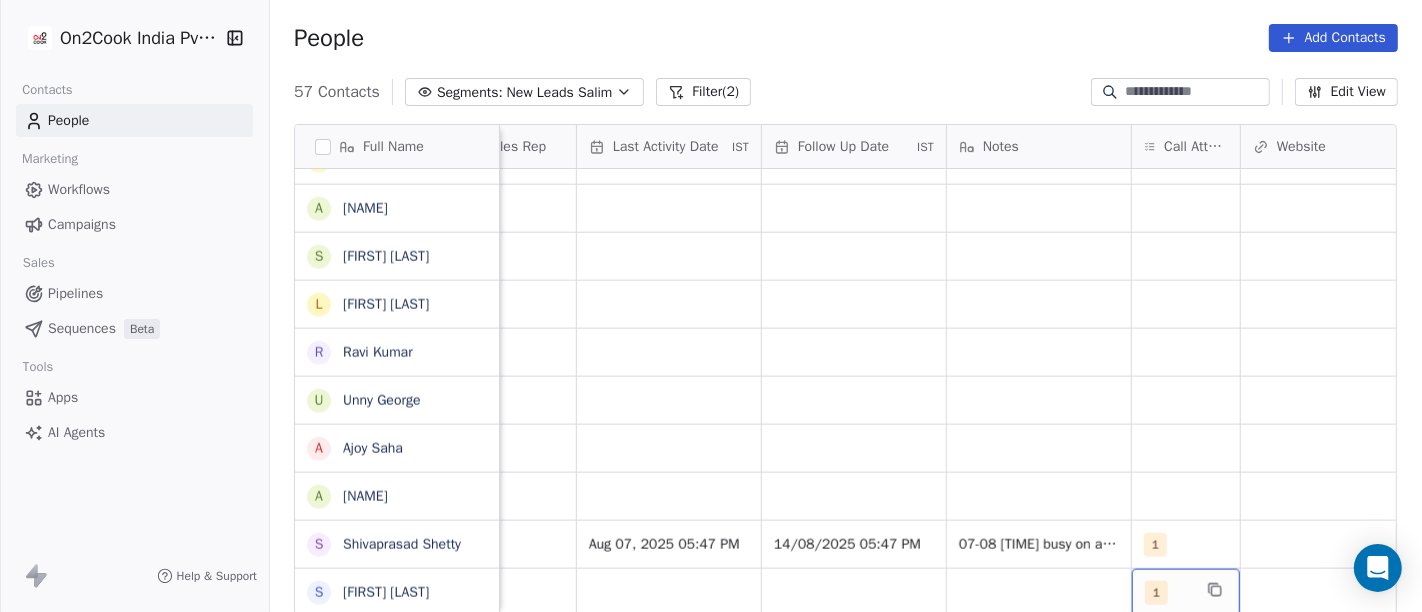click on "1" at bounding box center [1186, 592] 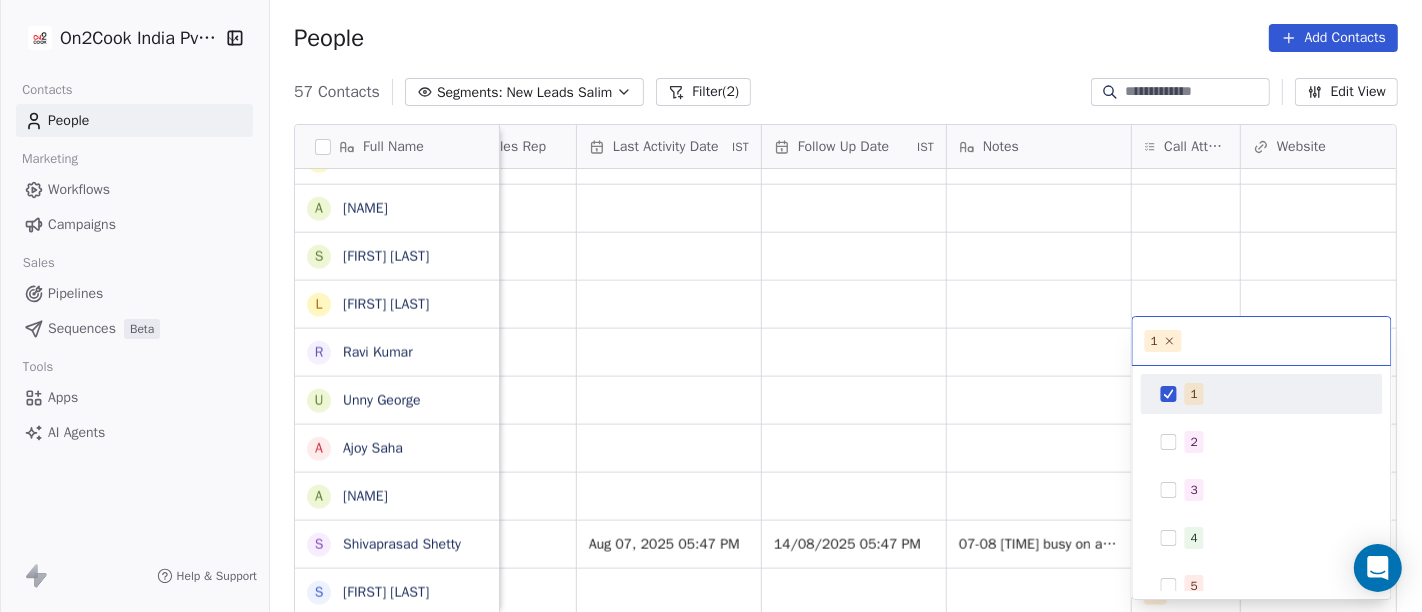 click at bounding box center (1169, 394) 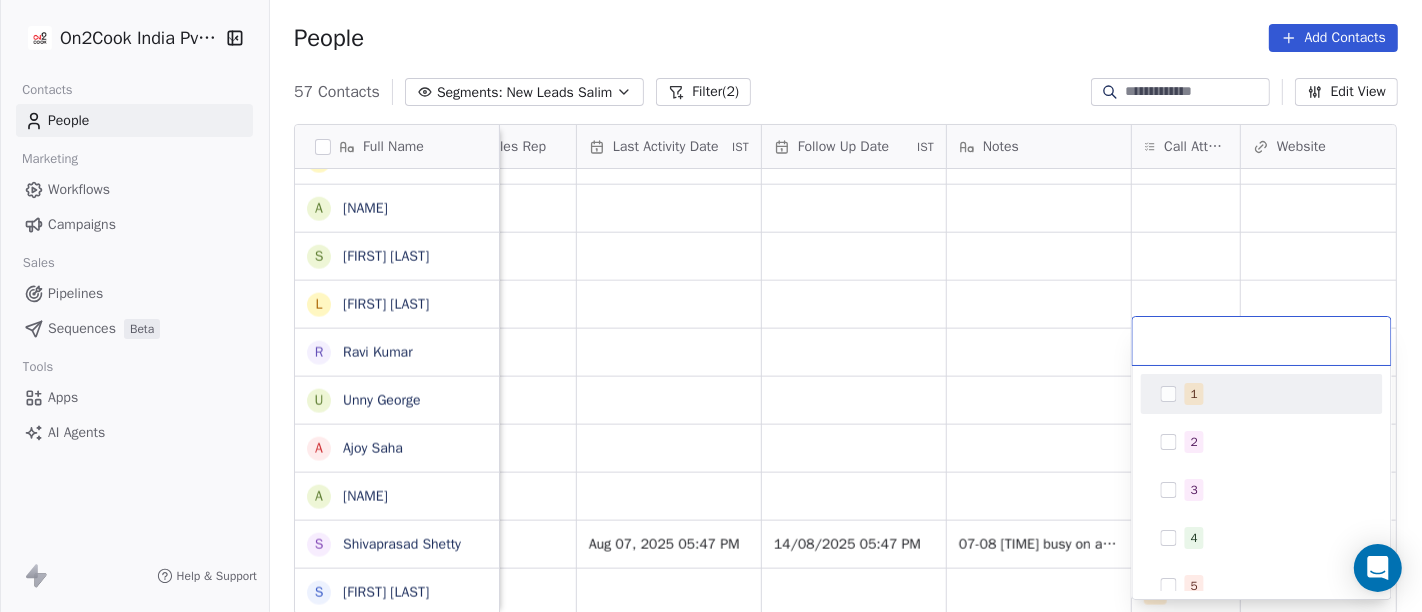 click on "On2Cook India Pvt. Ltd. Contacts People Marketing Workflows Campaigns Sales Pipelines Sequences Beta Tools Apps AI Agents Help & Support People Add Contacts 57 Contacts Segments: New Leads Salim Filter (2) Edit View Tag Add to Sequence Full Name j [FIRST] C C L [LAST] S [LAST] s [LAST] D [LAST] kaur S [LAST] R S [LAST] K [LAST] R [LAST] P [LAST] K [LAST] U [LAST] G [LAST] R [LAST] S [LAST] C V [LAST] S [LAST] S [LAST] n [LAST] S [LAST] A [LAST] a [LAST] s [LAST] B L [LAST] R [LAST] U [LAST] A [LAST] A [LAST] S [LAST] S [LAST] Lead Status Tags Assignee Sales Rep Last Activity Date IST Follow Up Date IST Notes Call Attempts Website zomato link outlet type Location Salim executive_kitchens Salim cafeteria Salim restaurants Salim cloud_kitchen Salim cloud_kitchen Salim cloud_kitchen Salim restaurants Salim executive_kitchens Salim" at bounding box center [711, 306] 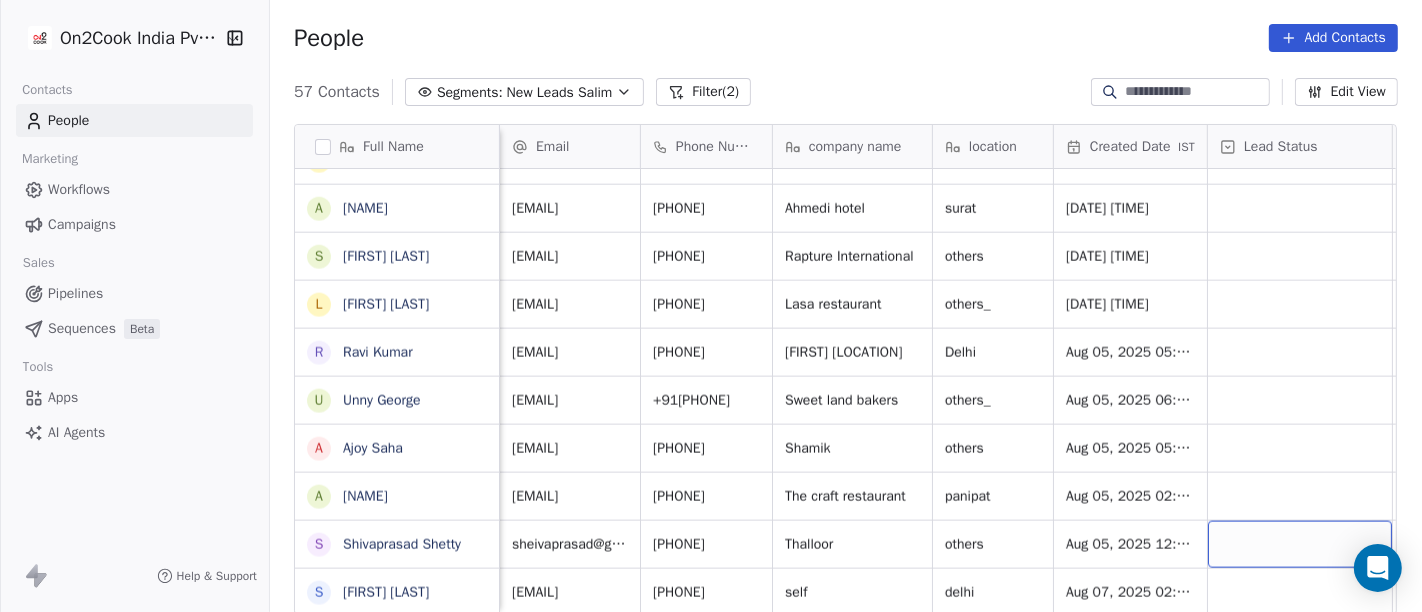 scroll, scrollTop: 17, scrollLeft: 14, axis: both 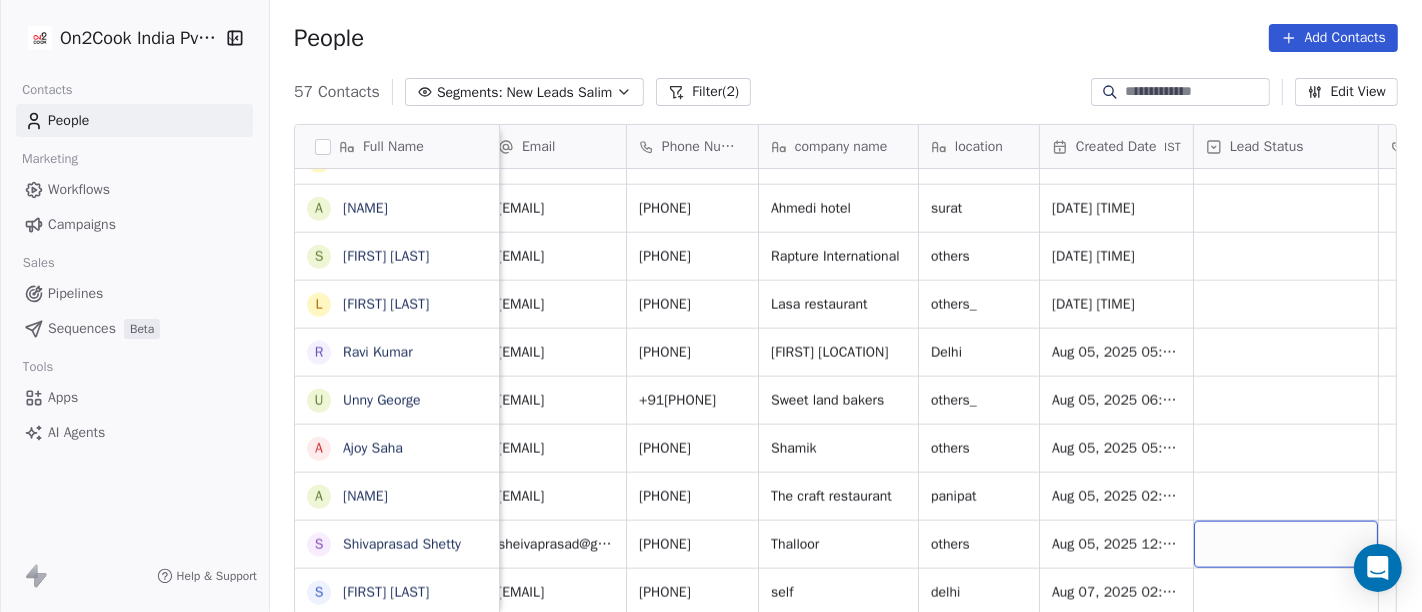 click at bounding box center [1286, 544] 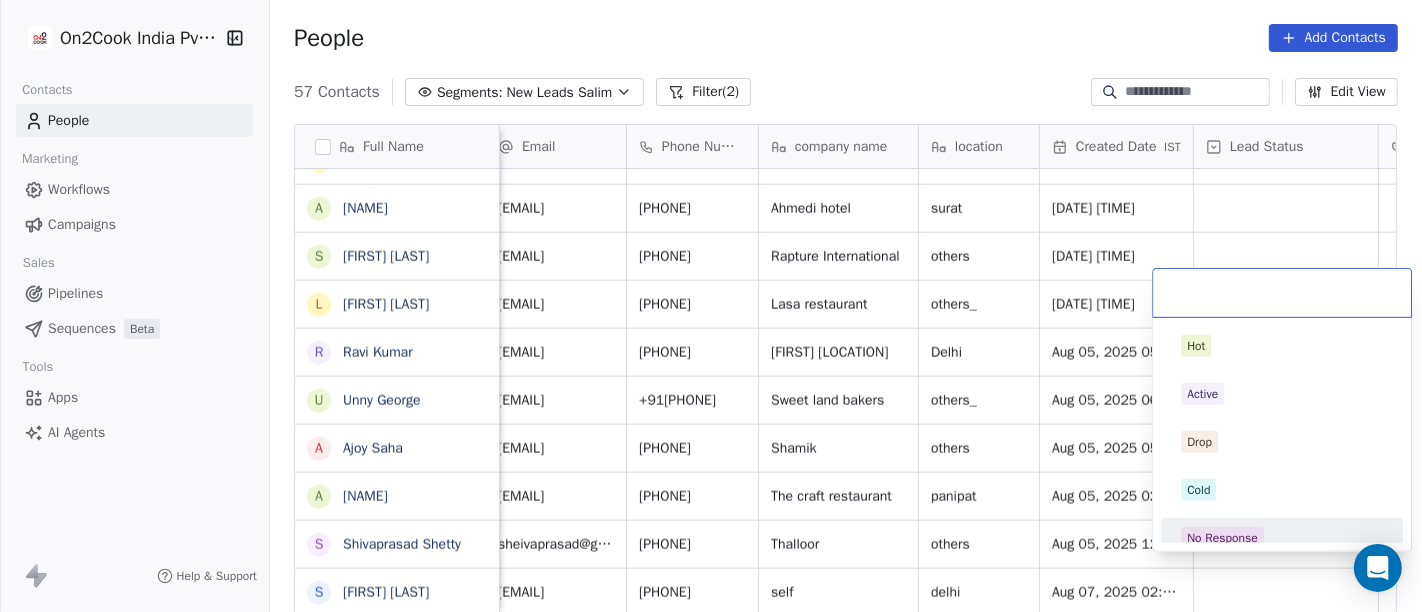 click on "No Response" at bounding box center (1282, 538) 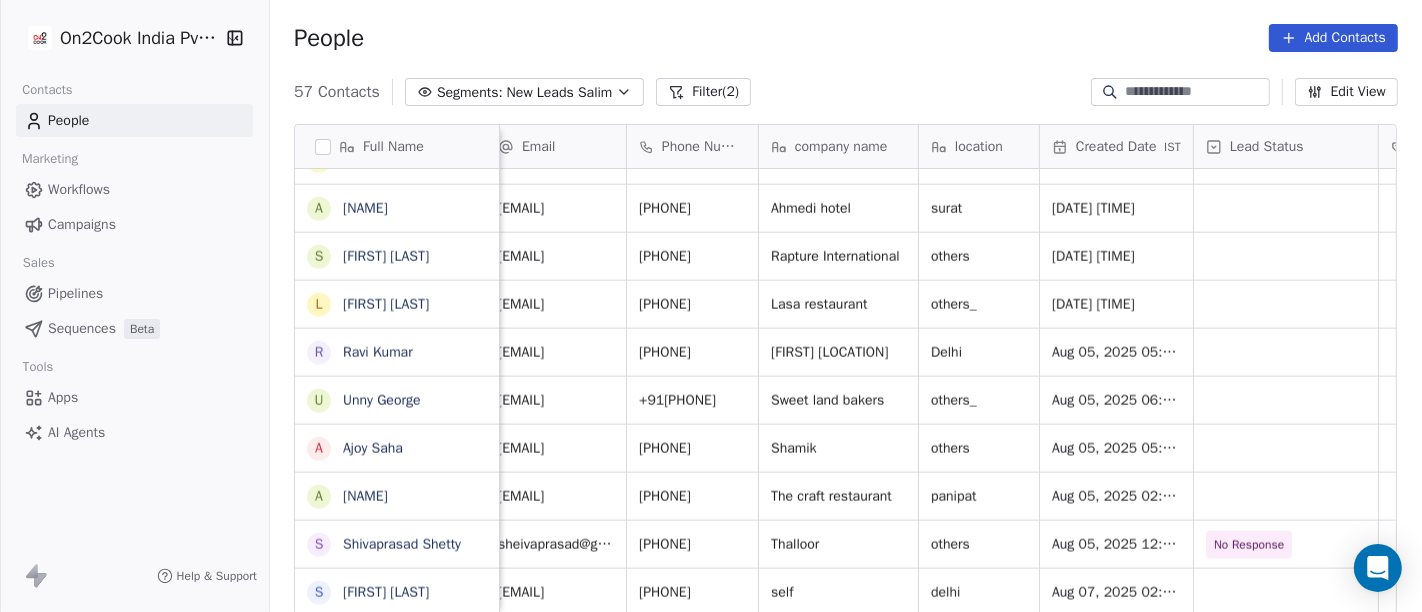 scroll, scrollTop: 17, scrollLeft: 0, axis: vertical 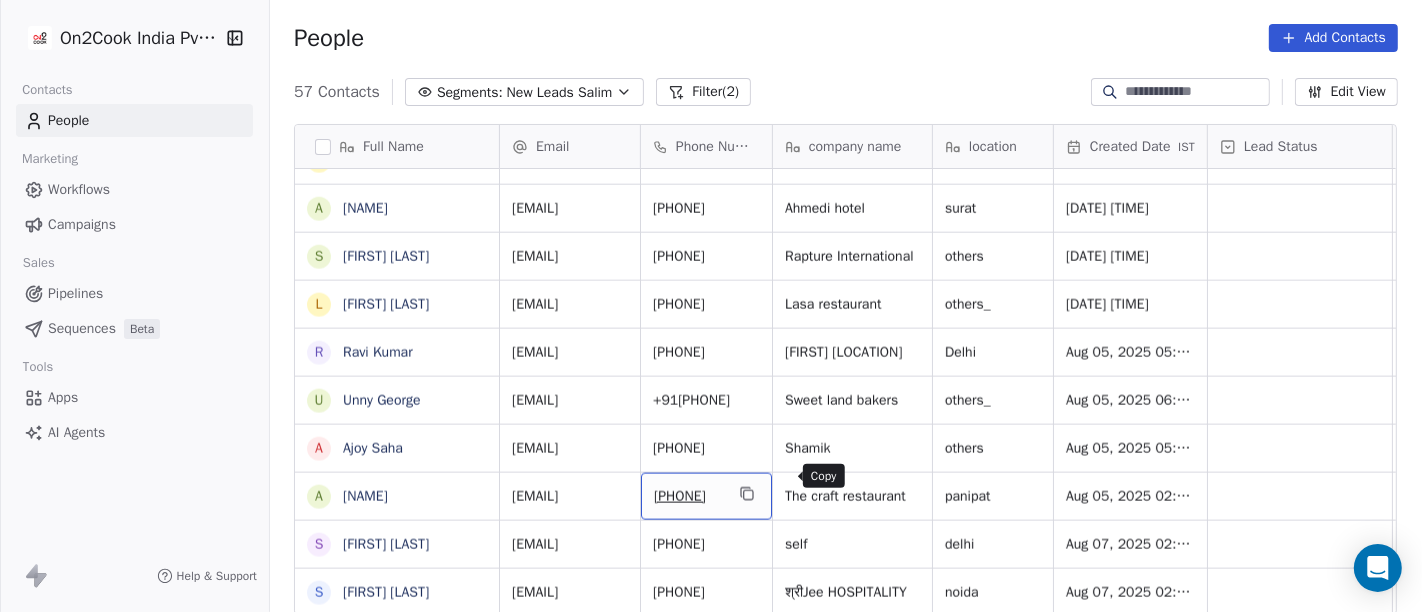 click 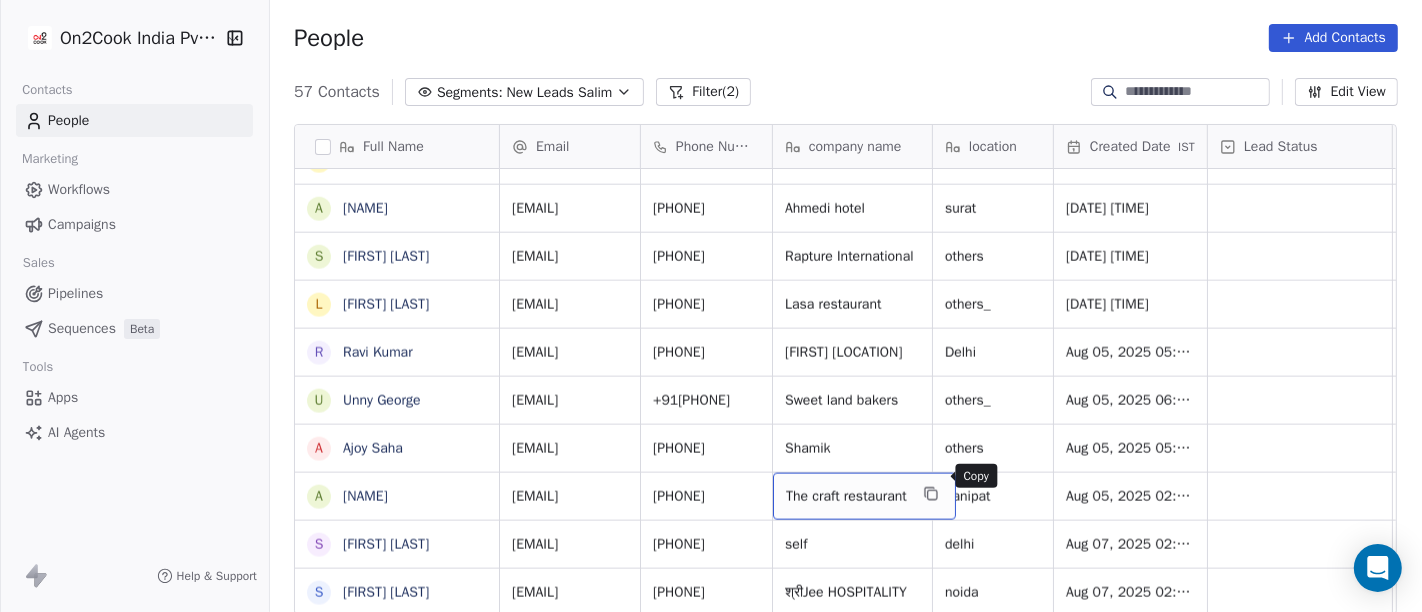 click 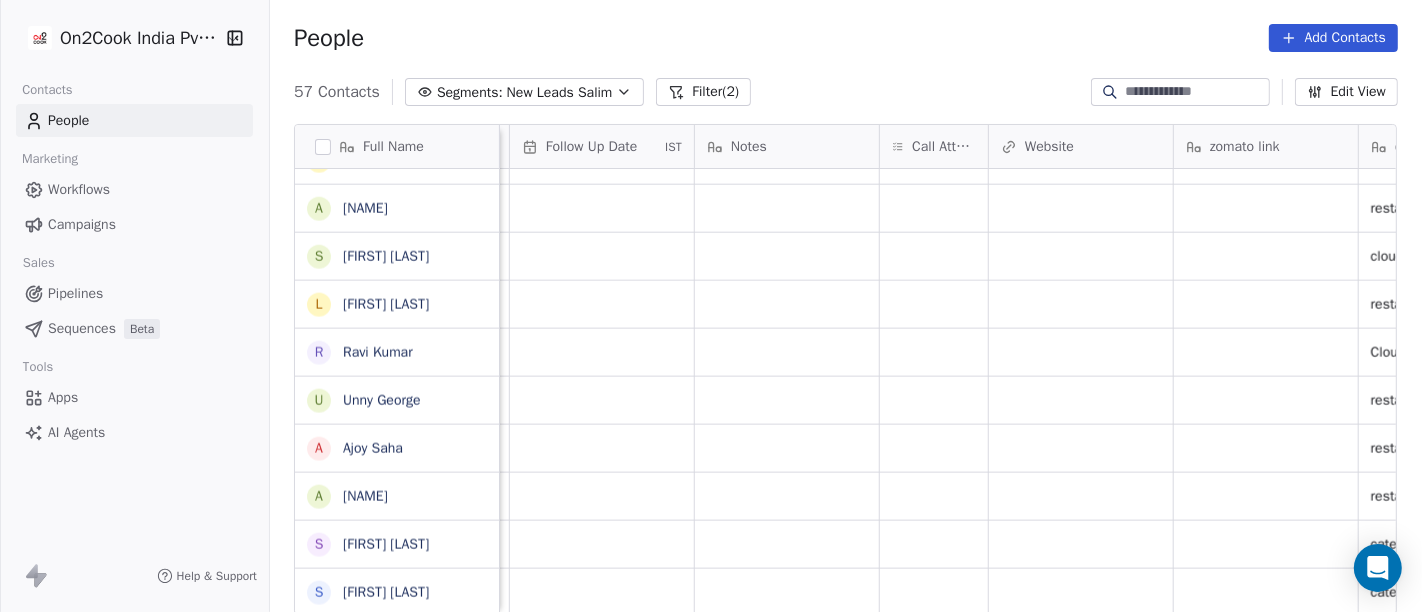 scroll, scrollTop: 17, scrollLeft: 1442, axis: both 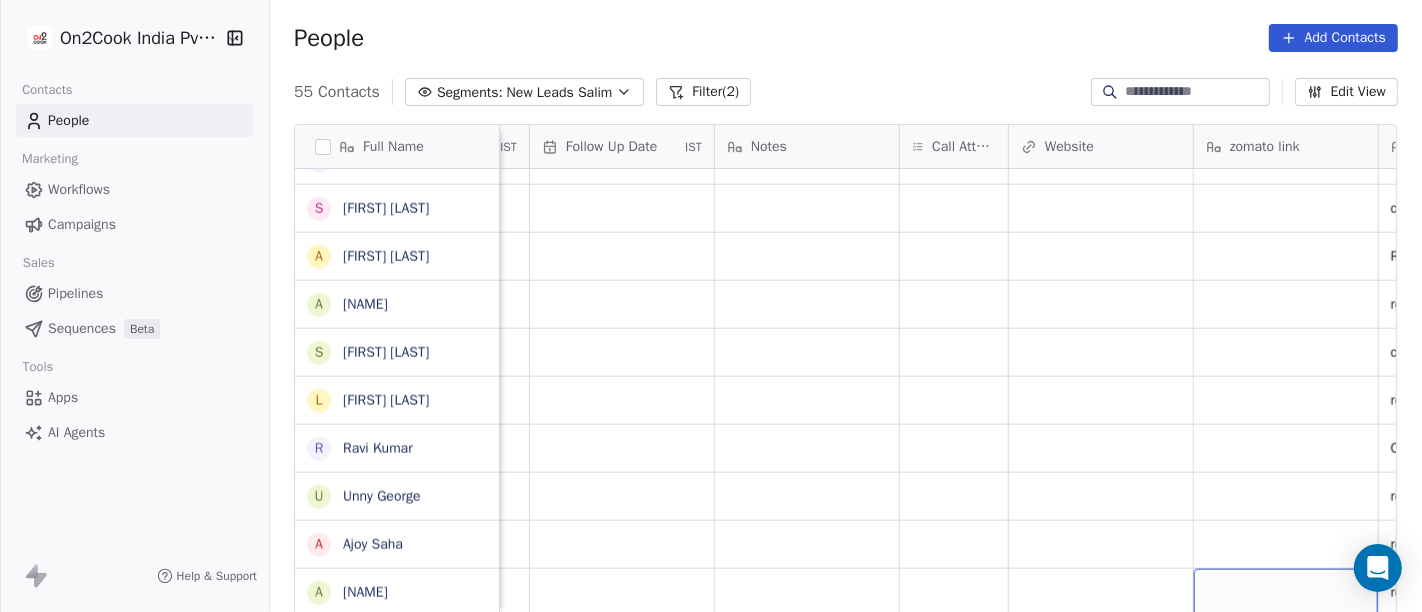 click at bounding box center (1286, 592) 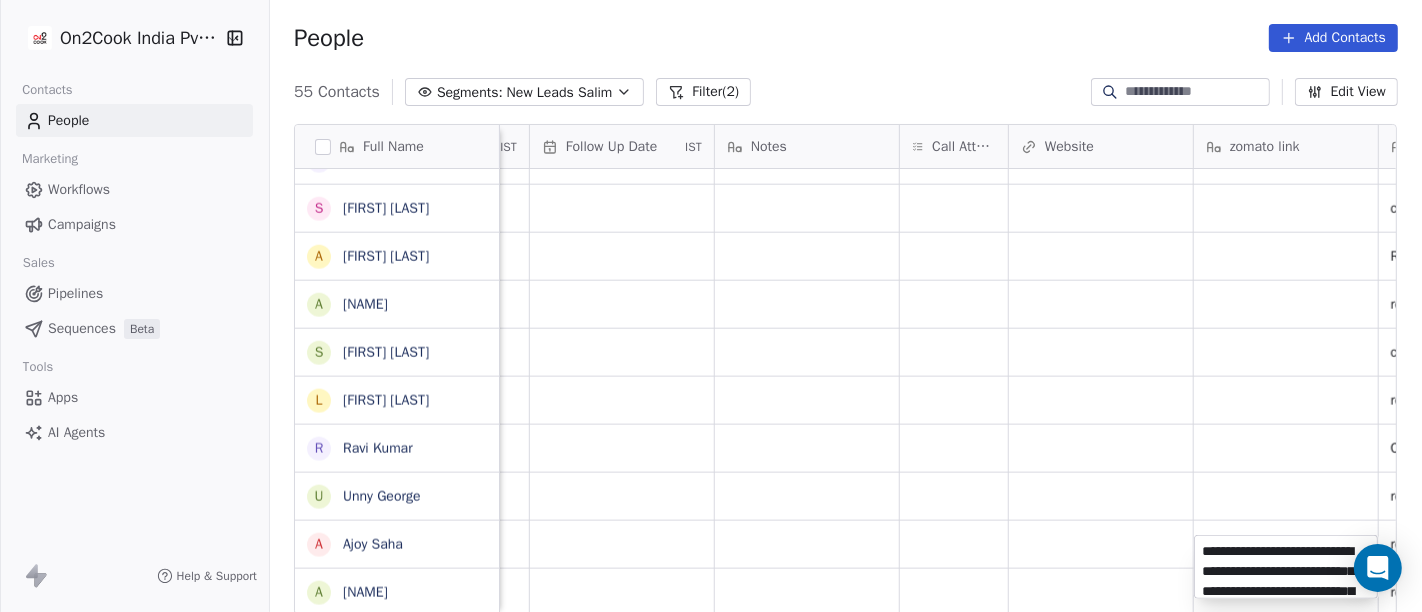 scroll, scrollTop: 167, scrollLeft: 0, axis: vertical 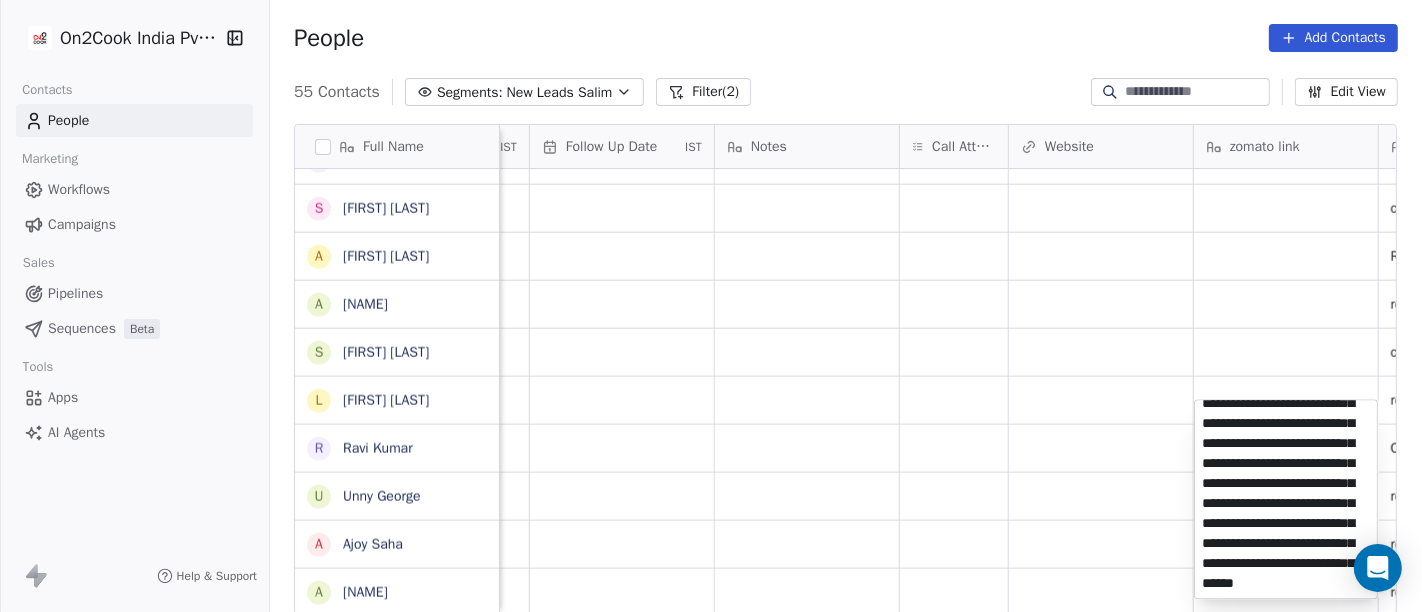 type on "**********" 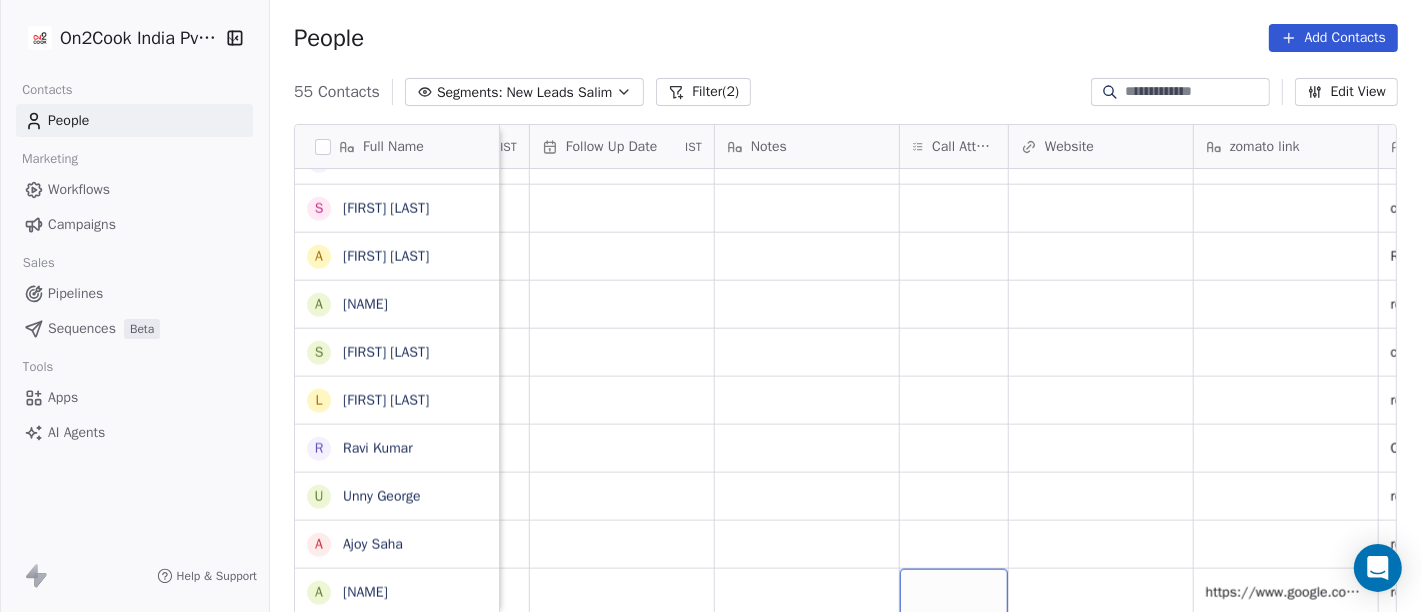 click at bounding box center [954, 592] 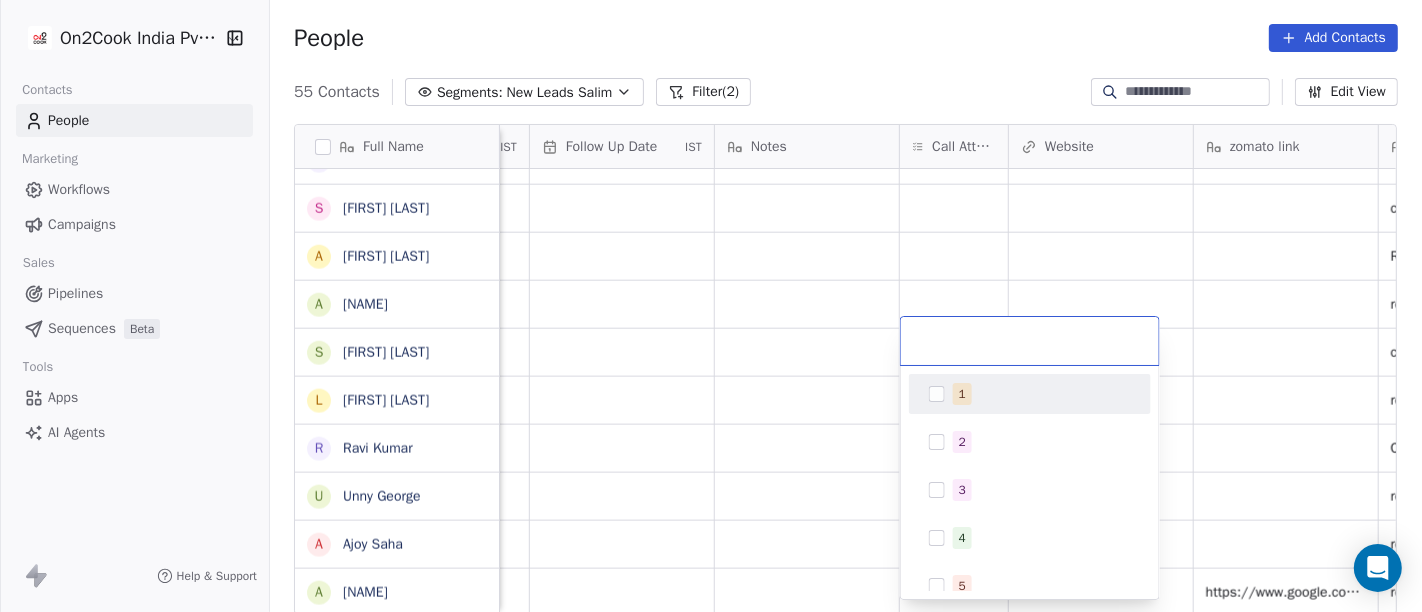 click on "1" at bounding box center (1042, 394) 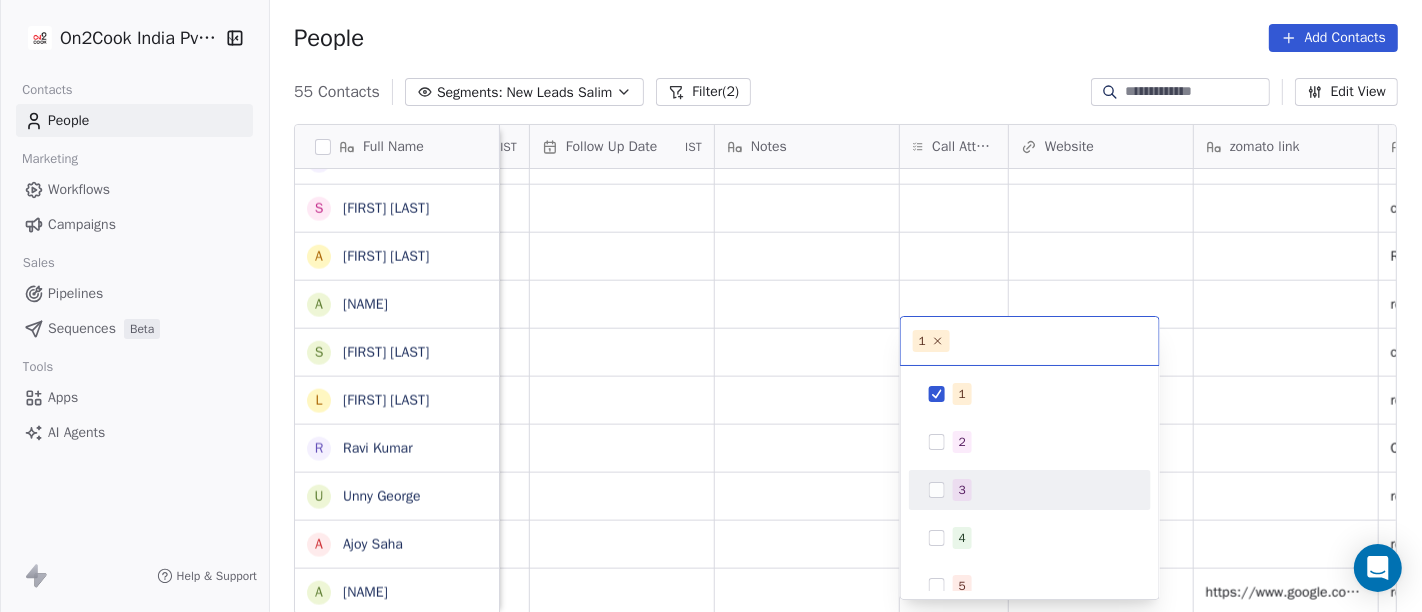 click on "On2Cook India Pvt. Ltd. Contacts People Marketing Workflows Campaigns Sales Pipelines Sequences Beta Tools Apps AI Agents Help & Support People Add Contacts 55 Contacts Segments: New Leads Salim Filter (2) Edit View Tag Add to Sequence Full Name R Ramchran Sharma S Surinder Singh j jeeyansh C C L Badgoti S Sukamal Laskar s sandeep D Daljit kaur Pannu S Suresh Ankhiya Raj S Sushil Keshari K KANAIYALAL R Rajesh Mohunta P Pradeep Sharma K Kokila Pathraiyan U US Panda G Girija R Rajesh Verma S Sita Ram Choudhary V Vijay Kumar S Sagar Narula S Sudhakar narayan jadhav S Sanjay Saini A Avnesh Patel a ayaan shaikh s shoeb Bandi L Lokesh Lasa R Ravi Kumar U Unny George A Ajoy Saha A Ankit nandal Tags Assignee Sales Rep Last Activity Date IST Follow Up Date IST Notes Call Attempts Website zomato link outlet type Location Job Title Whastapp Message    Salim restaurants   Salim cloud_kitchen   Salim executive_kitchens   Salim cafeteria   Salim restaurants   Salim cloud_kitchen   Salim cloud_kitchen   Salim   Salim" at bounding box center [711, 306] 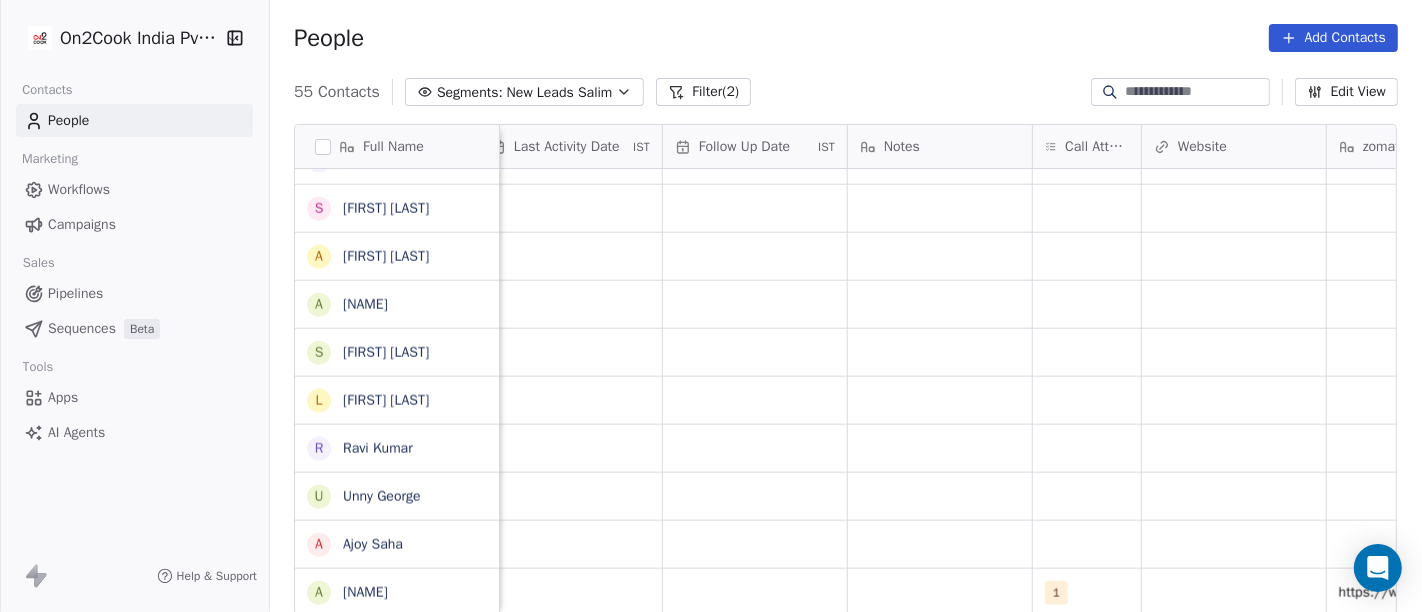 scroll, scrollTop: 17, scrollLeft: 1111, axis: both 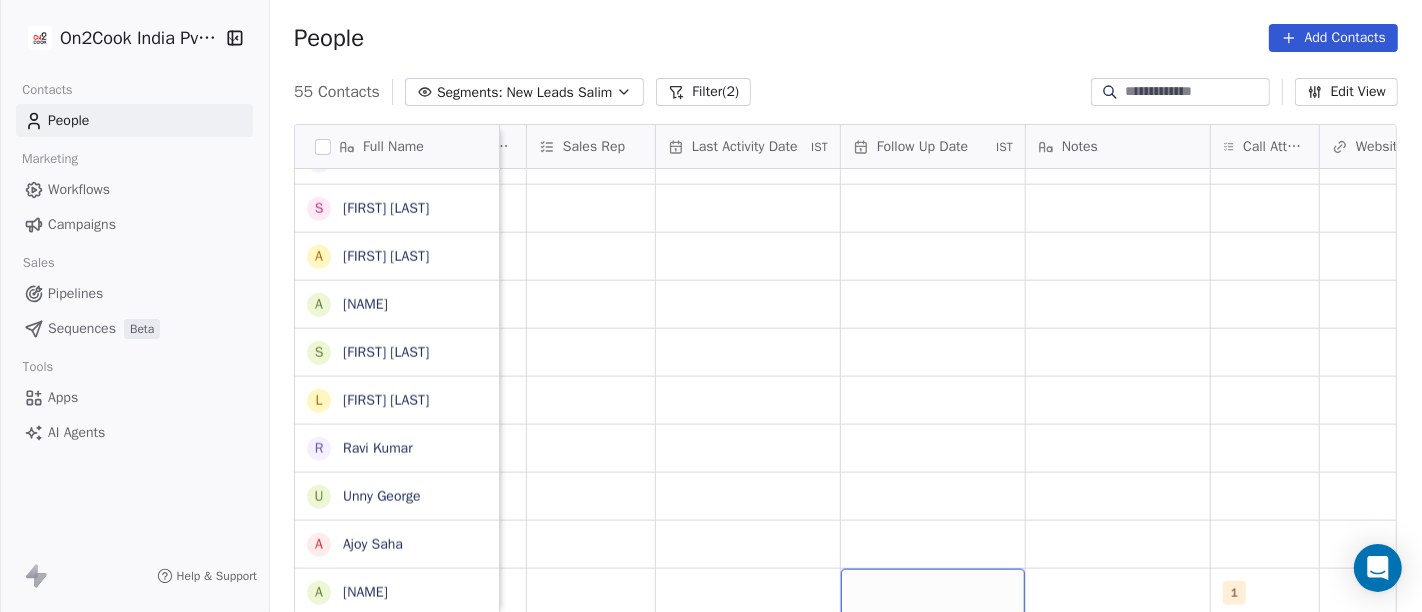 click at bounding box center (933, 592) 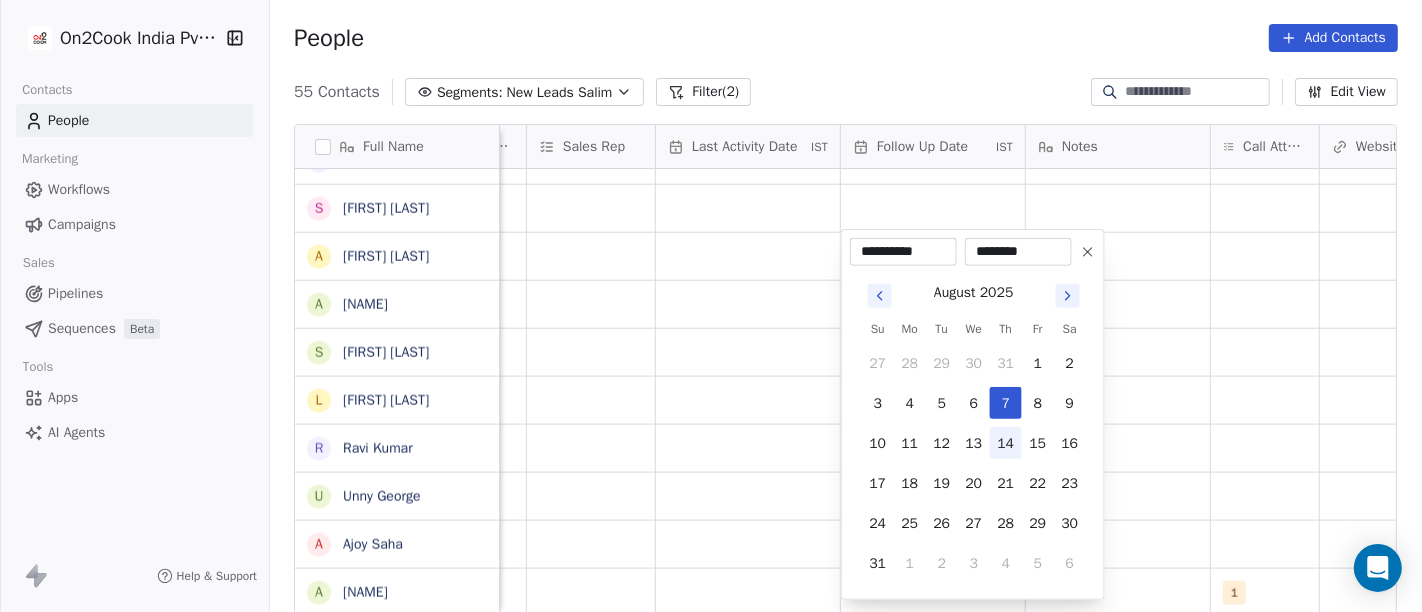 click on "14" at bounding box center [1006, 443] 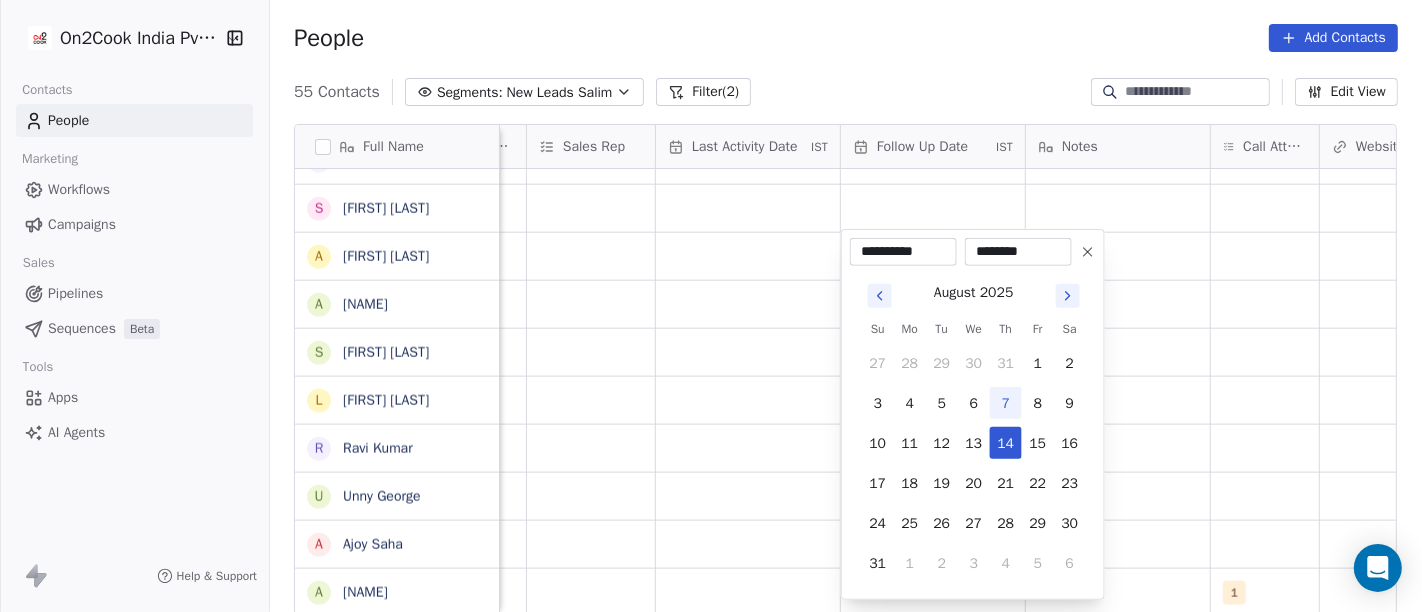 click on "On2Cook India Pvt. Ltd. Contacts People Marketing Workflows Campaigns Sales Pipelines Sequences Beta Tools Apps AI Agents Help & Support People Add Contacts 55 Contacts Segments: New Leads Salim Filter (2) Edit View Tag Add to Sequence Full Name R [LAST] S [LAST] j [LAST] C C L [LAST] S [LAST] L [LAST] s [LAST] D [LAST] S [LAST] K [LAST] R [LAST] K [LAST] U [LAST] G [LAST] R [LAST] S [LAST] V [LAST] S [LAST] S [LAST] S [LAST] A [LAST] a [LAST] s [LAST] L L [LAST] R [LAST] U [LAST] A [LAST] A [LAST] A [LAST] Created Date IST Lead Status Tags Assignee Sales Rep Last Activity Date IST Follow Up Date IST Notes Call Attempts Website zomato link outlet type Location Aug 06, 2025 04:51 PM Salim restaurants Aug 06, 2025 04:40 PM Salim cloud_kitchen Aug 06, 2025 03:54 PM Salim executive_kitchens Aug 06, 2025 03:52 PM Salim" at bounding box center [711, 306] 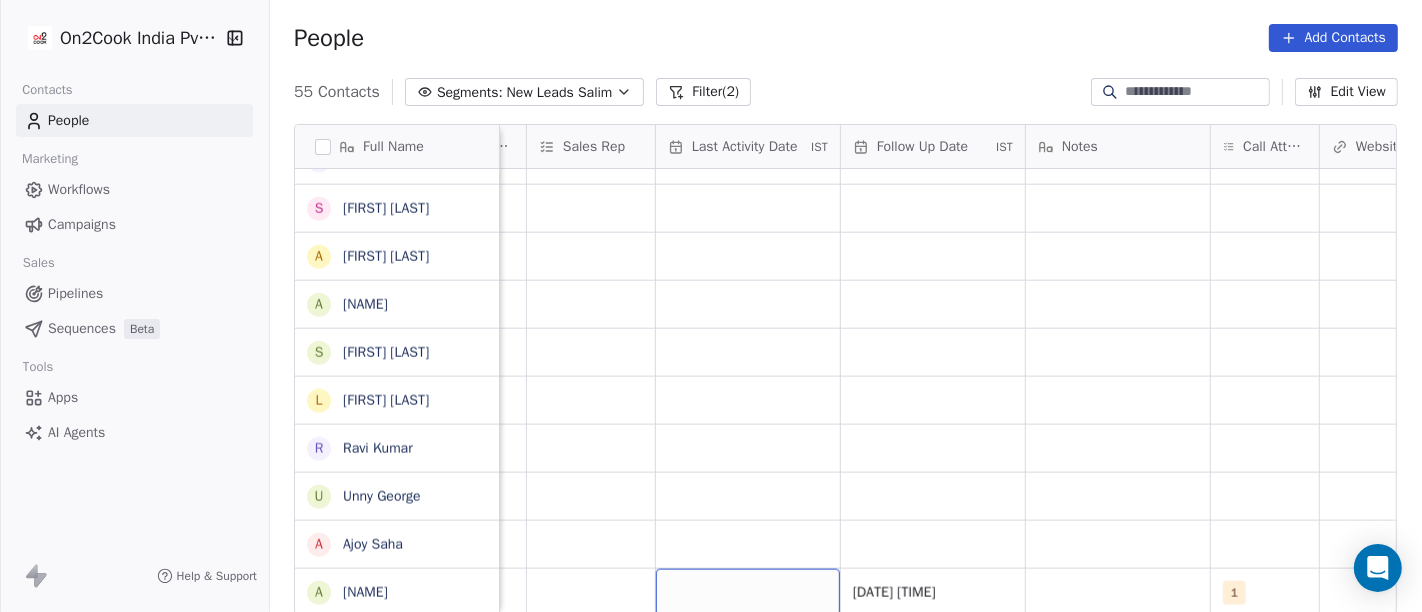 click at bounding box center [748, 592] 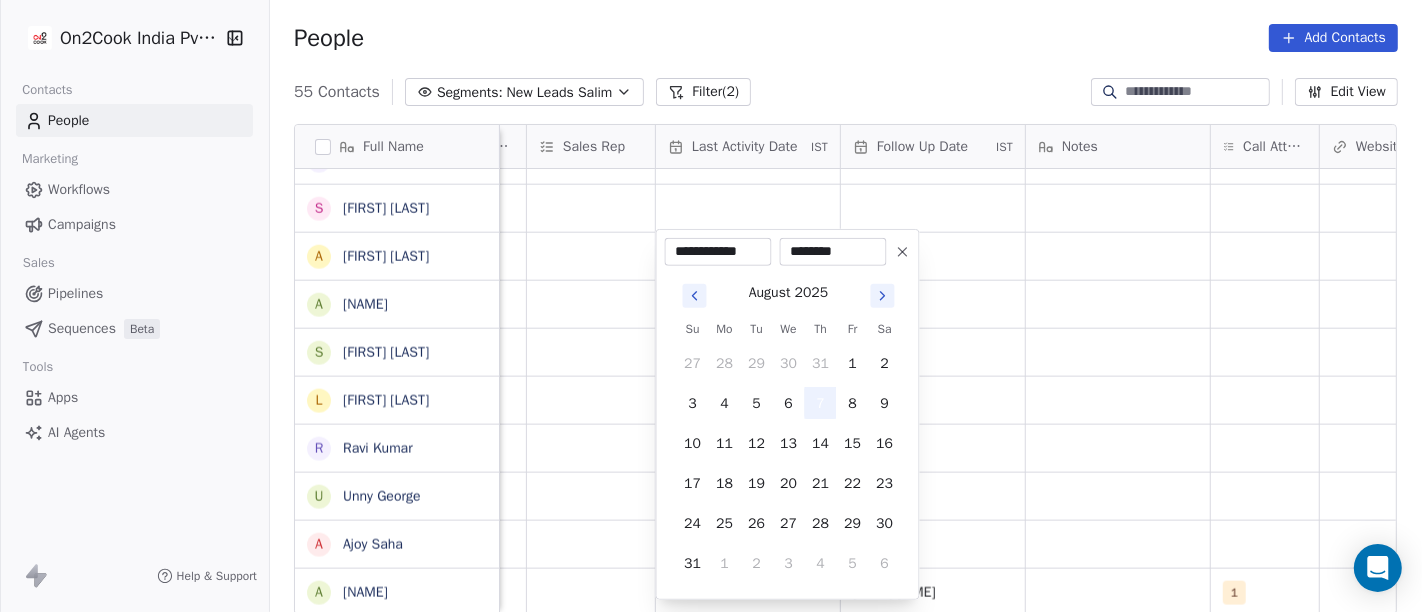 click on "7" at bounding box center (821, 403) 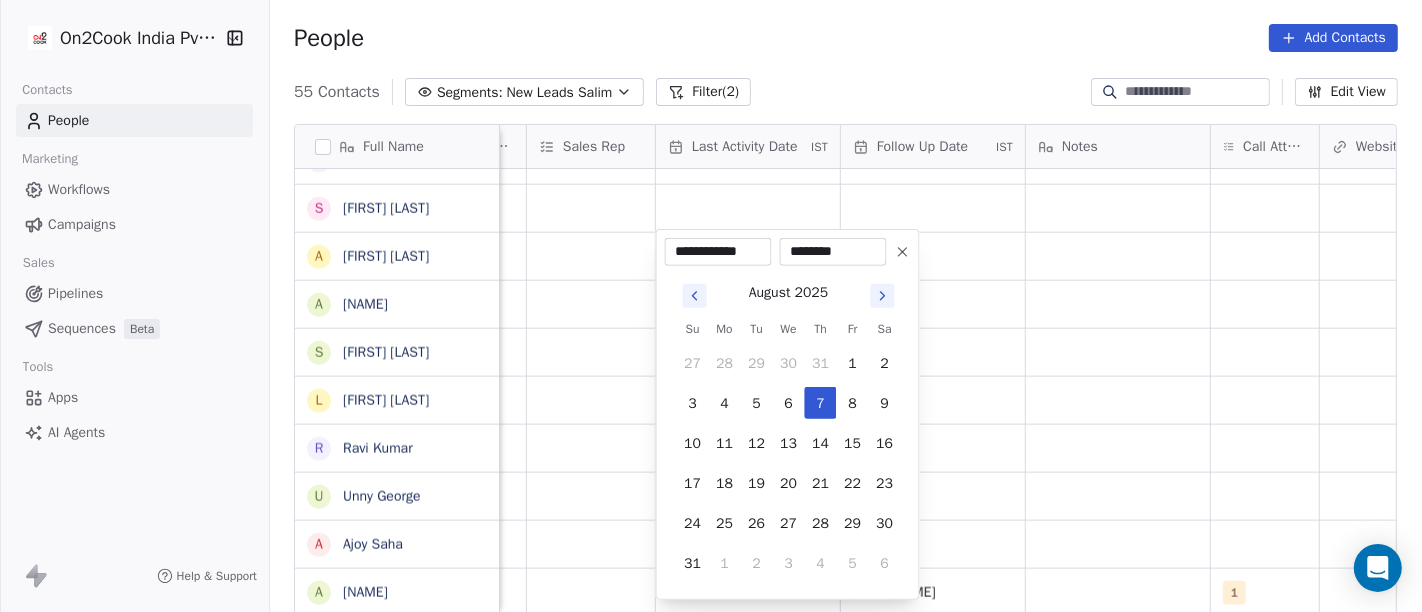 click on "On2Cook India Pvt. Ltd. Contacts People Marketing Workflows Campaigns Sales Pipelines Sequences Beta Tools Apps AI Agents Help & Support People Add Contacts 55 Contacts Segments: New Leads Salim Filter (2) Edit View Tag Add to Sequence Full Name R [LAST] S [LAST] j [LAST] C C L [LAST] S [LAST] L [LAST] s [LAST] D [LAST] S [LAST] K [LAST] R [LAST] K [LAST] U [LAST] G [LAST] R [LAST] S [LAST] V [LAST] S [LAST] S [LAST] S [LAST] A [LAST] a [LAST] s [LAST] L L [LAST] R [LAST] U [LAST] A [LAST] A [LAST] A [LAST] Created Date IST Lead Status Tags Assignee Sales Rep Last Activity Date IST Follow Up Date IST Notes Call Attempts Website zomato link outlet type Location Aug 06, 2025 04:51 PM Salim restaurants Aug 06, 2025 04:40 PM Salim cloud_kitchen Aug 06, 2025 03:54 PM Salim executive_kitchens Aug 06, 2025 03:52 PM Salim" at bounding box center (711, 306) 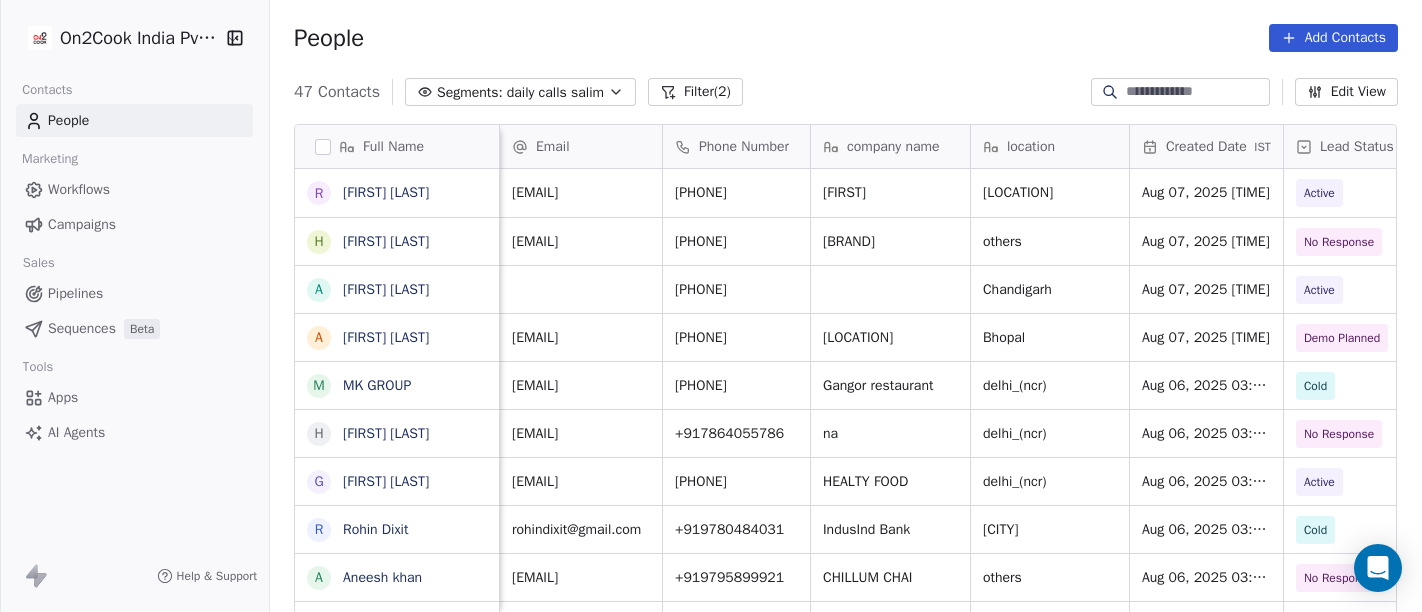 scroll, scrollTop: 0, scrollLeft: 0, axis: both 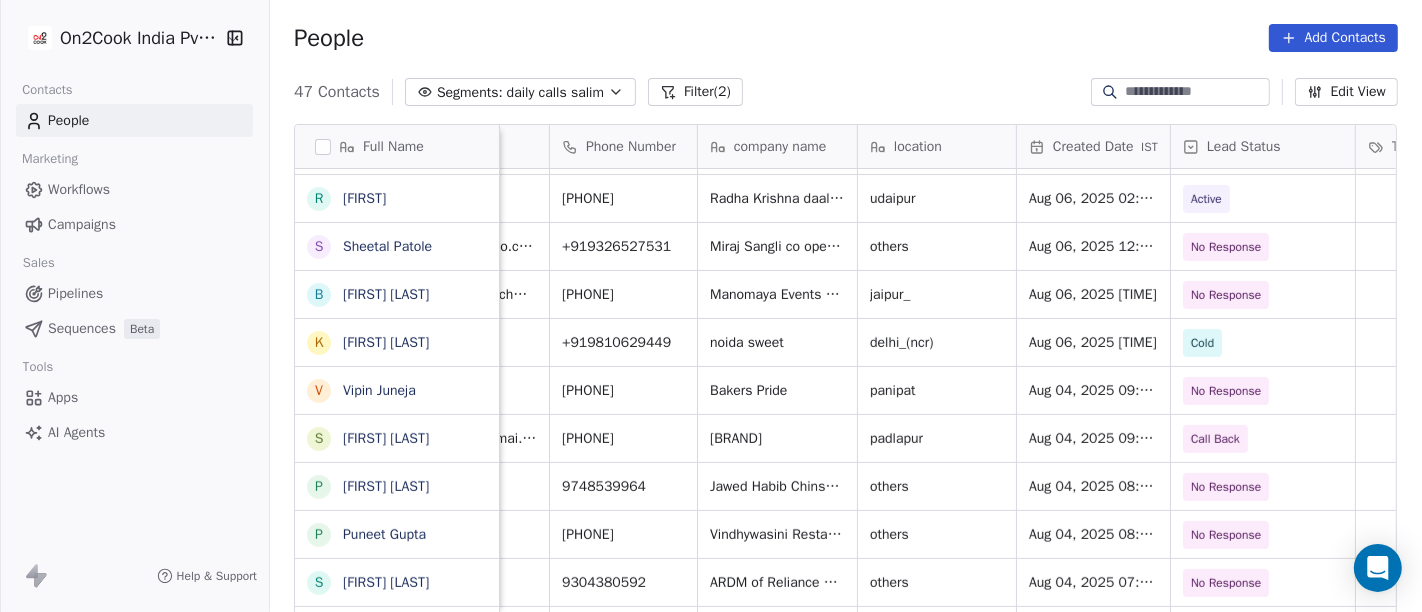 click on "Filter  (2)" at bounding box center (695, 92) 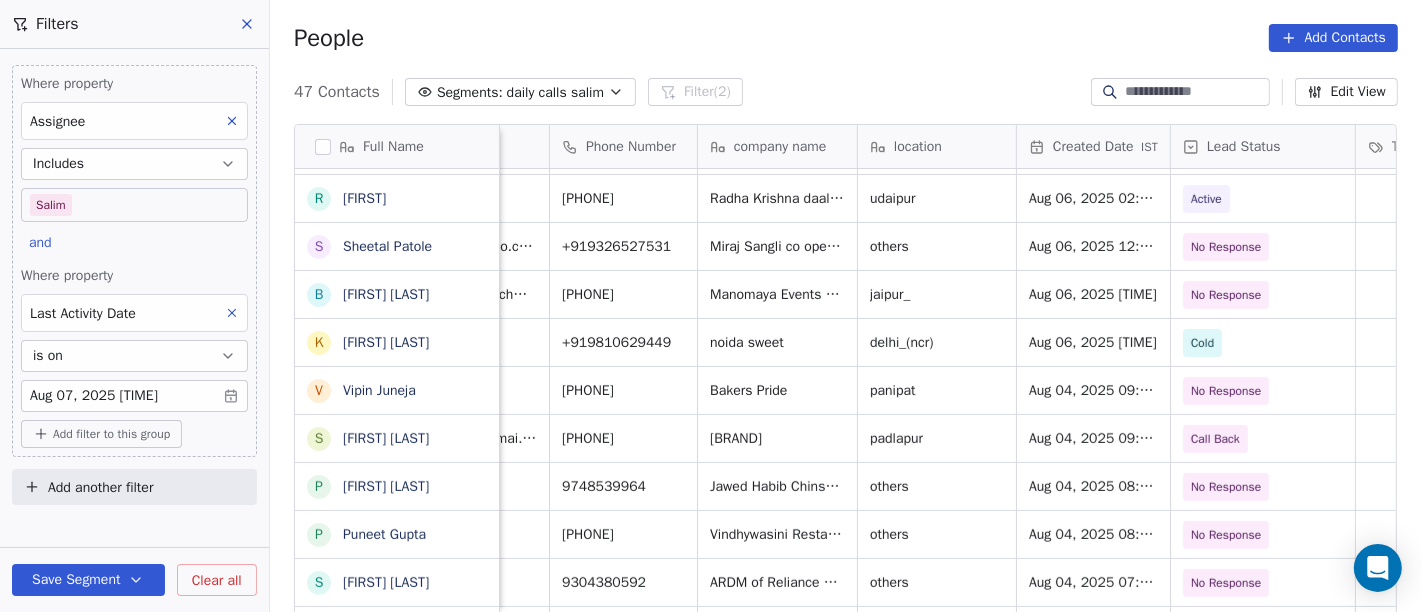 click on "On2Cook India Pvt. Ltd. Contacts People Marketing Workflows Campaigns Sales Pipelines Sequences Beta Tools Apps AI Agents Help & Support Filters Where property Assignee Includes Salim and Where property Last Activity Date is on Aug 07, 2025 [TIME] Add filter to this group Add another filter Save Segment Clear all People Add Contacts 47 Contacts Segments: daily calls salim Filter (2) Edit View Tag Add to Sequence Full Name R Radhey Shyam Rungta H Husain M Suratwala A Anil Ranjan A Avinash muni M MK GROUP h hukum singh G Gurmeet Singh R Rohin Dixit A Aneesh khan D Darshan Prabhu K Kiran James A Aniruddh Tyagi r rajesh S Sheetal Patole B Bhanu Pratap Singh K Kripal Singh Baghel V Vipin Juneja S Sabarinathan Jayakodi P Priya Chauhan P Puneet Gupta S Santosh Sah R Ronak S Shivaji Shevgaonkar (Dhangar) P Prashant Kumar Sain G Gaurav Malviya P Prakash Ananda Shendage D Devang Thaker D Dr.Arun Lall D Deshmukh Uphar Gruh (Shortly Opning) S Suraj Bajpai A Arjun Sharma M Mandar Chute J Jeetu Hegde A R B" at bounding box center (711, 306) 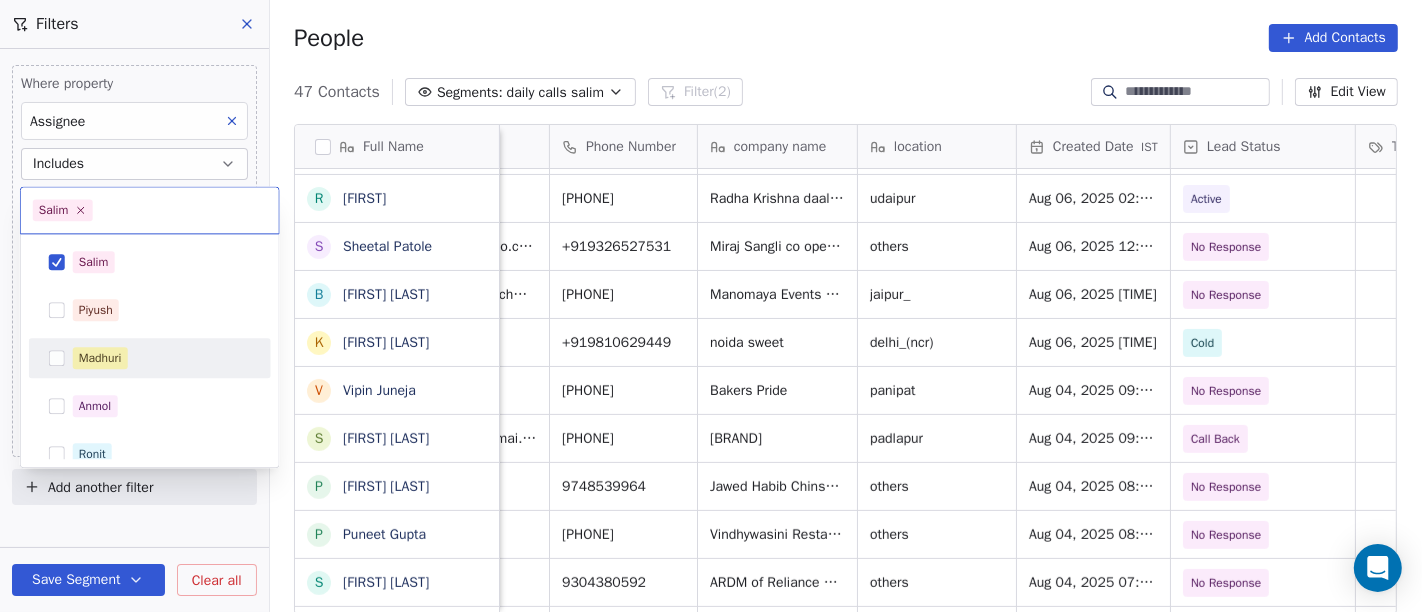 click on "Madhuri" at bounding box center (100, 358) 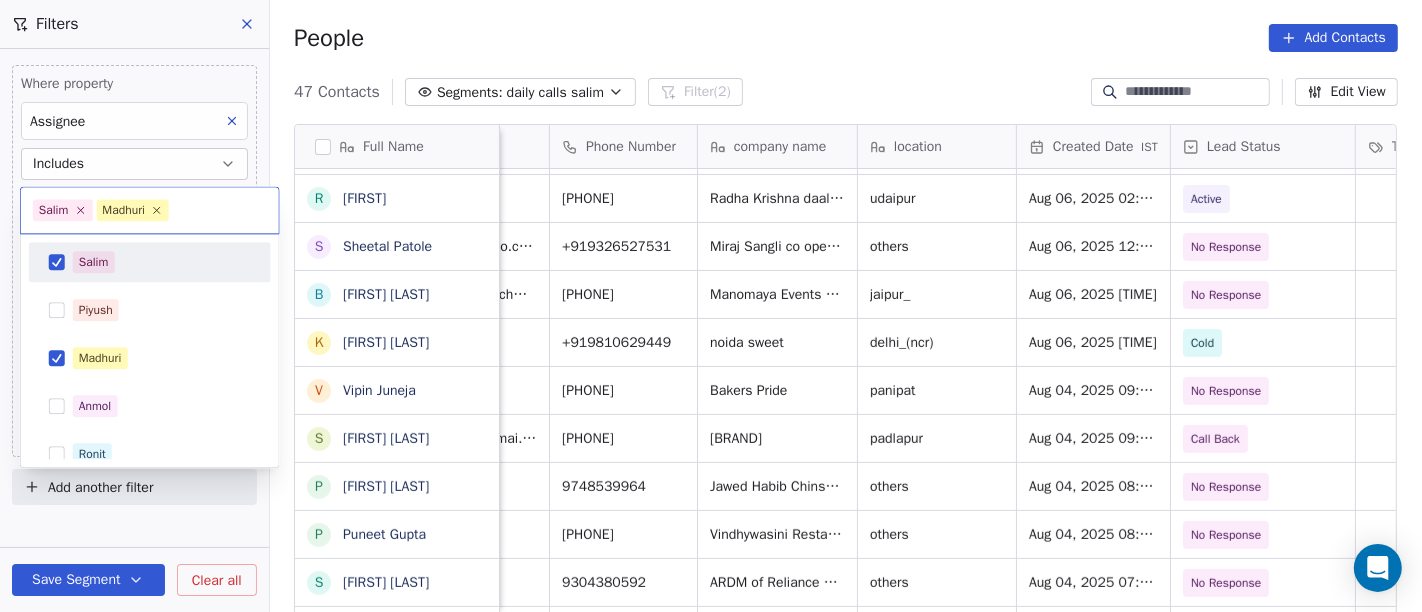 click on "Salim" at bounding box center (150, 262) 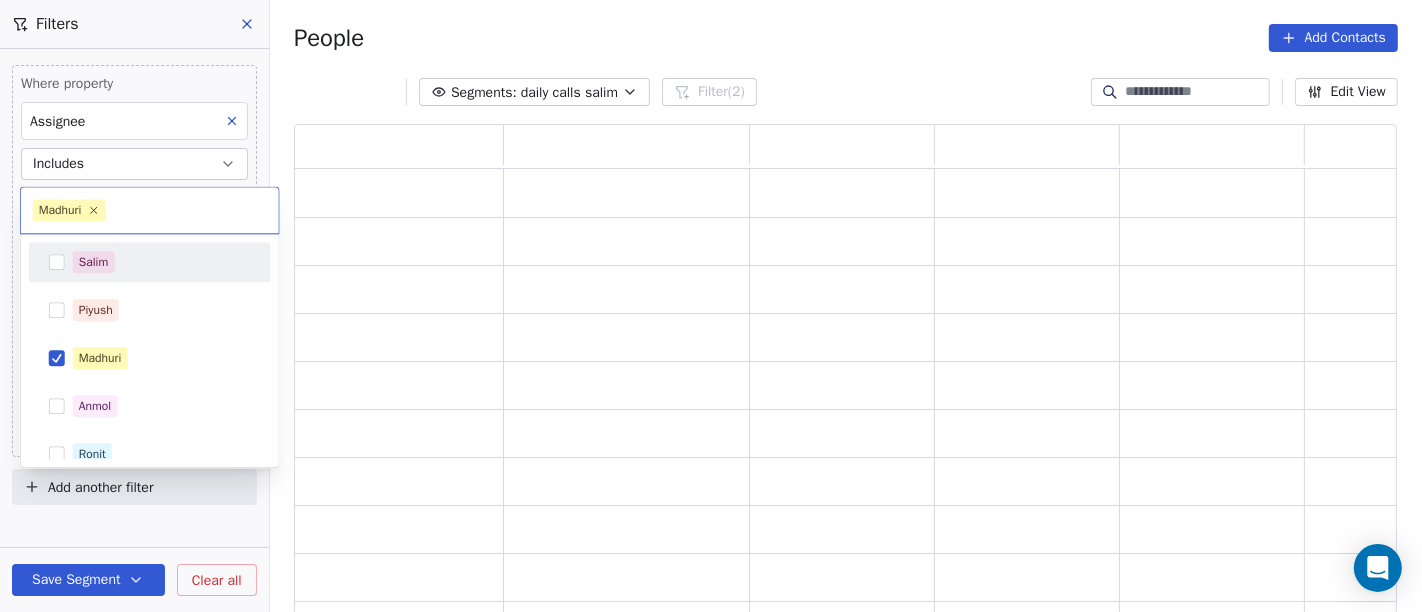 click on "On2Cook India Pvt. Ltd. Contacts People Marketing Workflows Campaigns Sales Pipelines Sequences Beta Tools Apps AI Agents Help & Support Filters Where property Assignee Includes Madhuri and Where property Last Activity Date is on Aug 07, 2025 [TIME] Add filter to this group Add another filter Save Segment Clear all People Add Contacts Segments: daily calls salim Filter (2) Edit View Tag Add to Sequence
Madhuri Salim Piyush Madhuri Anmol Ronit Saurabh Sapan Falguni Mary Ajay" at bounding box center (711, 306) 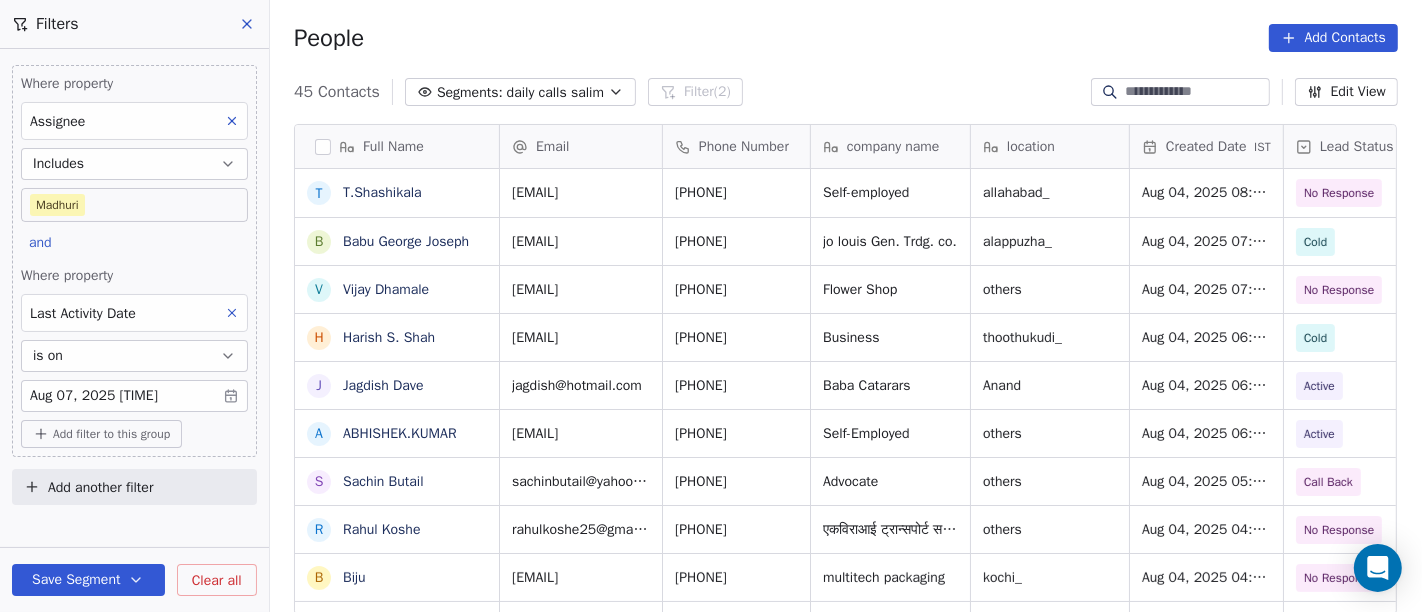 scroll, scrollTop: 17, scrollLeft: 17, axis: both 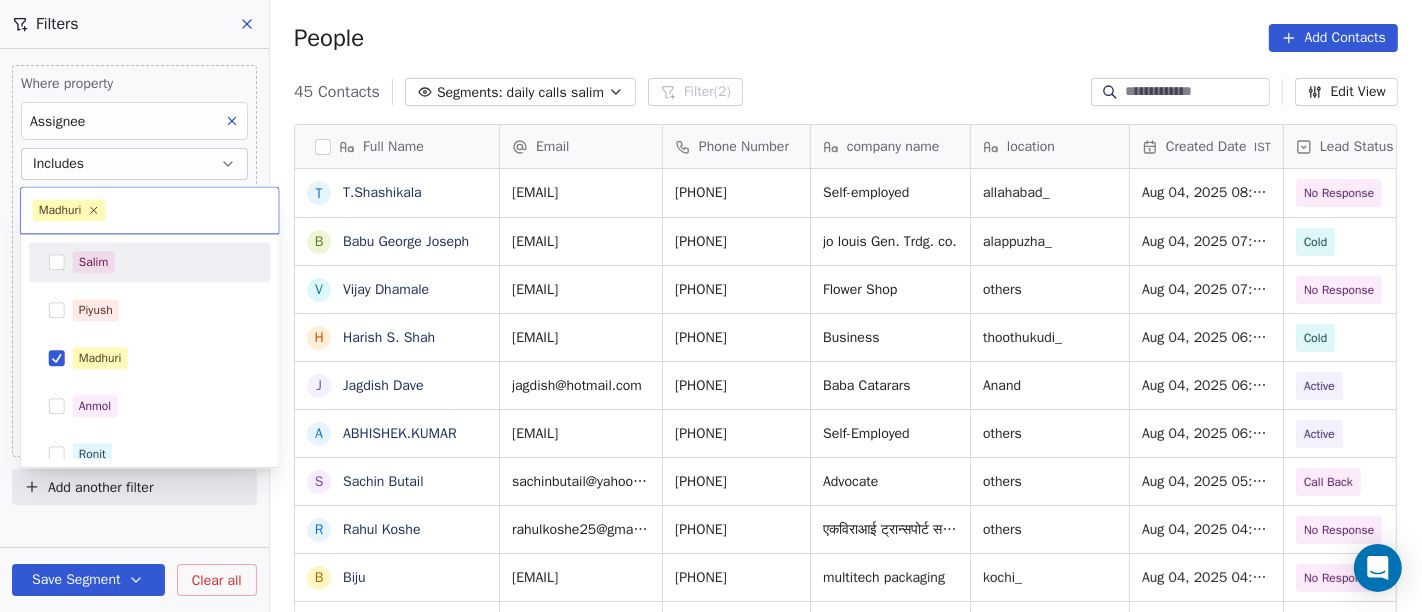 click on "Salim Piyush Madhuri Anmol Ronit Saurabh Sapan Falguni Mary Ajay" at bounding box center [150, 478] 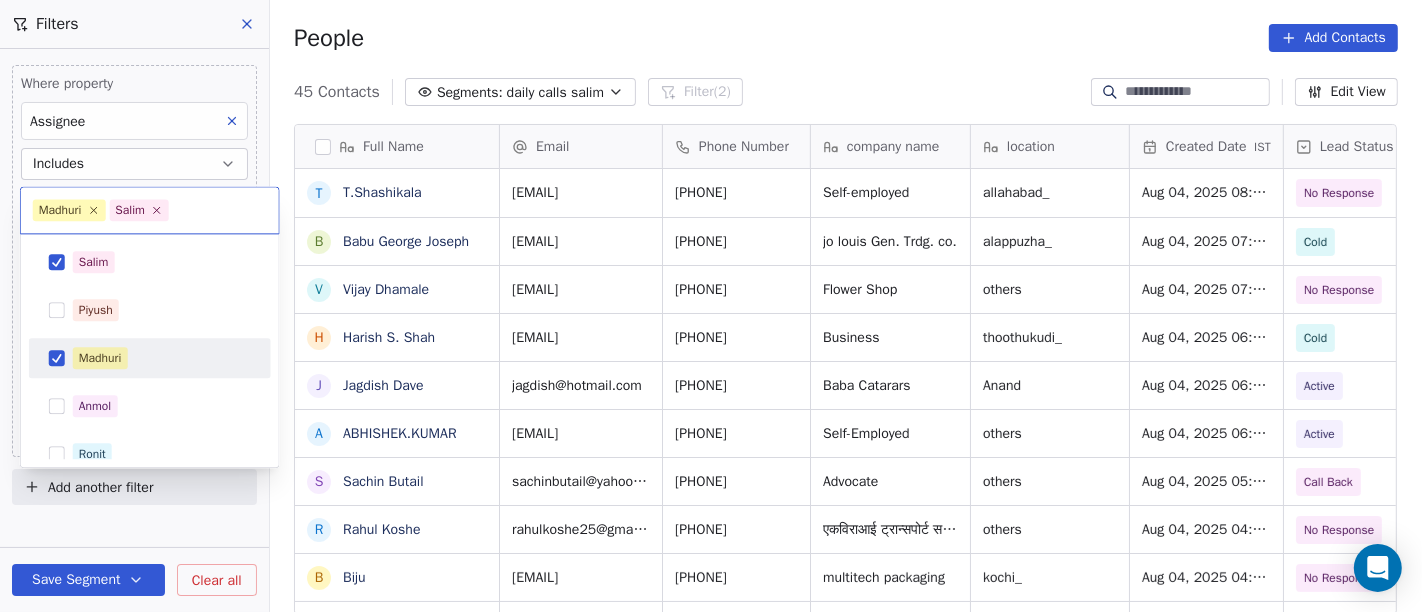 click on "Madhuri" at bounding box center [150, 358] 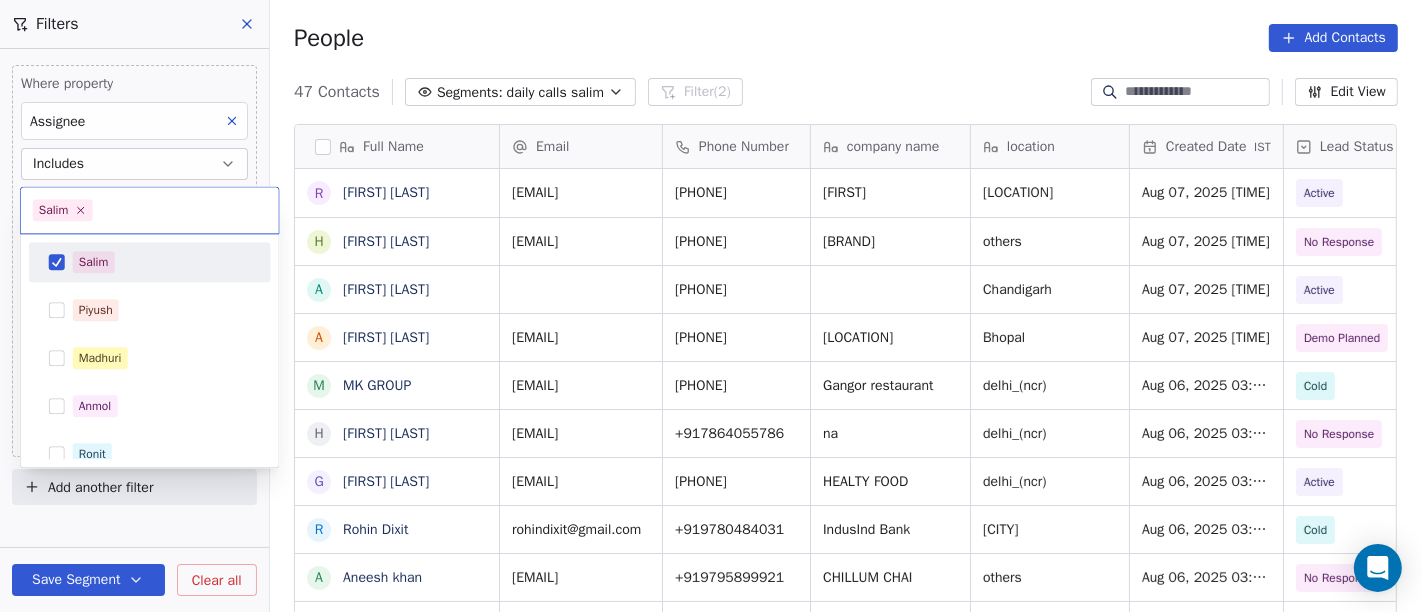 click on "On2Cook India Pvt. Ltd. Contacts People Marketing Workflows Campaigns Sales Pipelines Sequences Beta Tools Apps AI Agents Help & Support Filters Where property   Assignee   Includes Salim and Where property   Last Activity Date   is on Aug 07, 2025 12:31 PM Add filter to this group Add another filter Save Segment Clear all People  Add Contacts 47 Contacts Segments: daily calls salim  Filter  (2) Edit View Tag Add to Sequence Full Name R Radhey Shyam Rungta H Husain M Suratwala A Anil Ranjan A Avinash muni M MK GROUP h hukum singh G Gurmeet Singh R Rohin Dixit A Aneesh khan D Darshan Prabhu K Kiran James A Aniruddh Tyagi r rajesh S Sheetal Patole B Bhanu Pratap Singh K Kripal Singh Baghel V Vipin Juneja S Sabarinathan Jayakodi P Priya Chauhan P Puneet Gupta S Santosh  Sah R Ronak S Shivaji Shevgaonkar (Dhangar) P Prashant Kumar Sain G Gaurav Malviya P Prakash Ananda Shendage D Devang Thaker D Dr.Arun Lall D Deshmukh Uphar Gruh (Shortly Opning) S Suraj Bajpai Email Phone Number company name location IST Tags" at bounding box center [711, 306] 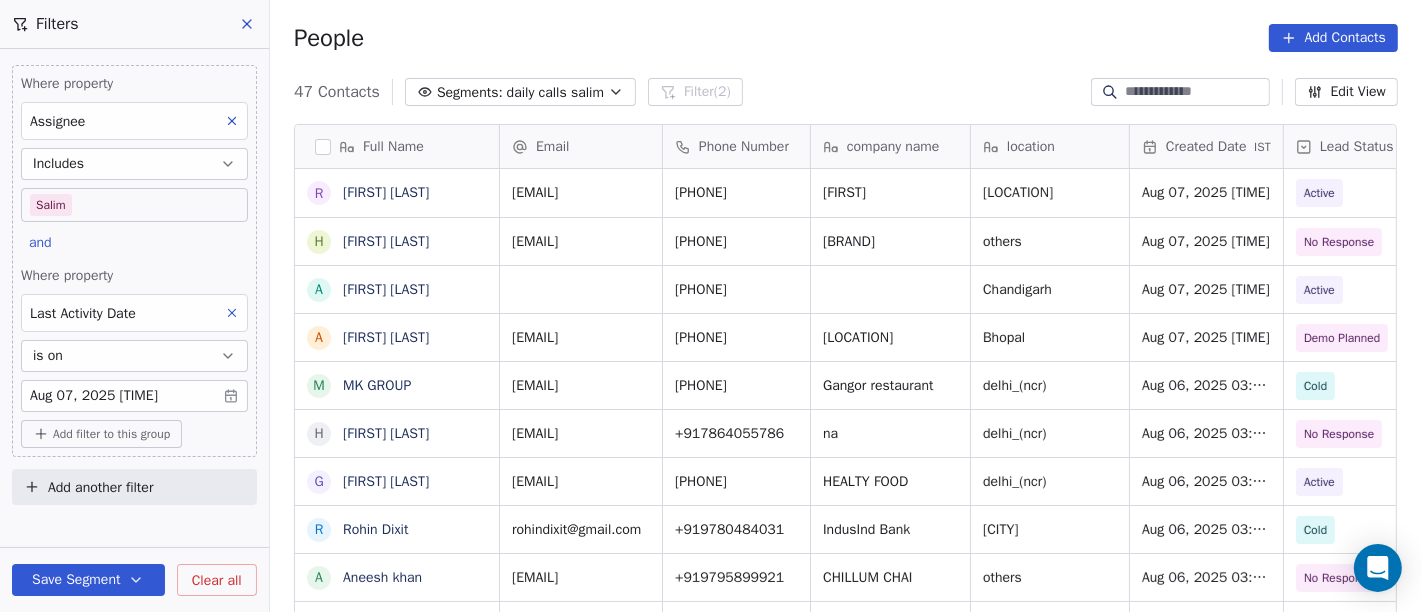 scroll, scrollTop: 434, scrollLeft: 0, axis: vertical 